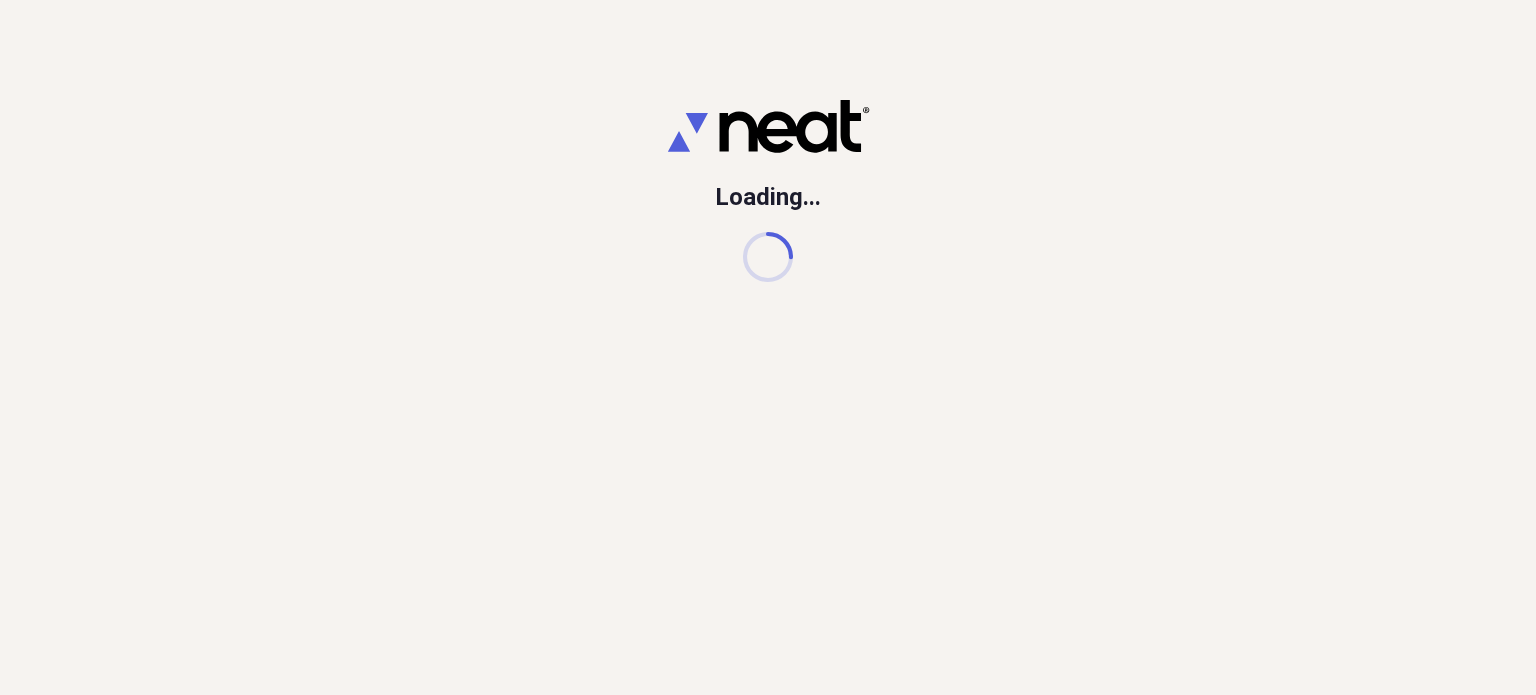 scroll, scrollTop: 0, scrollLeft: 0, axis: both 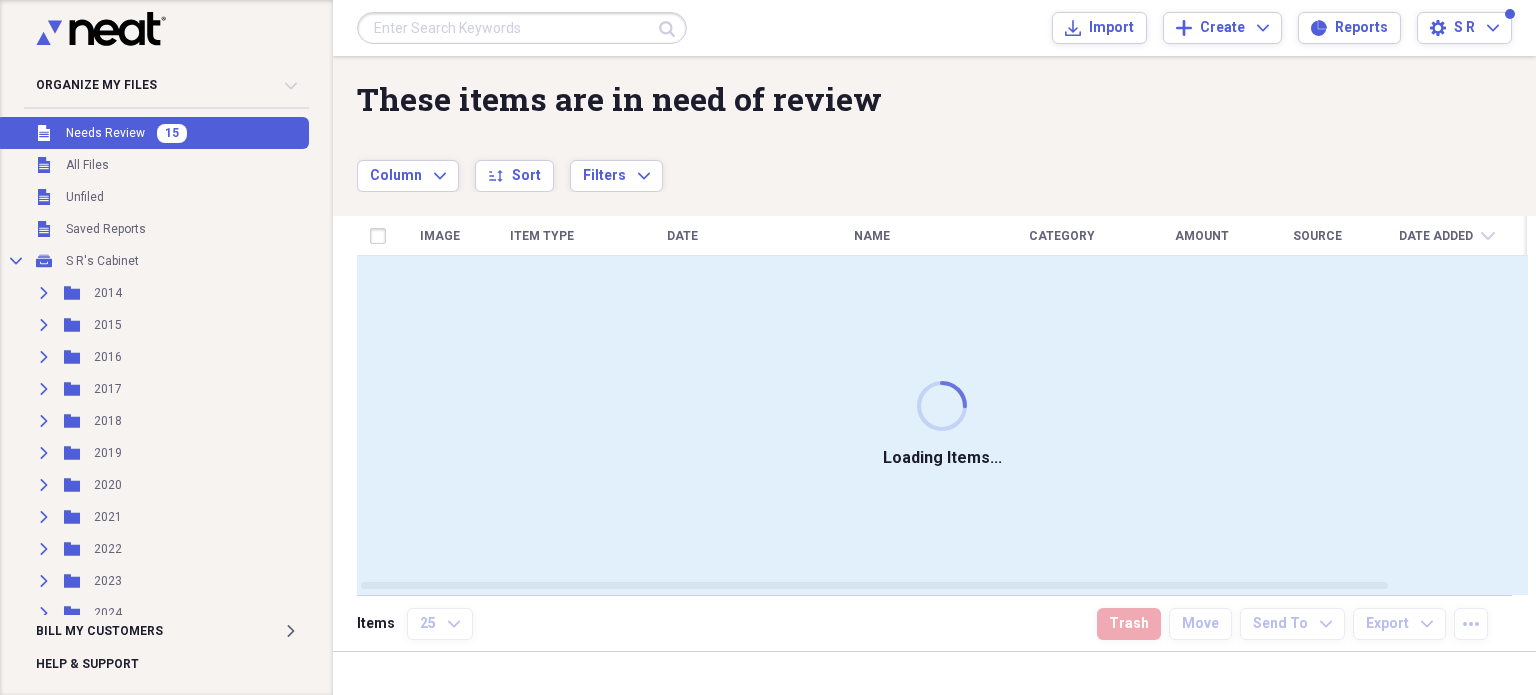 click on "Unfiled Needs Review 15" at bounding box center (152, 133) 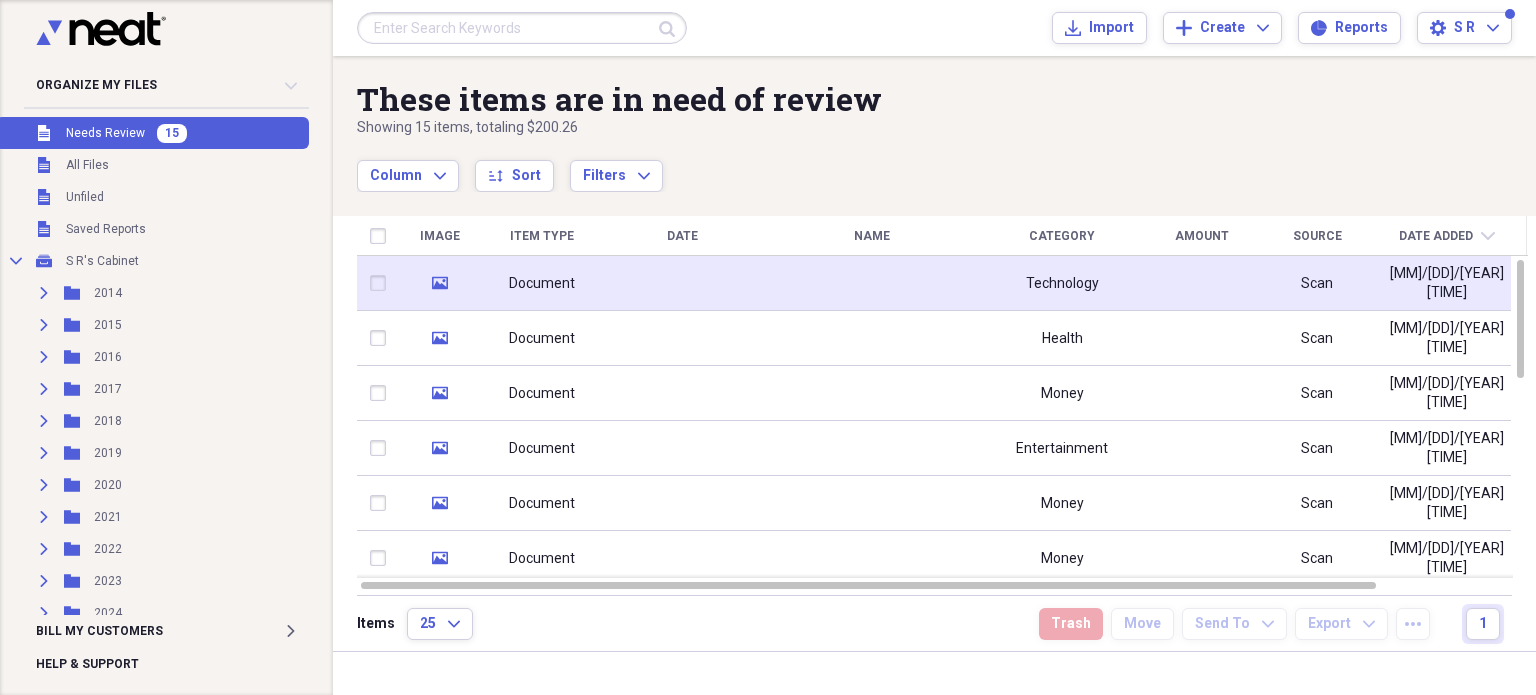 click at bounding box center (682, 283) 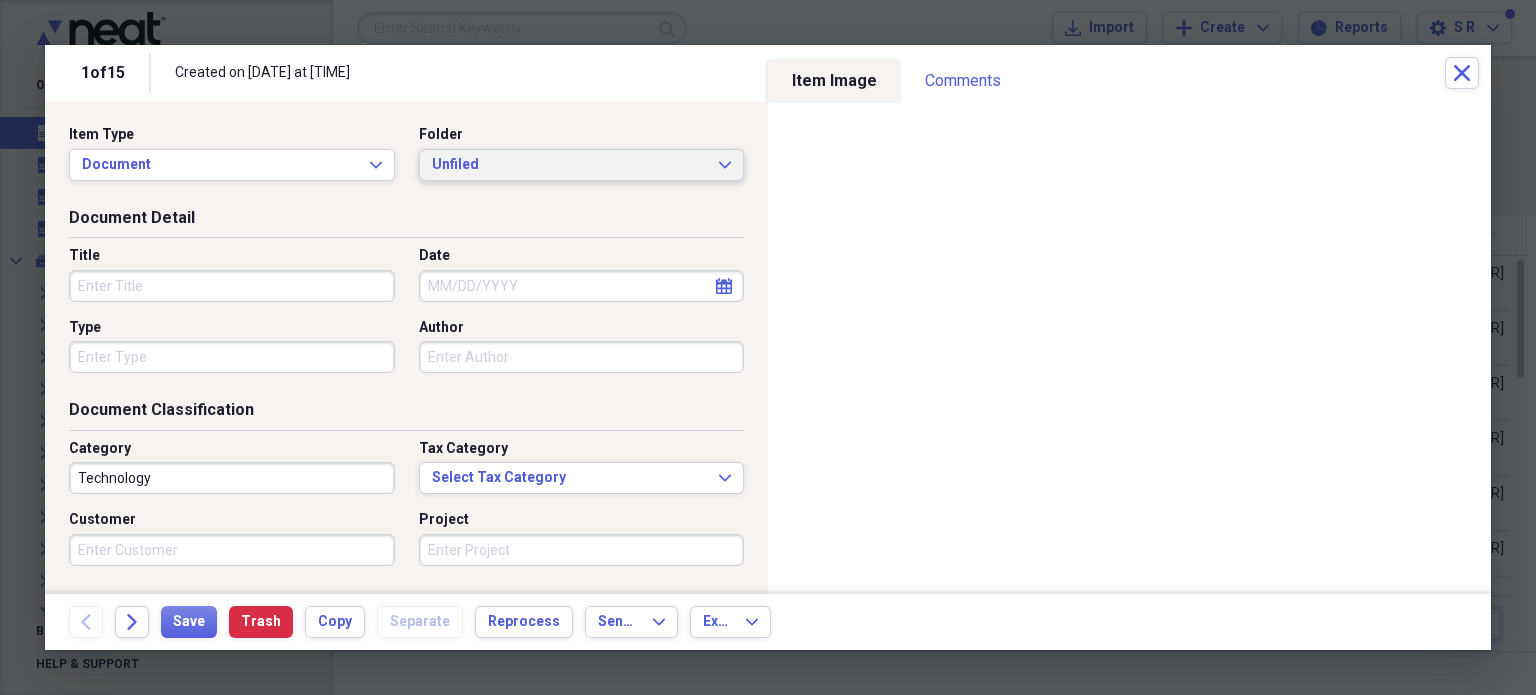 click on "Unfiled Expand" at bounding box center (582, 165) 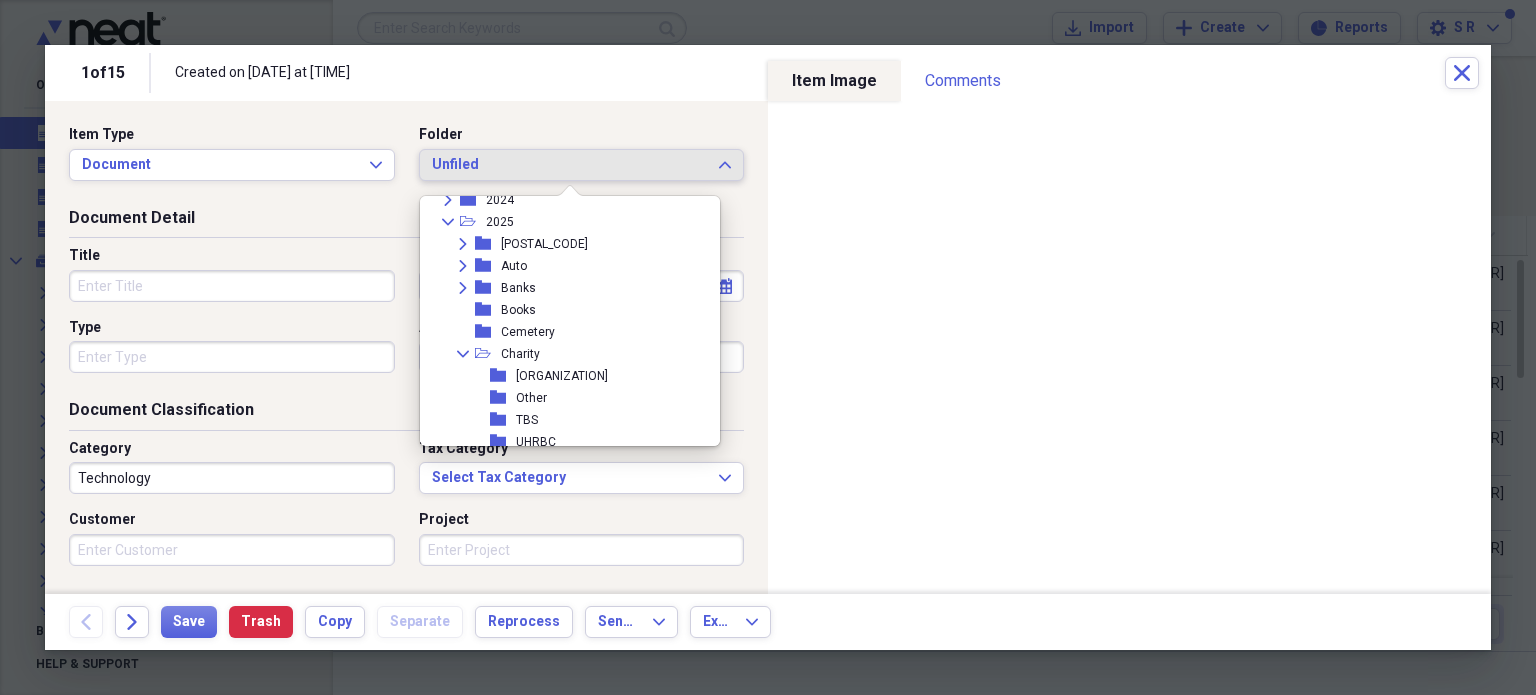 scroll, scrollTop: 300, scrollLeft: 0, axis: vertical 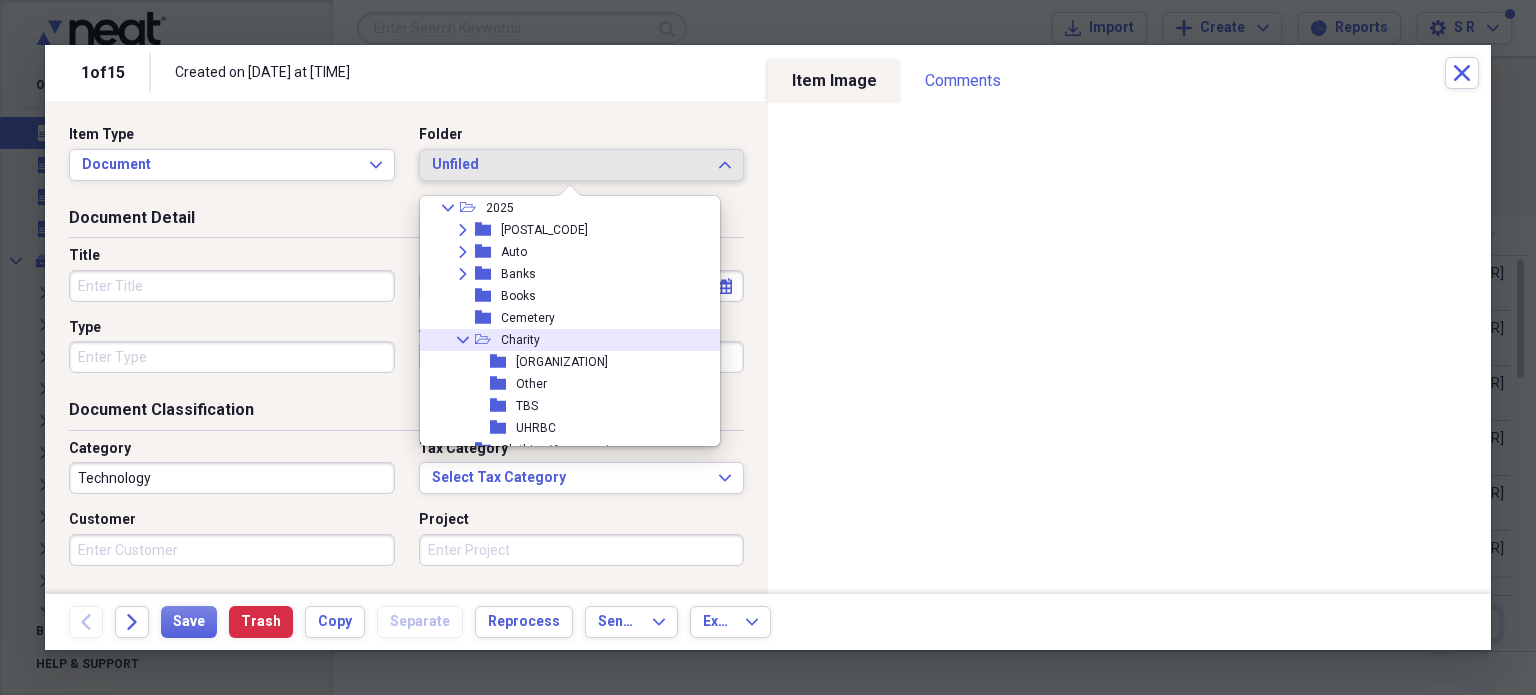 click 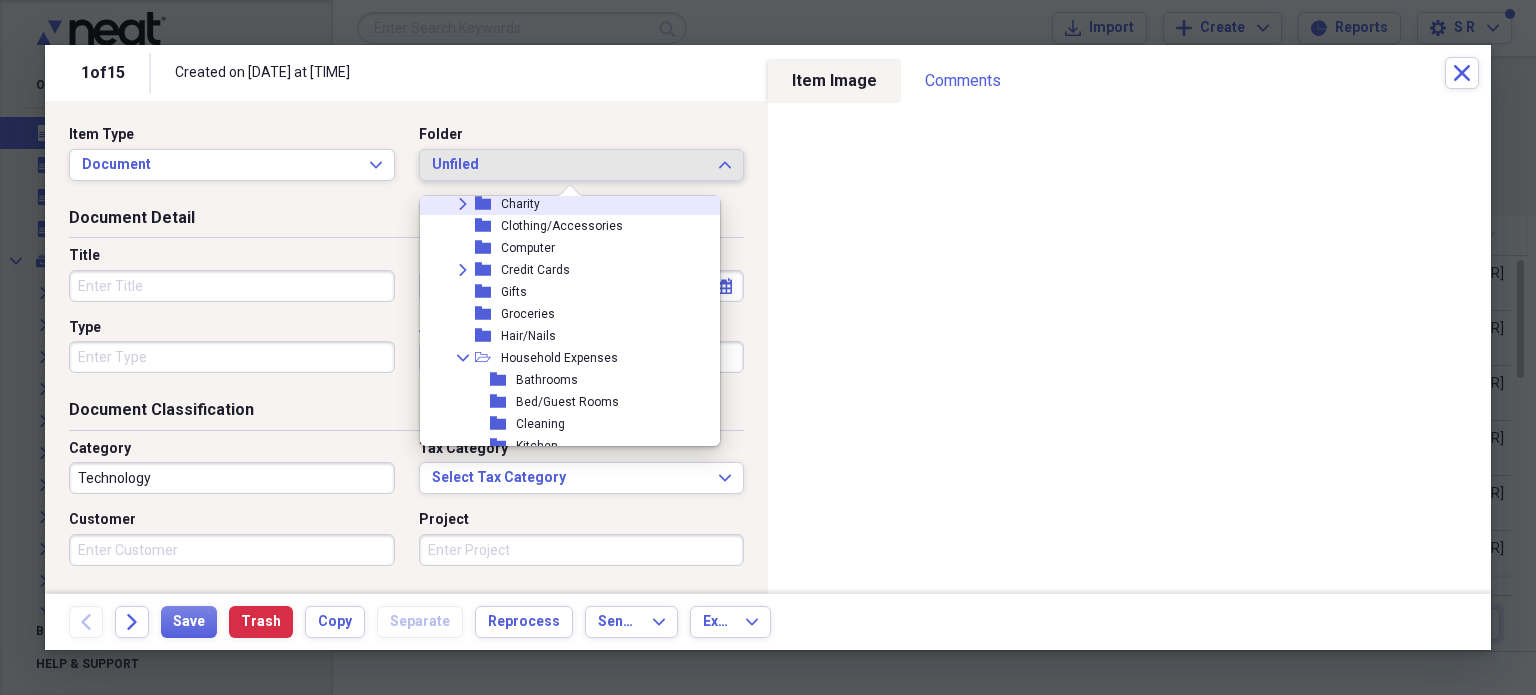 scroll, scrollTop: 500, scrollLeft: 0, axis: vertical 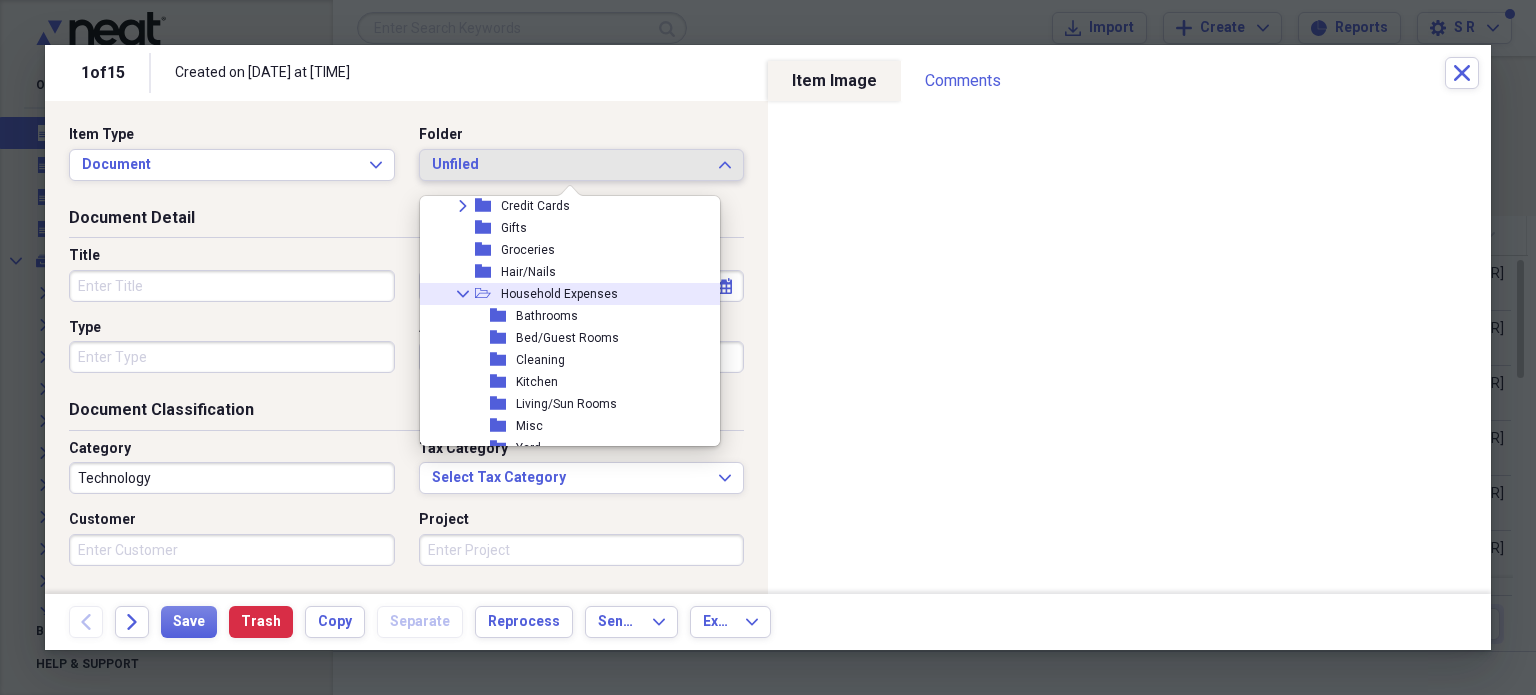 click on "Collapse" 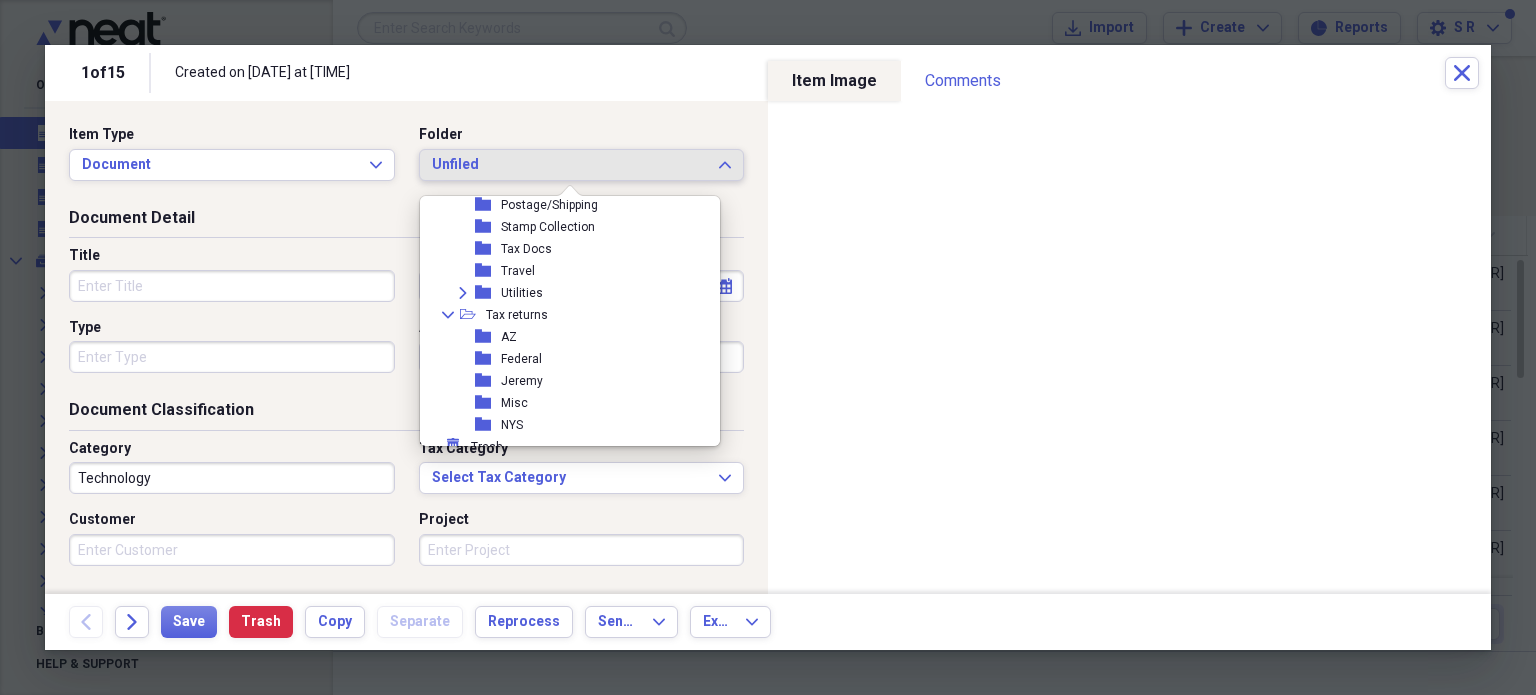 scroll, scrollTop: 732, scrollLeft: 0, axis: vertical 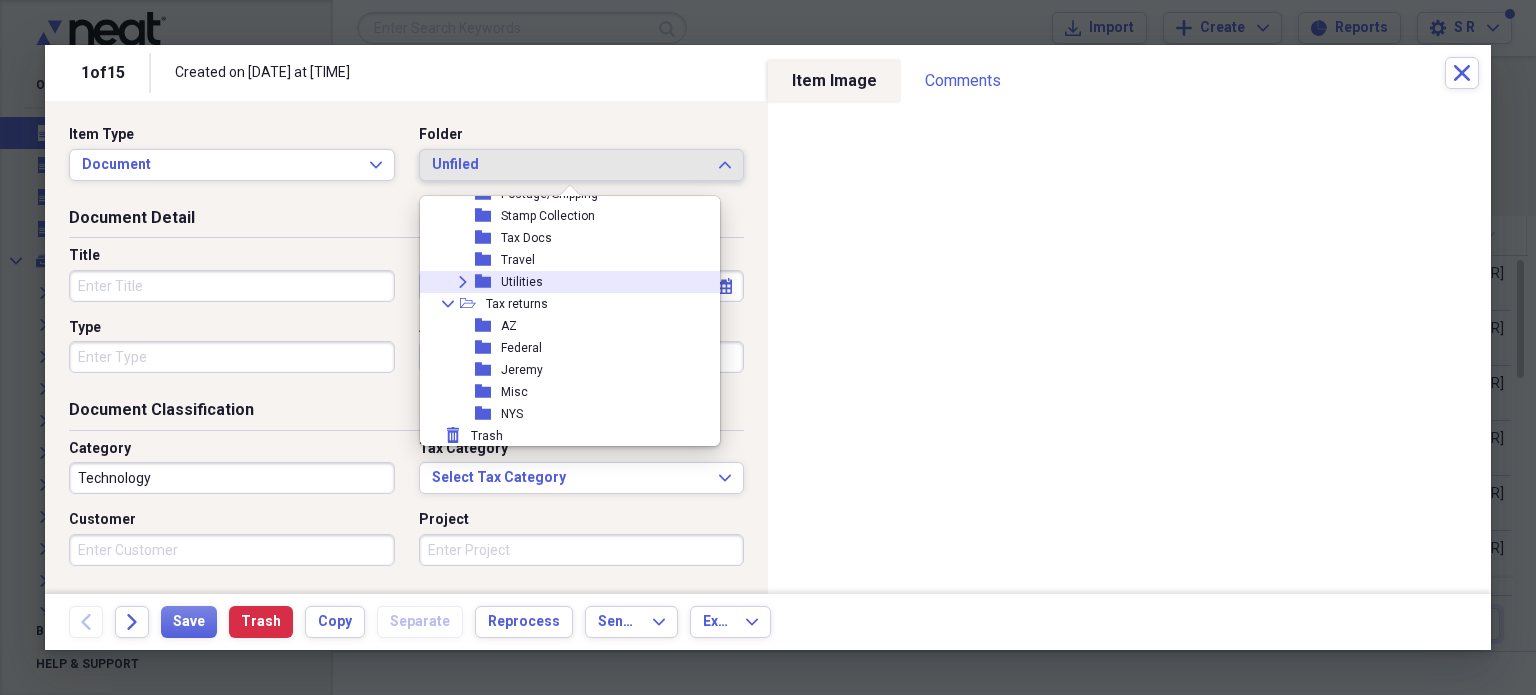 click on "Expand" 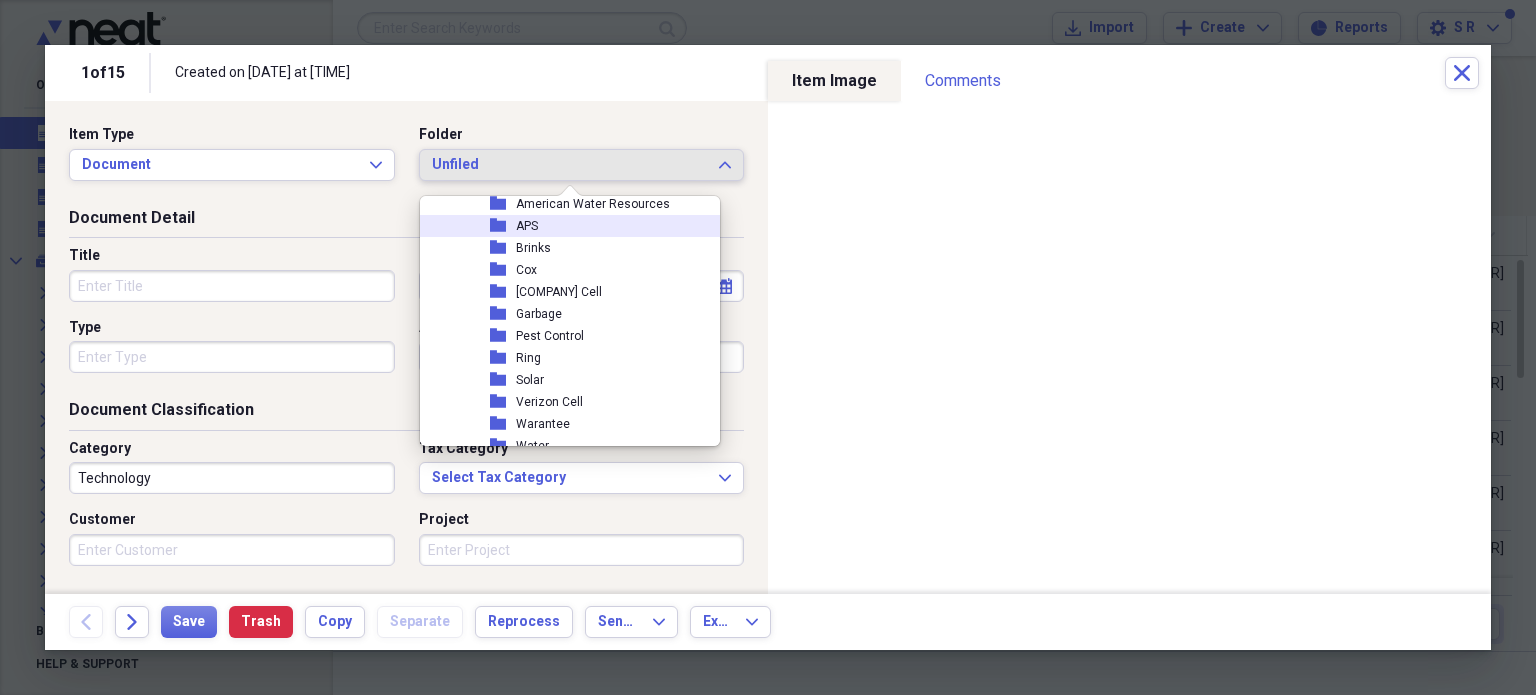 scroll, scrollTop: 932, scrollLeft: 0, axis: vertical 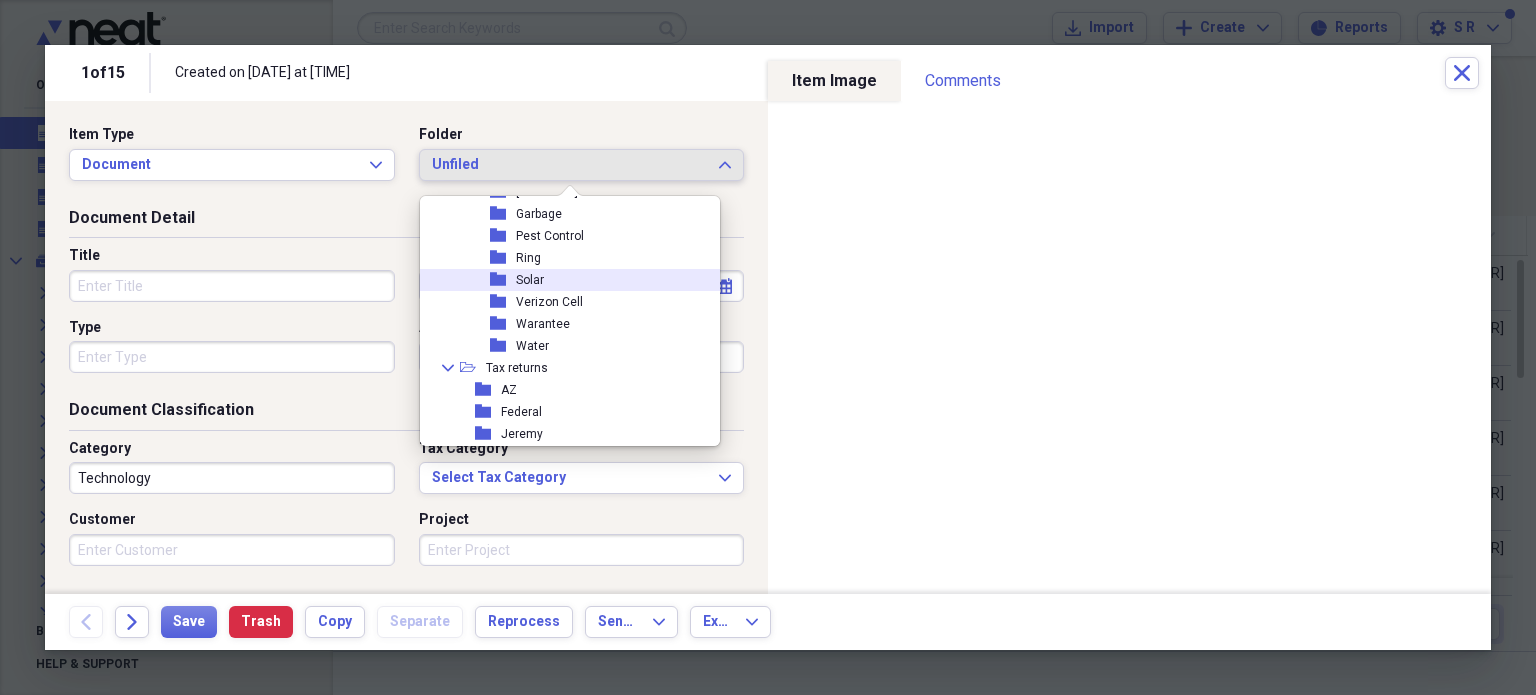 click on "Solar" at bounding box center (530, 280) 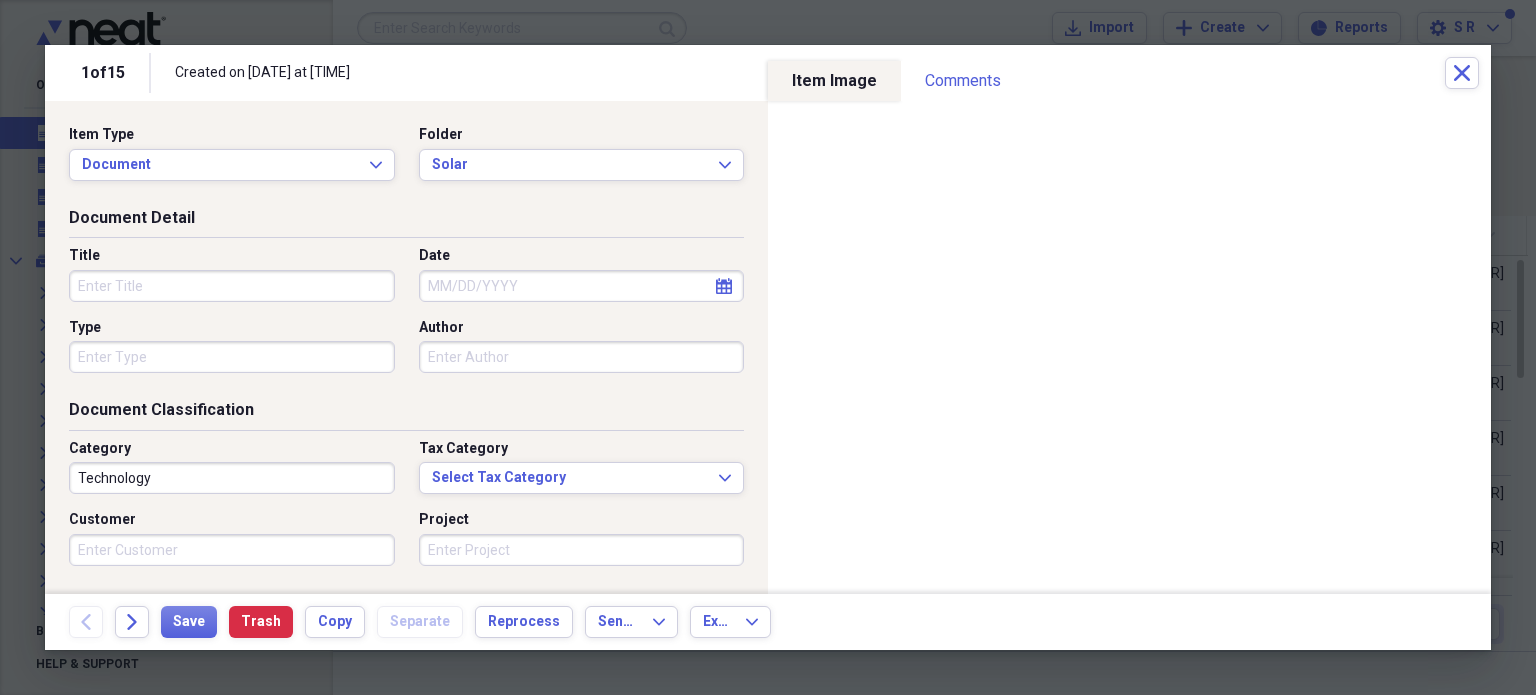 click on "Title" at bounding box center [232, 286] 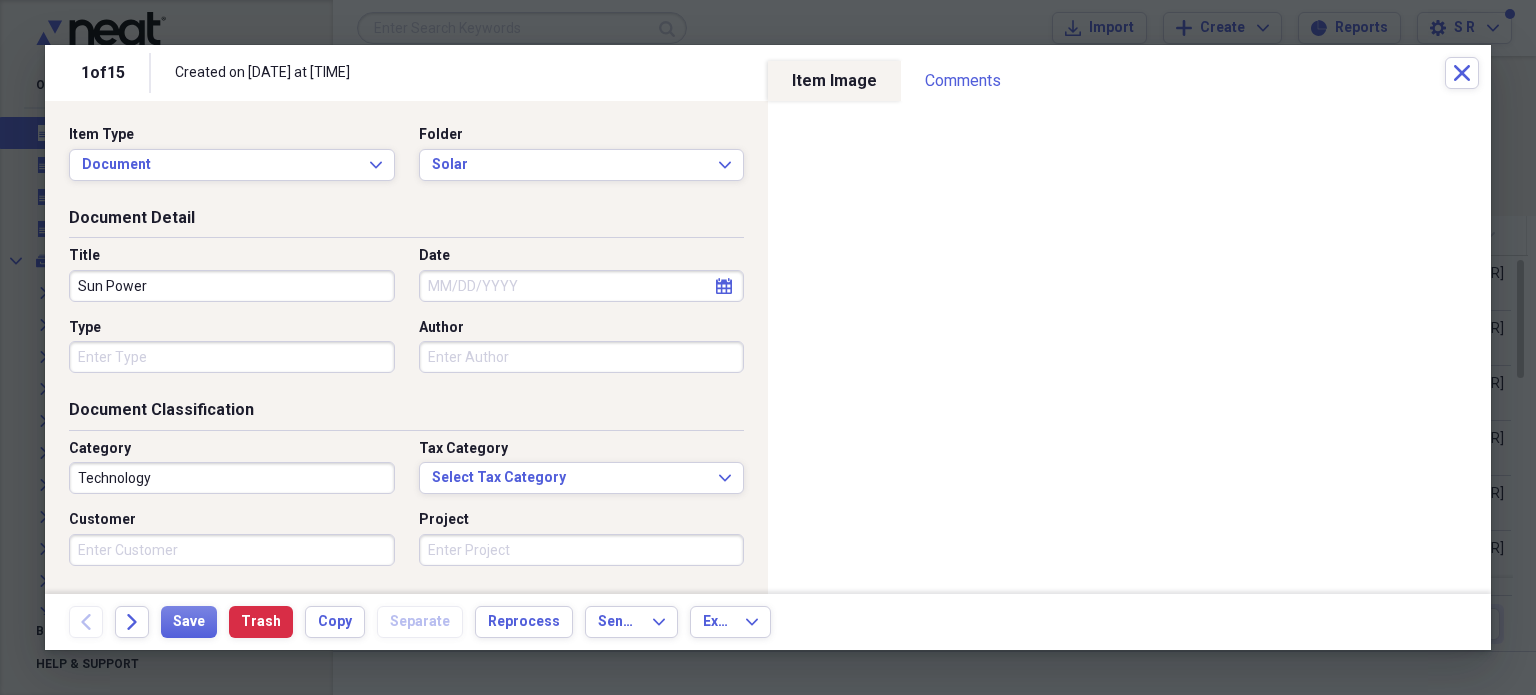 type on "Sun Power" 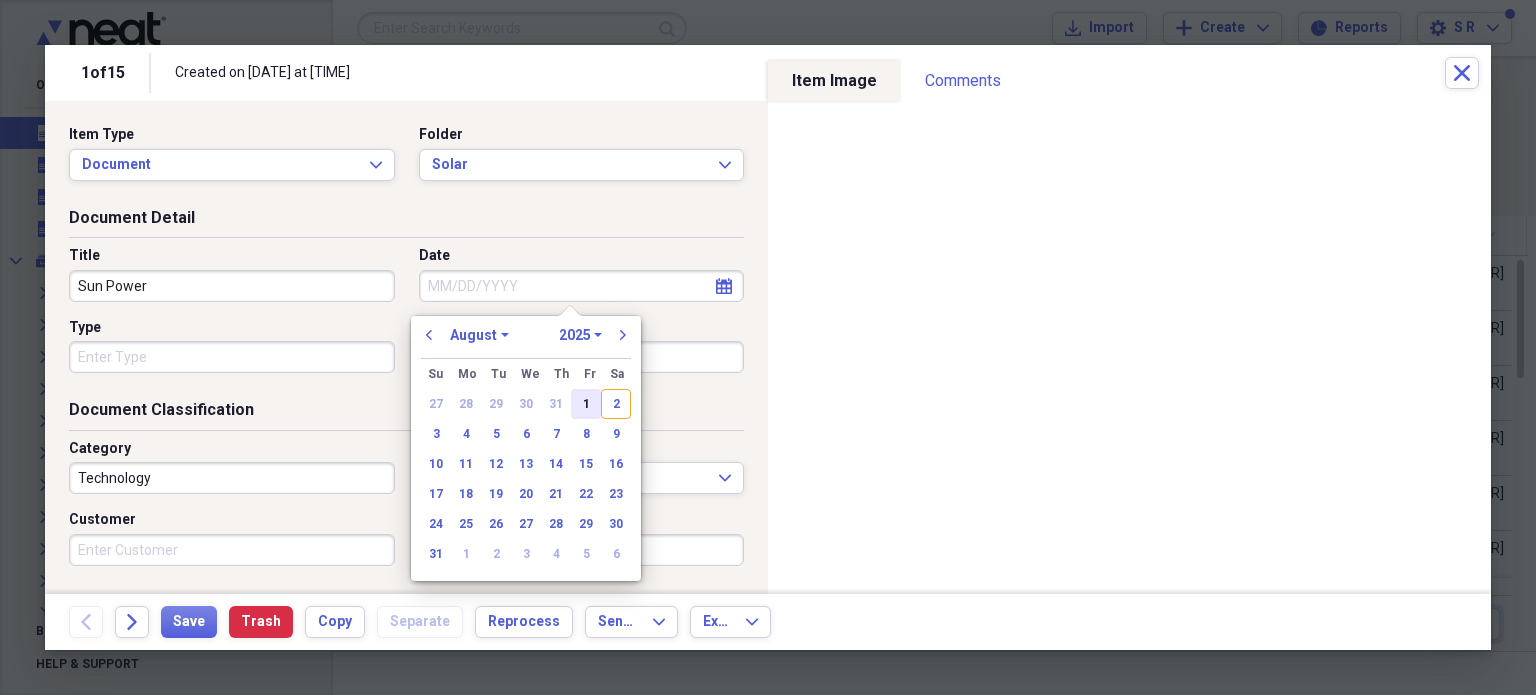click on "1" at bounding box center [586, 404] 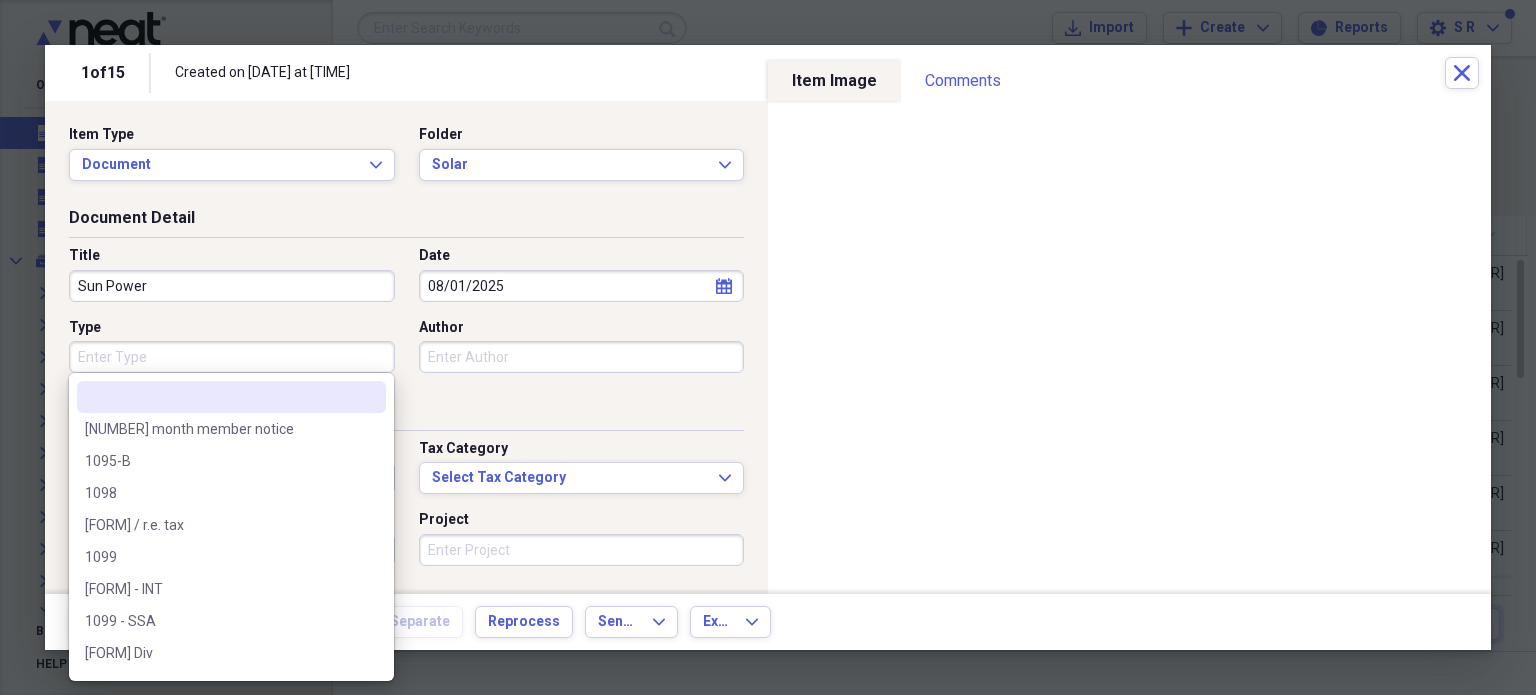 click on "Type" at bounding box center [232, 357] 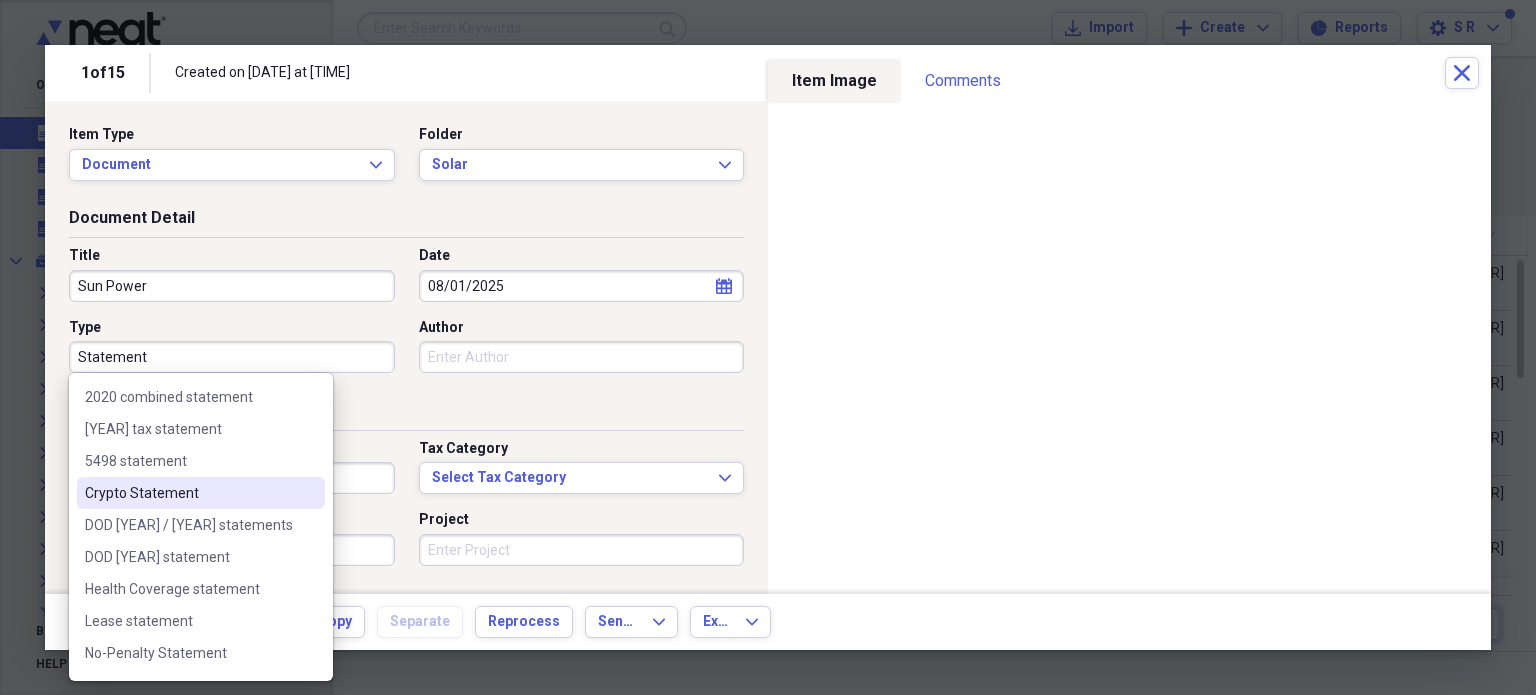 type on "Statement" 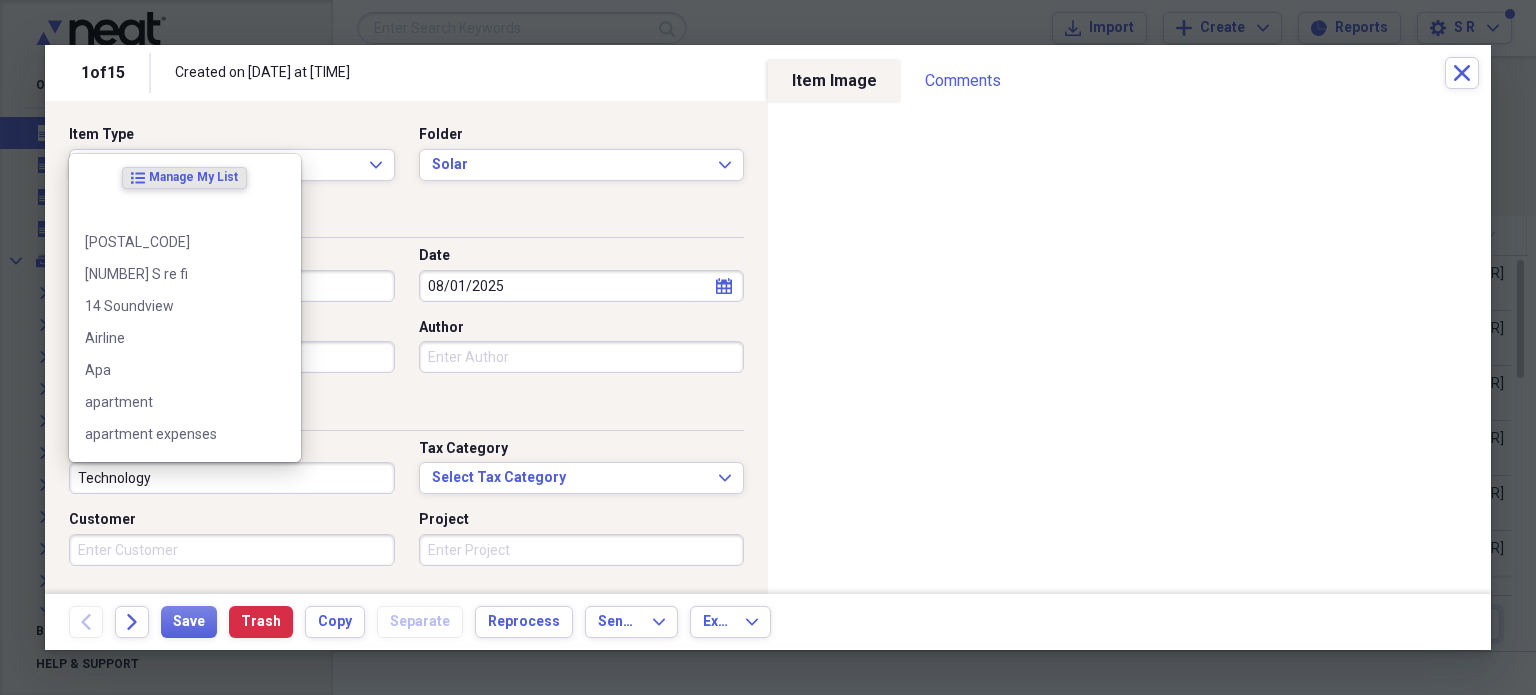 click on "Technology" at bounding box center (232, 478) 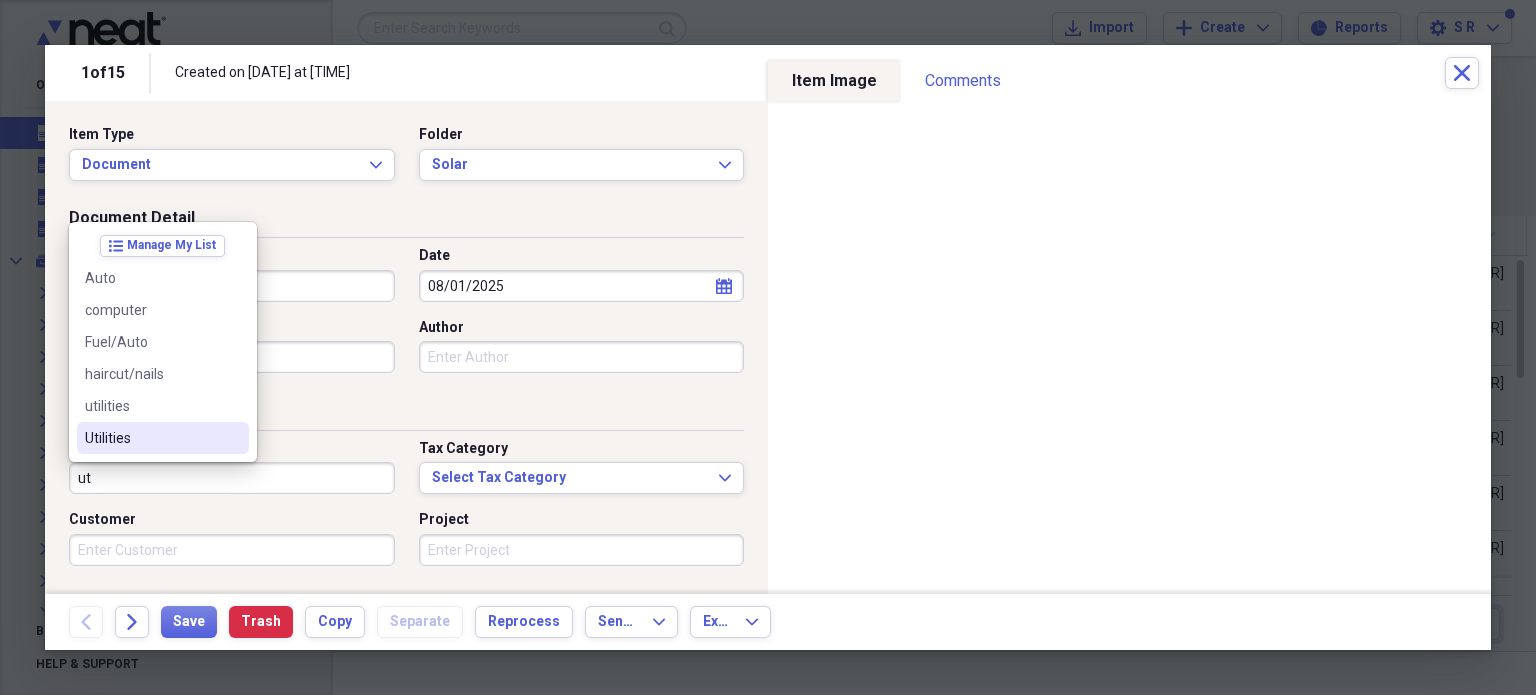 click on "Utilities" at bounding box center [163, 438] 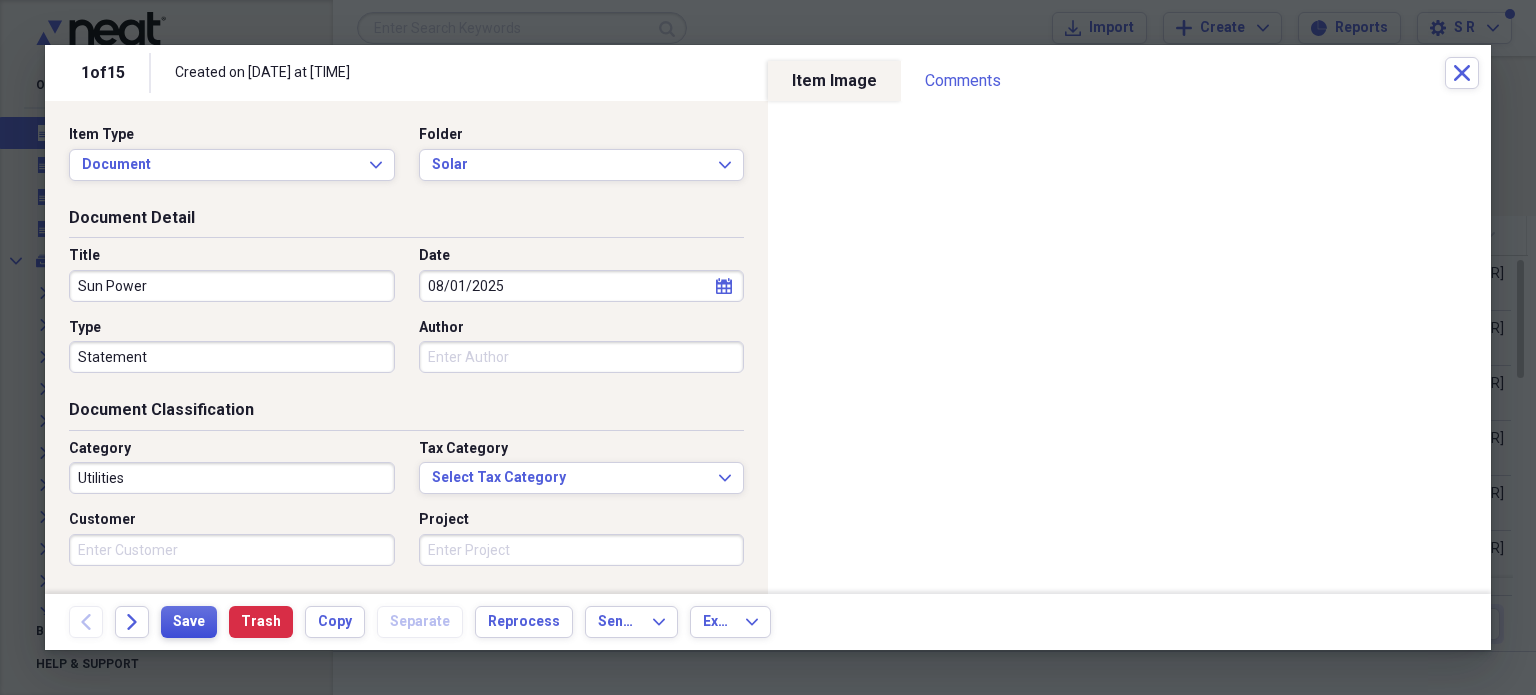 click on "Save" at bounding box center (189, 622) 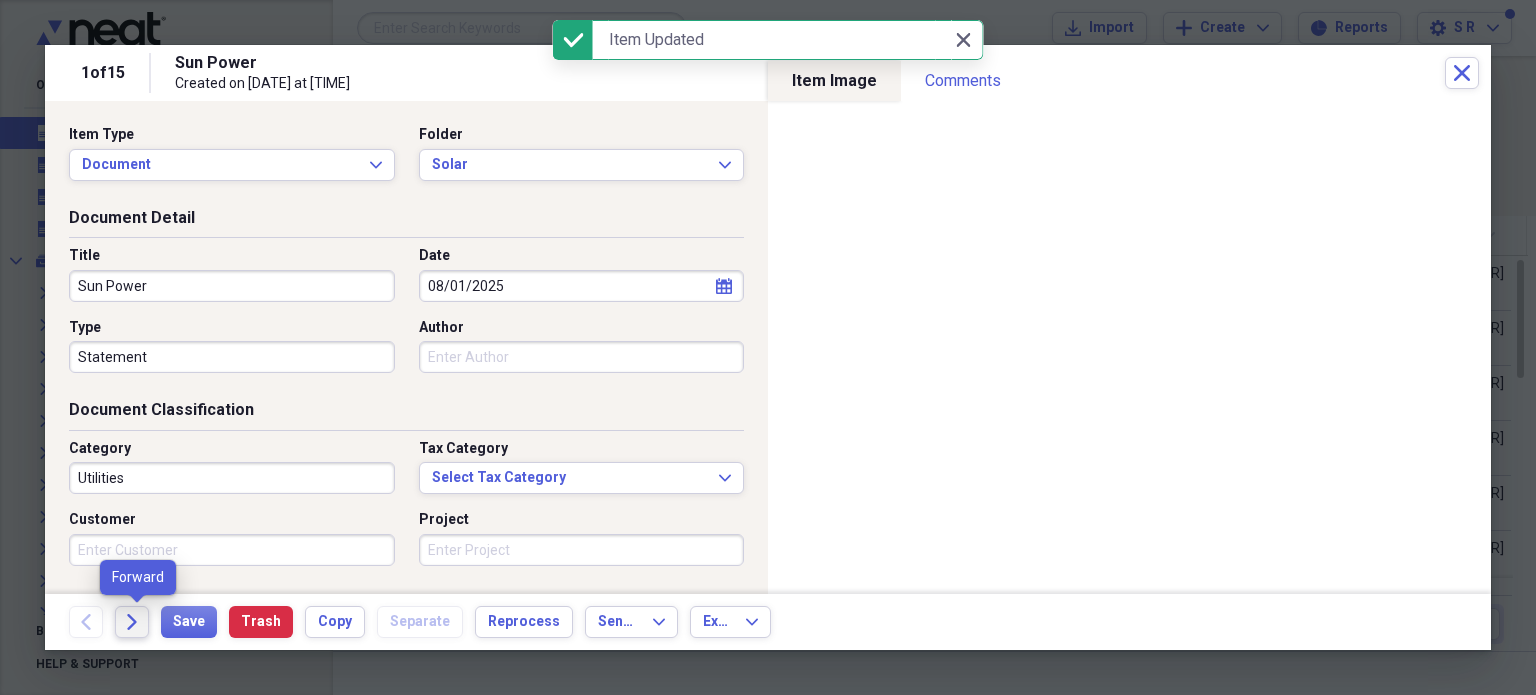 click on "Forward" 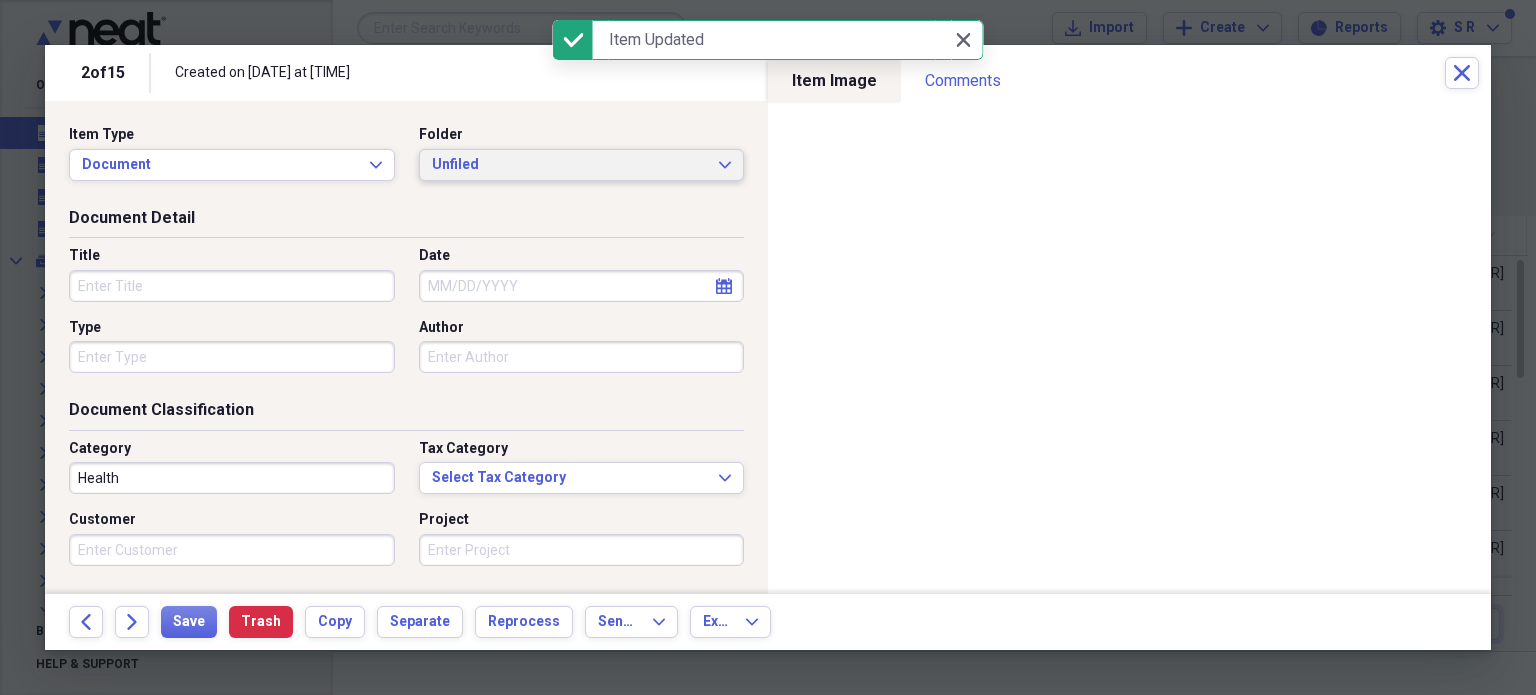 click on "Unfiled Expand" at bounding box center [582, 165] 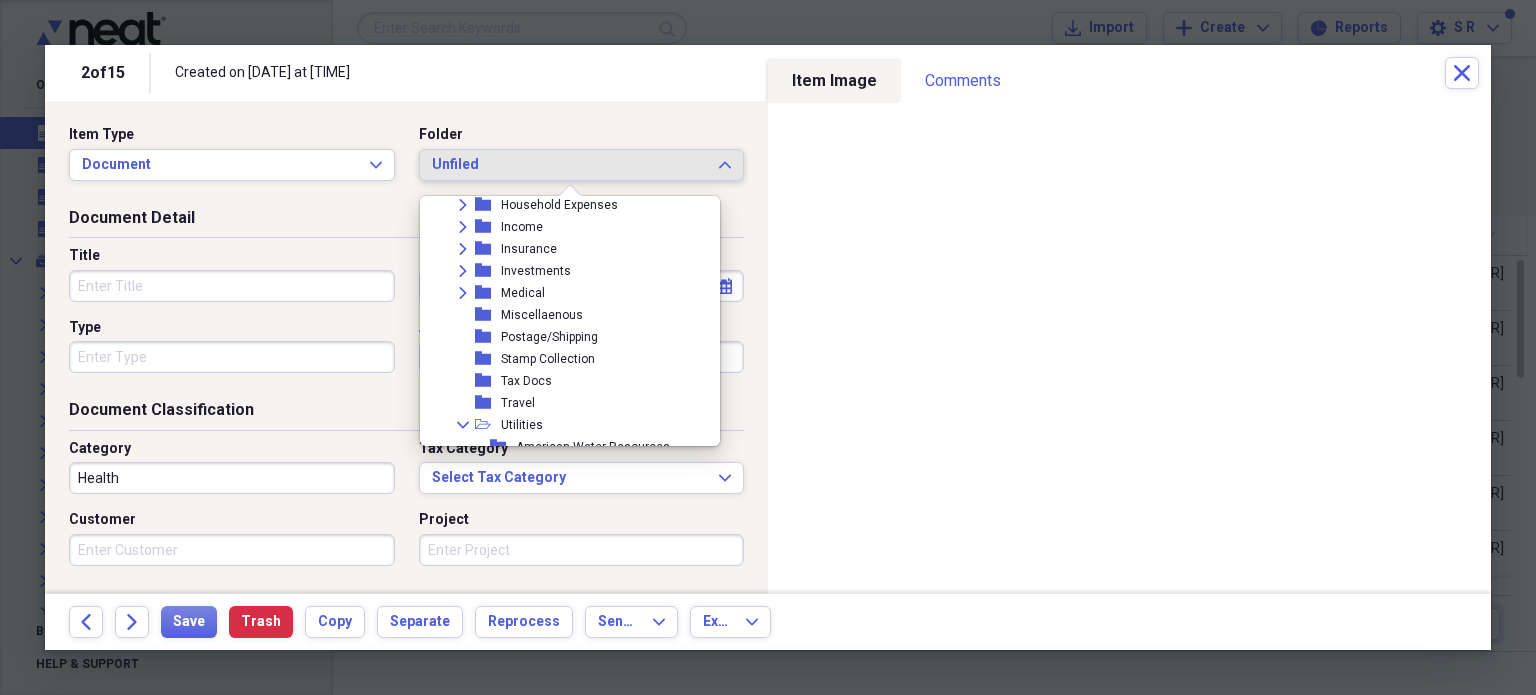 scroll, scrollTop: 600, scrollLeft: 0, axis: vertical 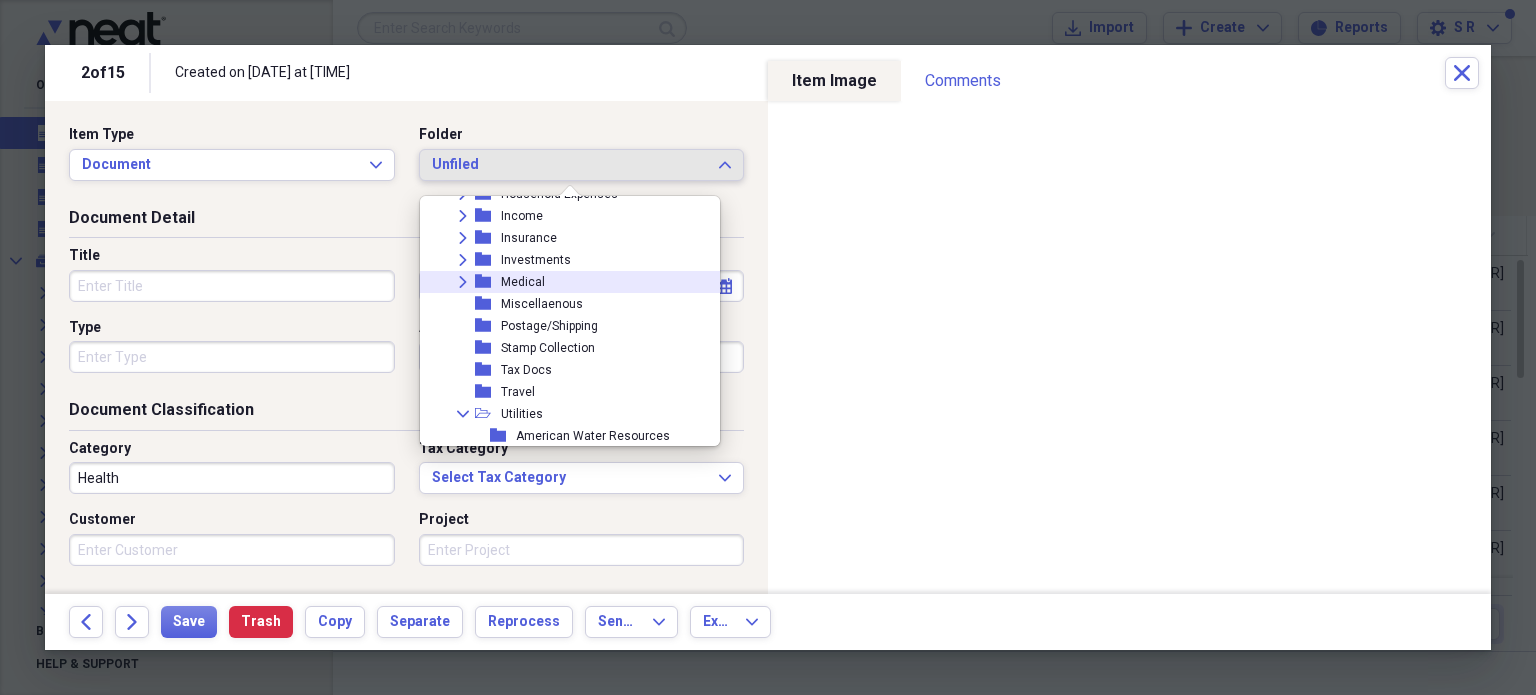 click on "Expand" 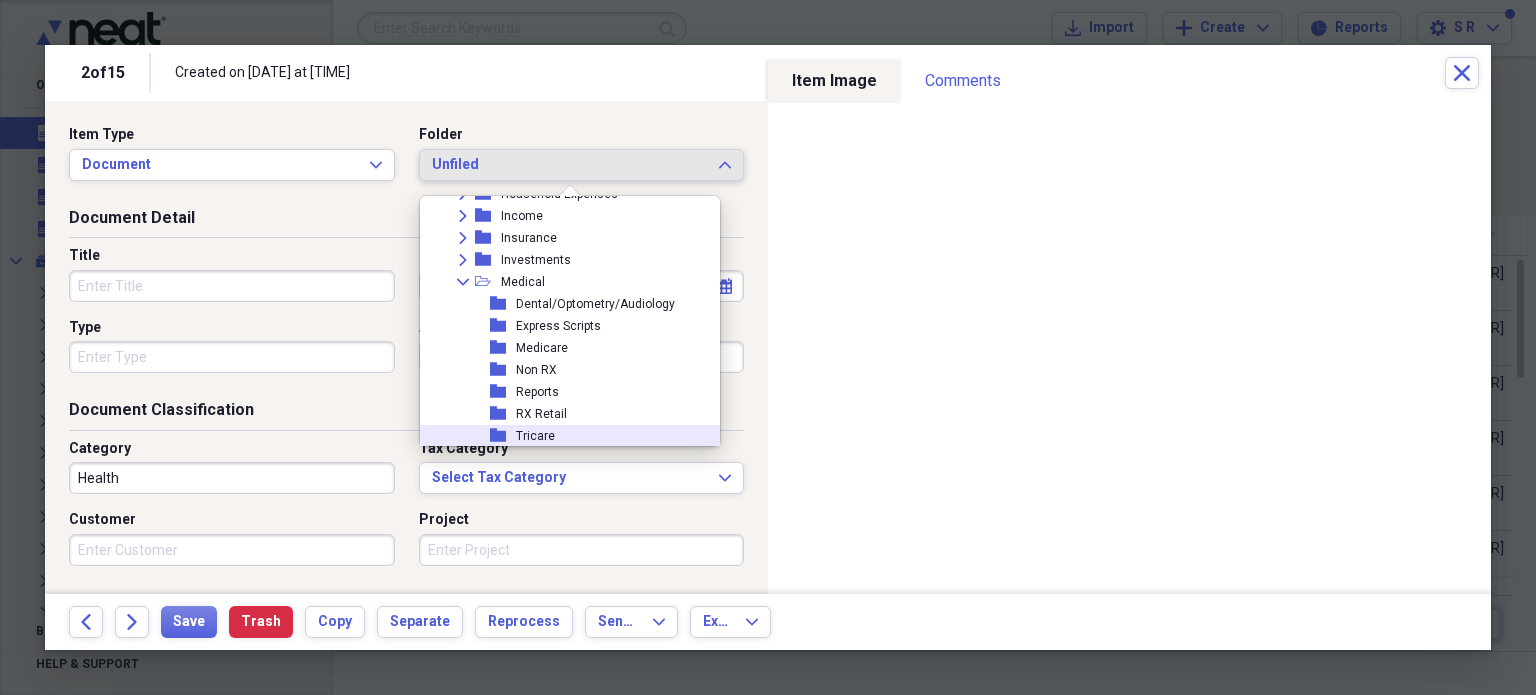 click on "Tricare" at bounding box center (535, 436) 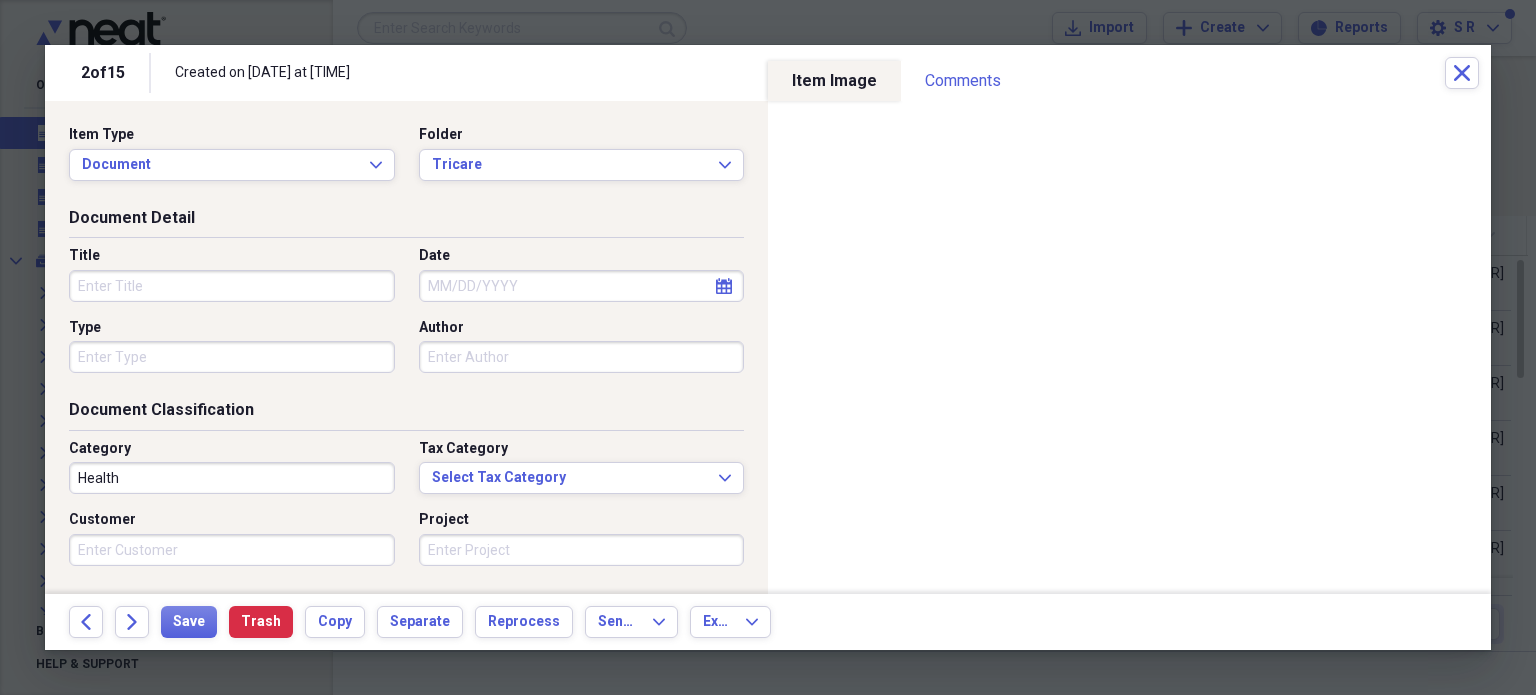 click on "Title" at bounding box center [232, 286] 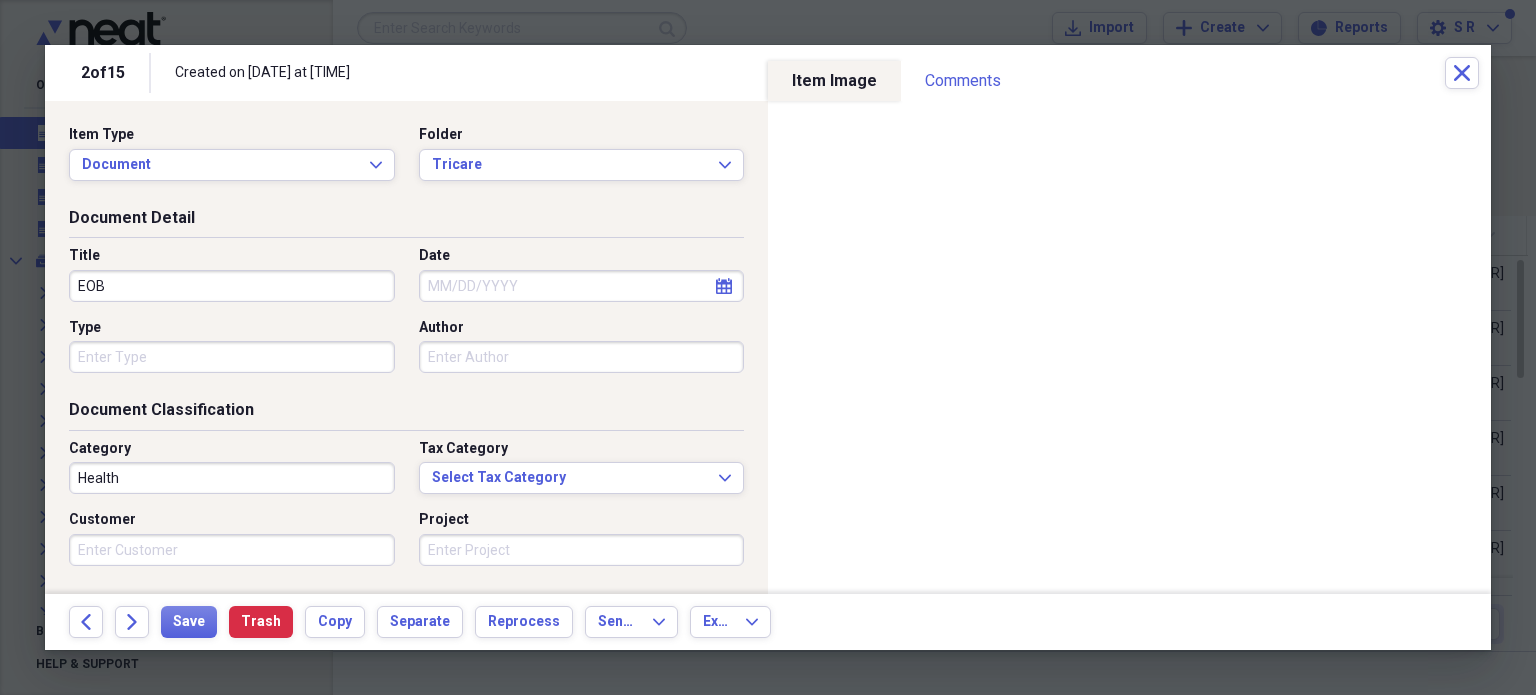 type on "EOB" 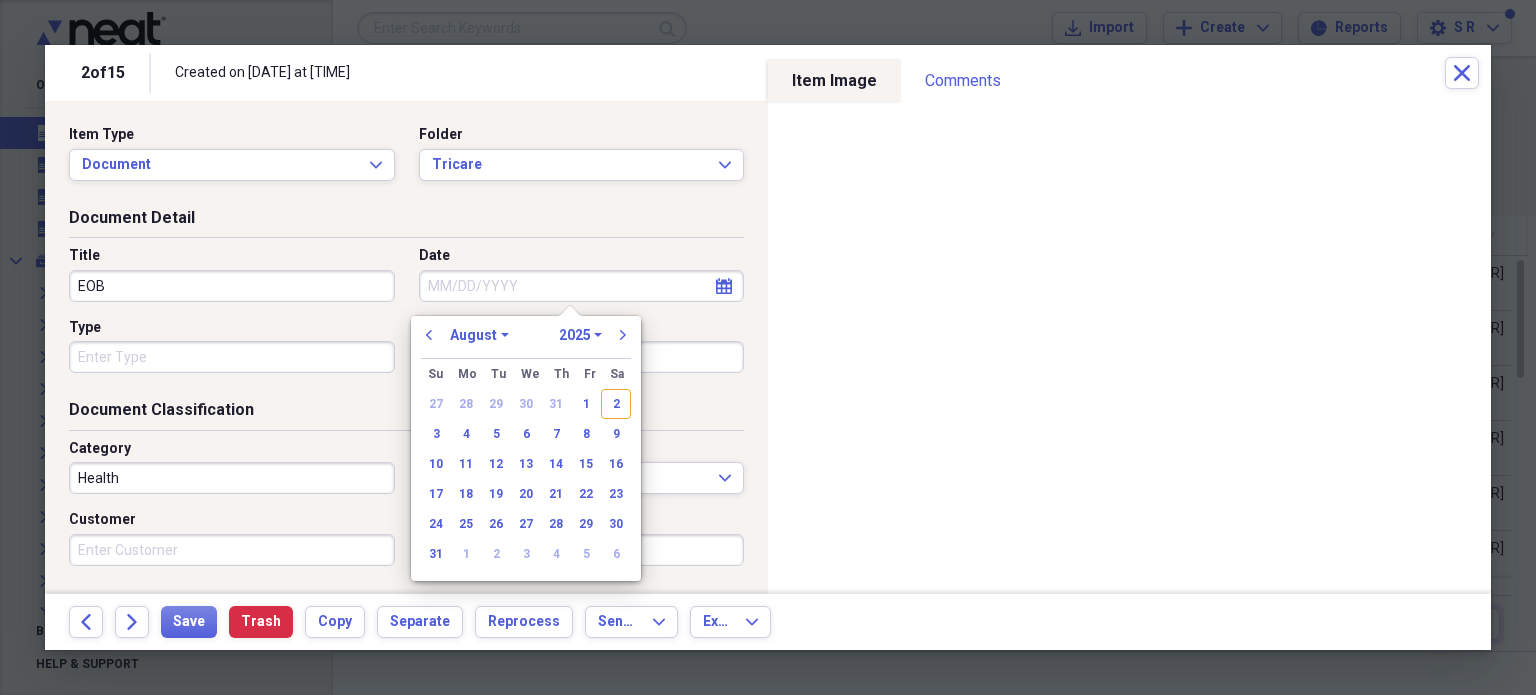 click on "previous January February March April May June July August September October November December 1970 1971 1972 1973 1974 1975 1976 1977 1978 1979 1980 1981 1982 1983 1984 1985 1986 1987 1988 1989 1990 1991 1992 1993 1994 1995 1996 1997 1998 1999 2000 2001 2002 2003 2004 2005 2006 2007 2008 2009 2010 2011 2012 2013 2014 2015 2016 2017 2018 2019 2020 2021 2022 2023 2024 2025 2026 2027 2028 2029 2030 2031 2032 2033 2034 2035 next" at bounding box center [526, 341] 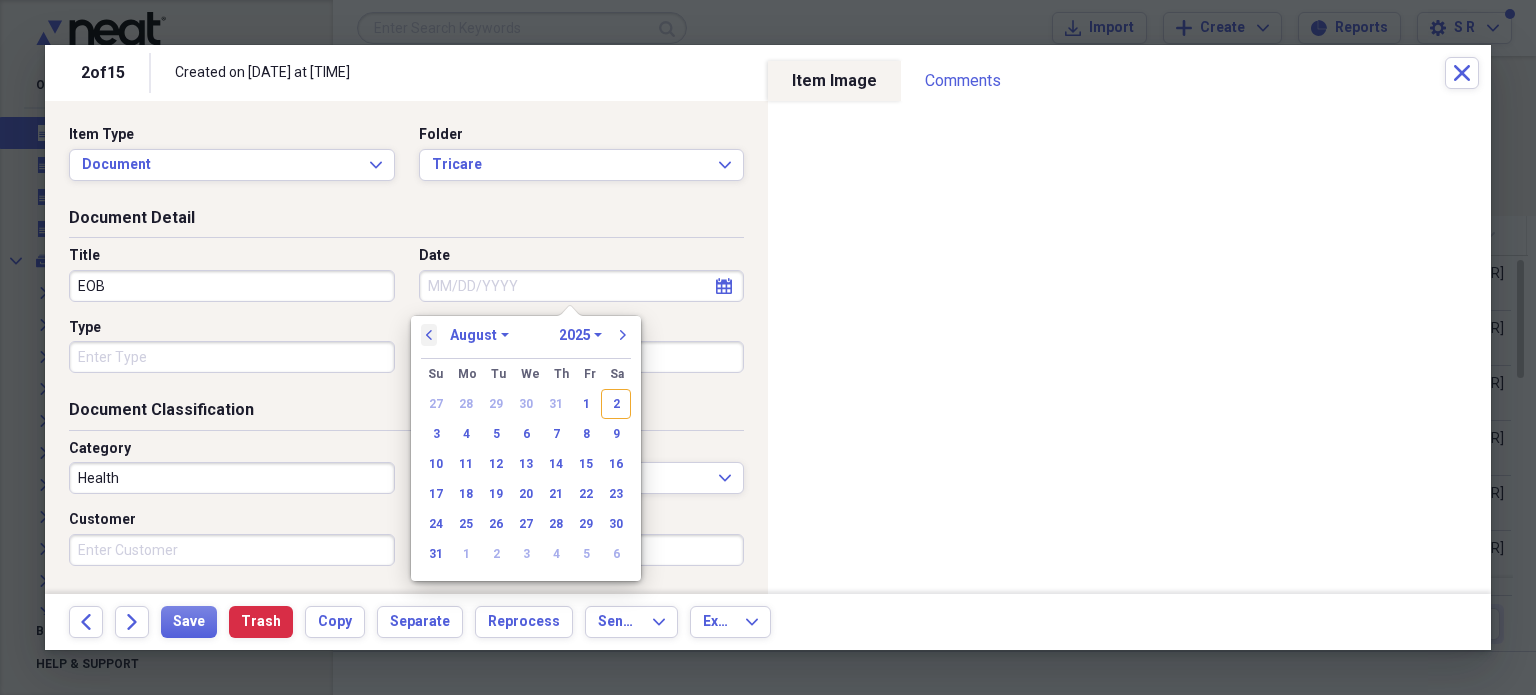click on "previous" at bounding box center (429, 335) 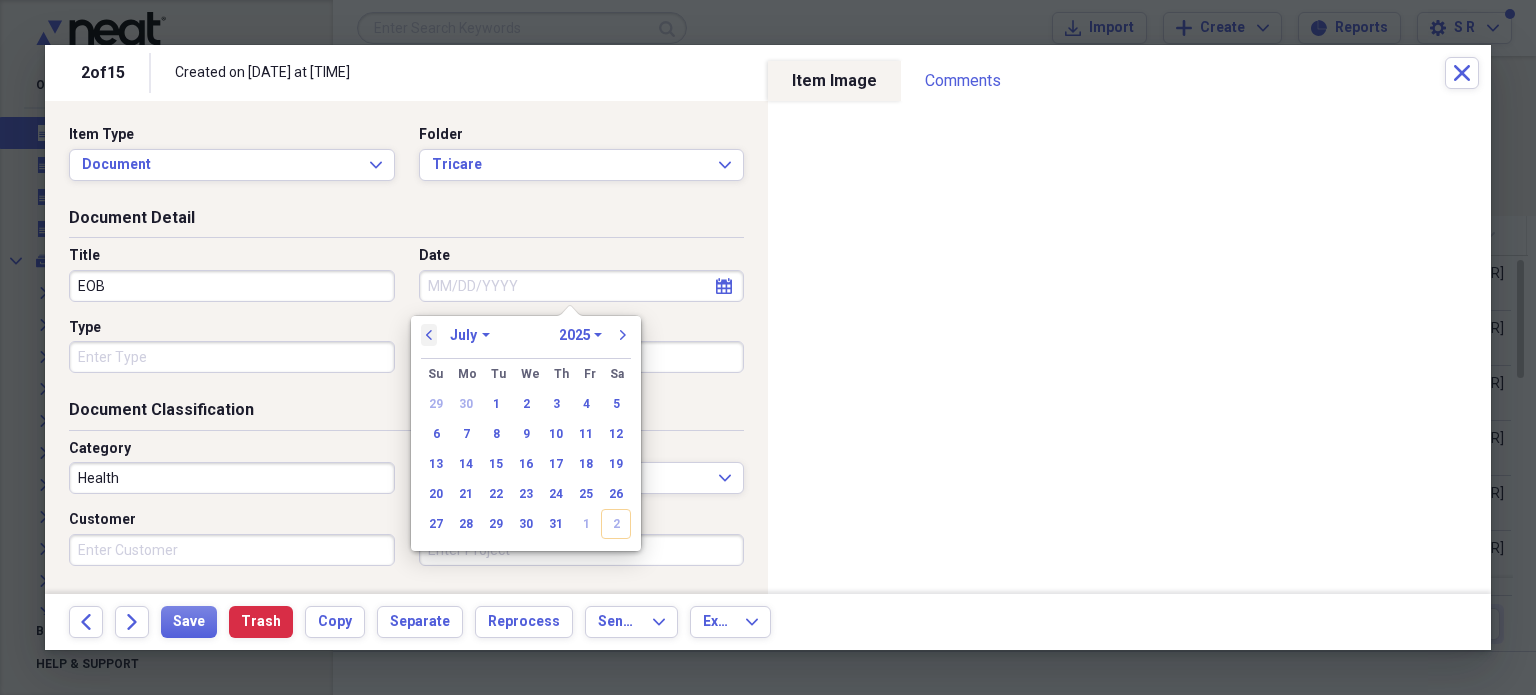 click on "previous" at bounding box center (429, 335) 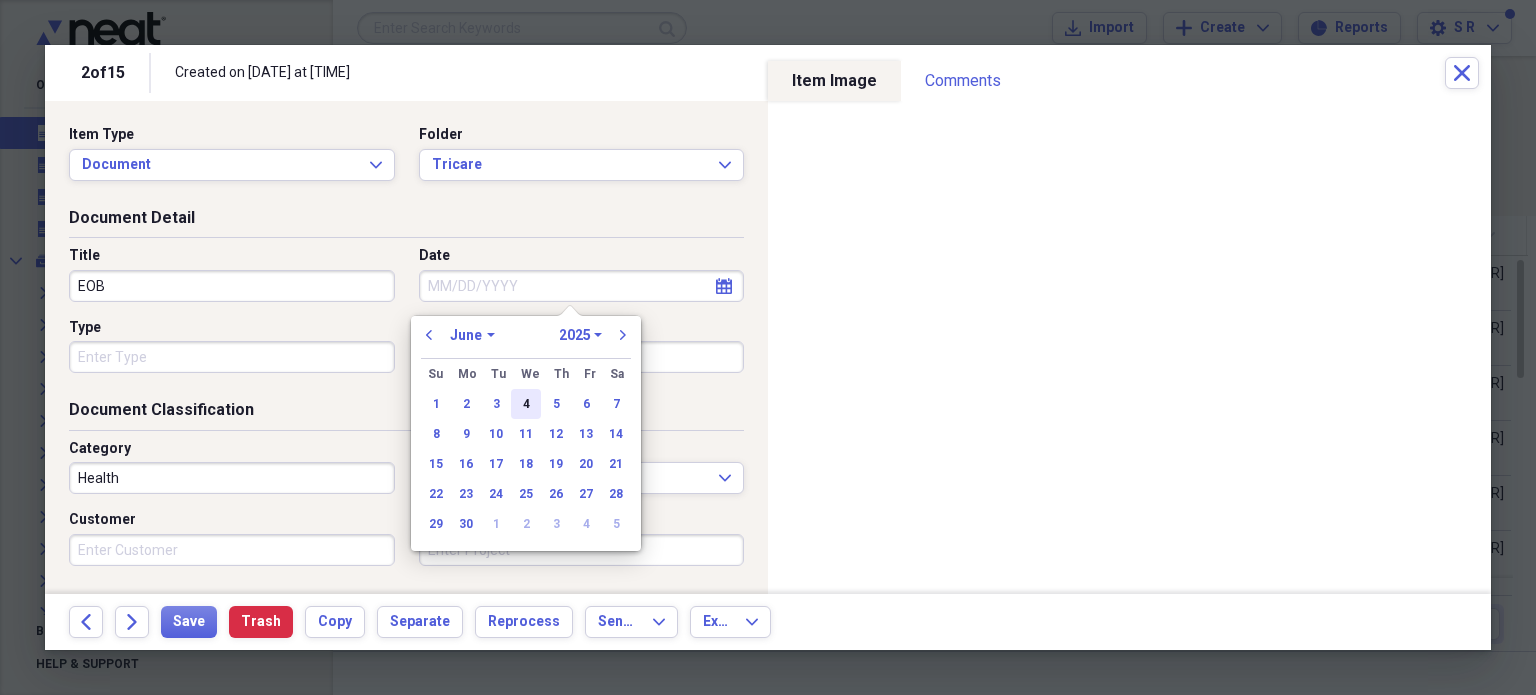 click on "4" at bounding box center [526, 404] 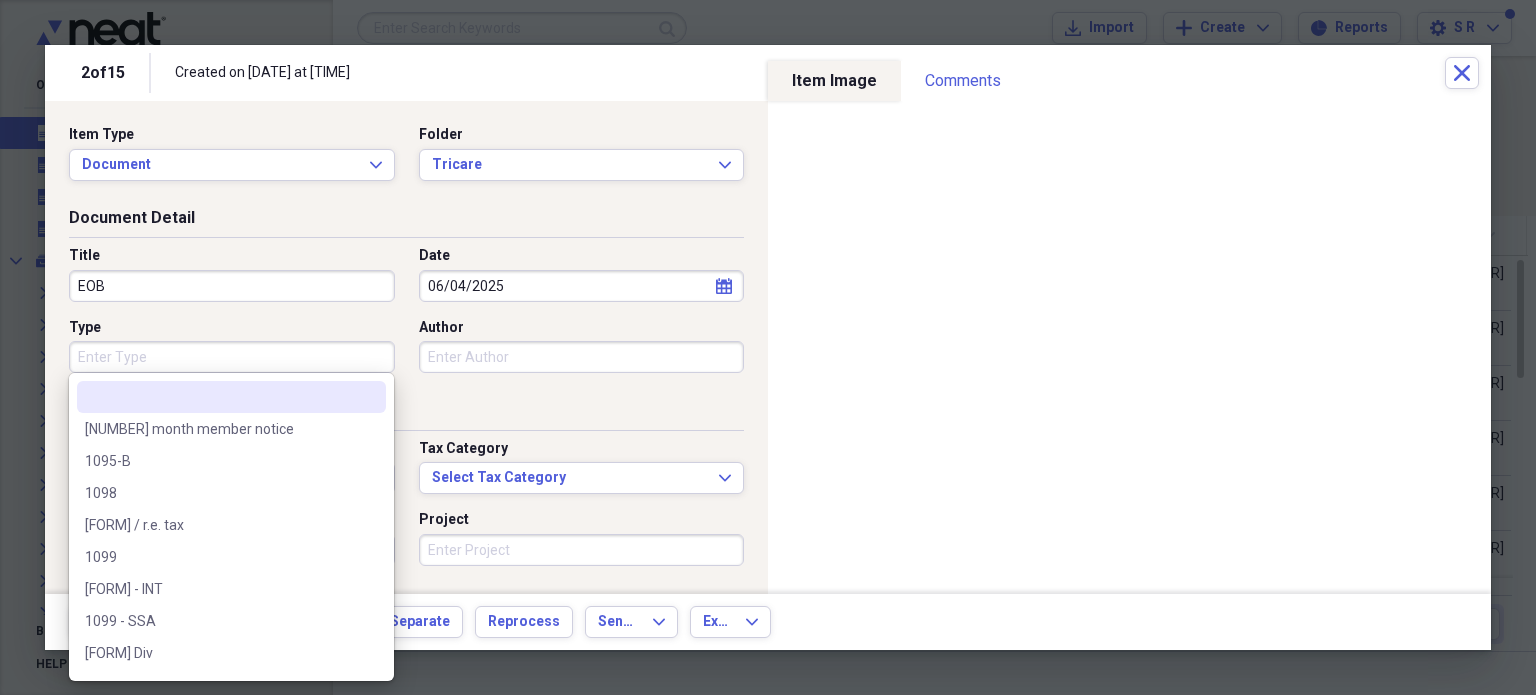click on "Type" at bounding box center [232, 357] 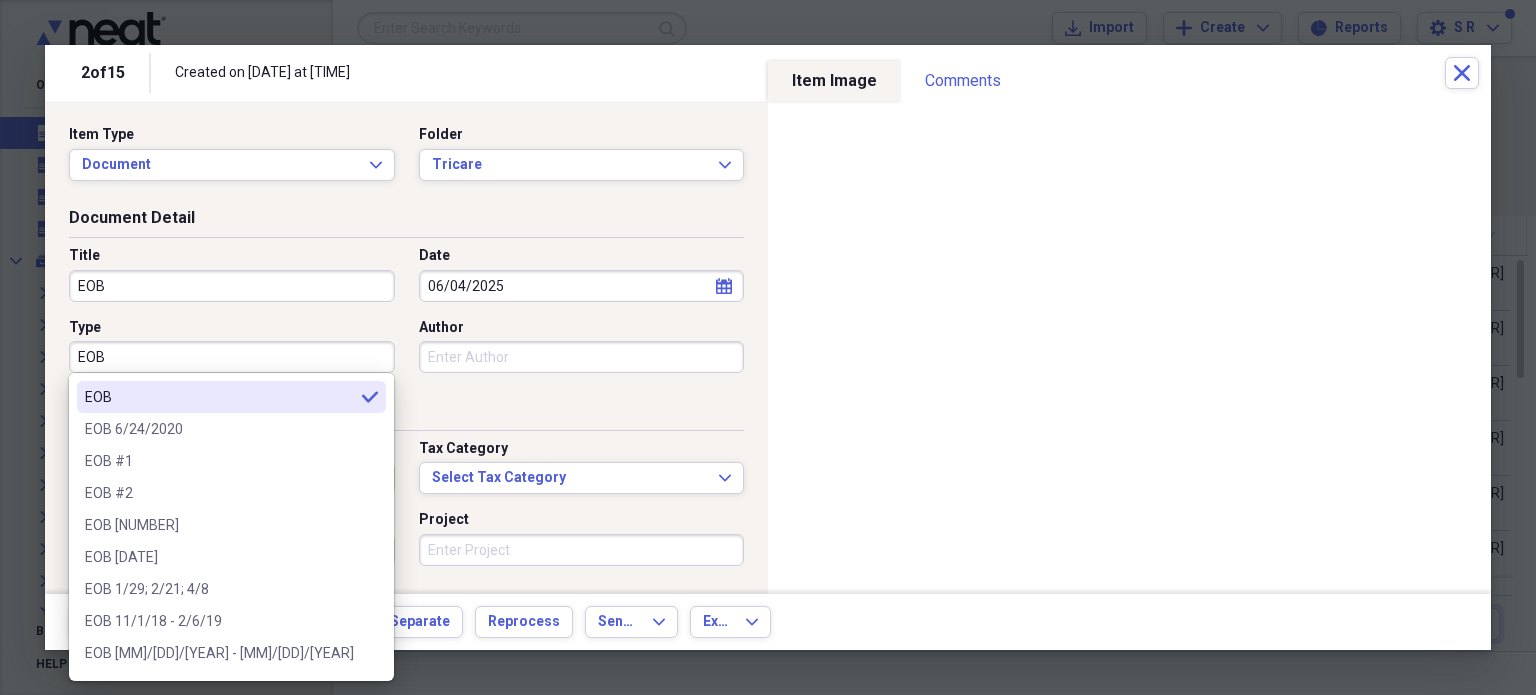 type on "EOB" 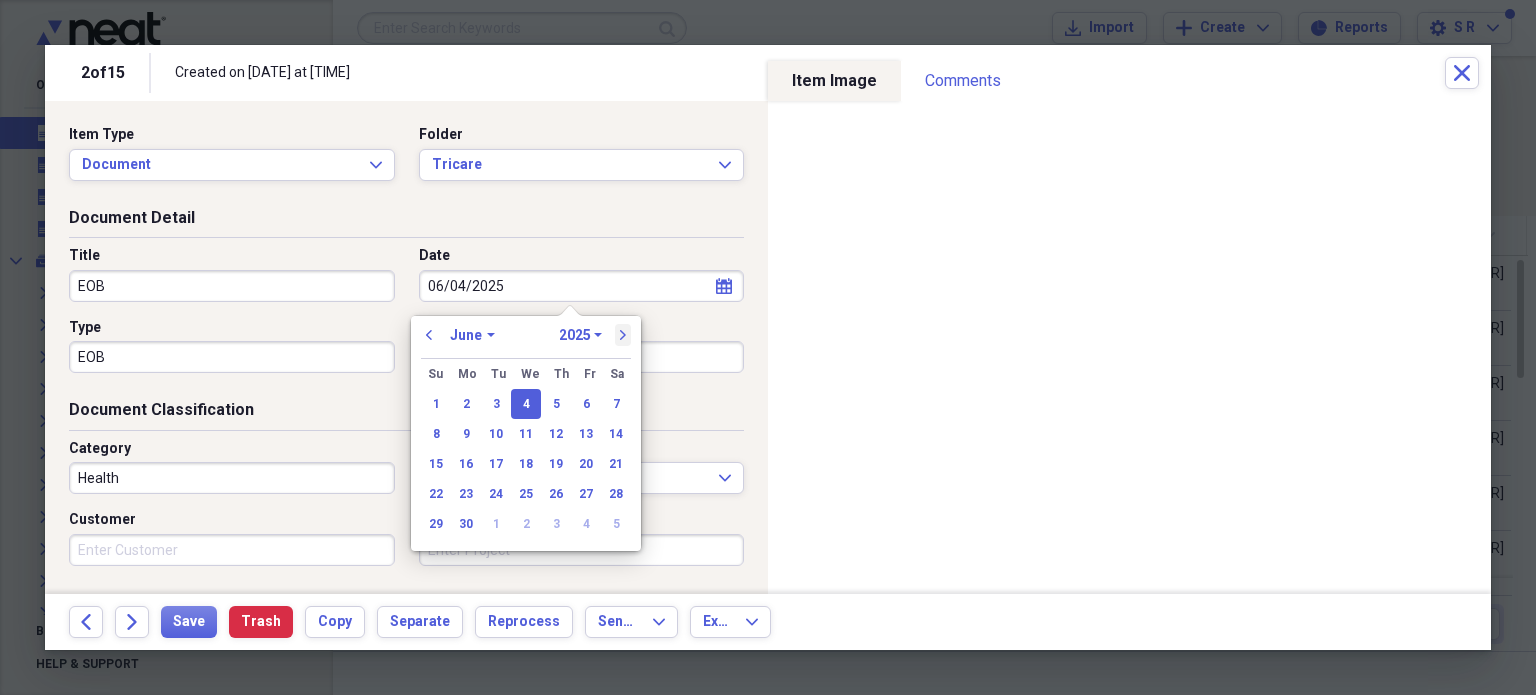 click on "next" at bounding box center (623, 335) 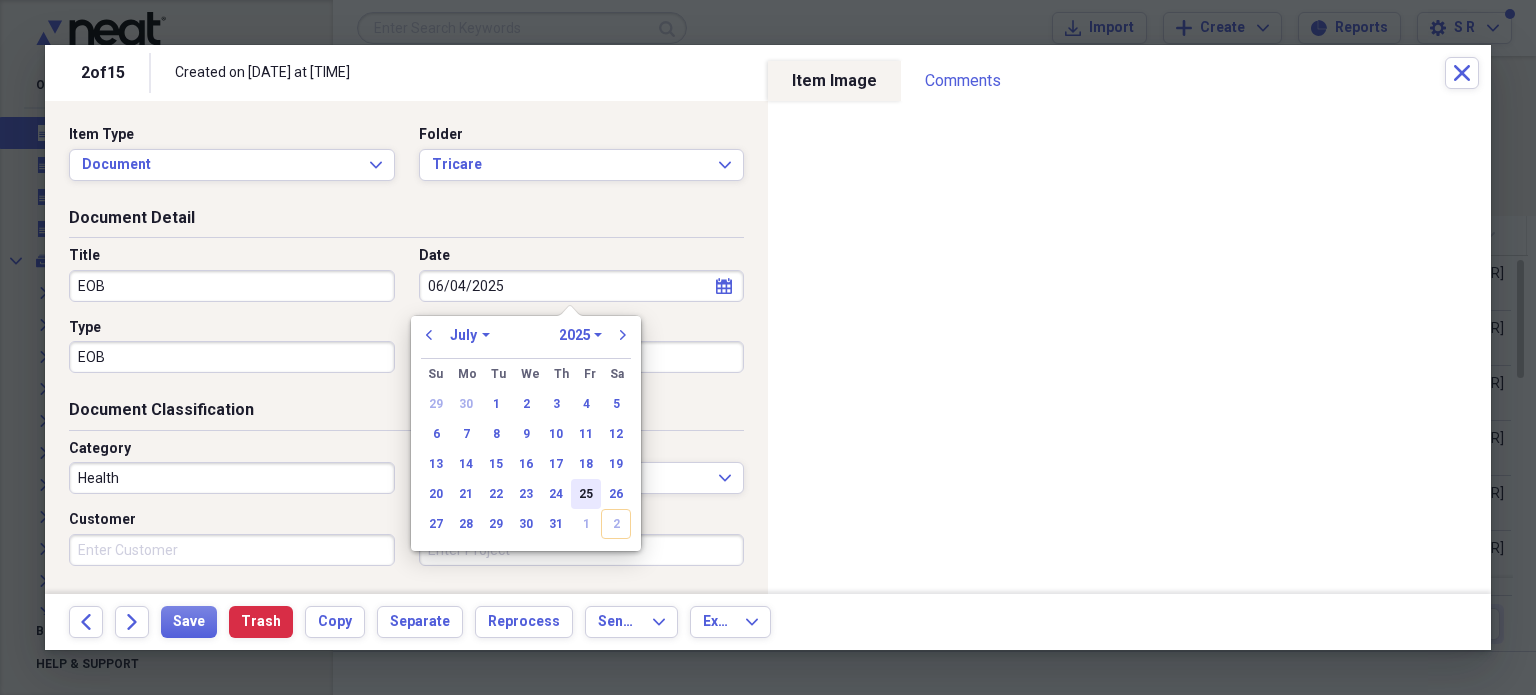 click on "25" at bounding box center (586, 494) 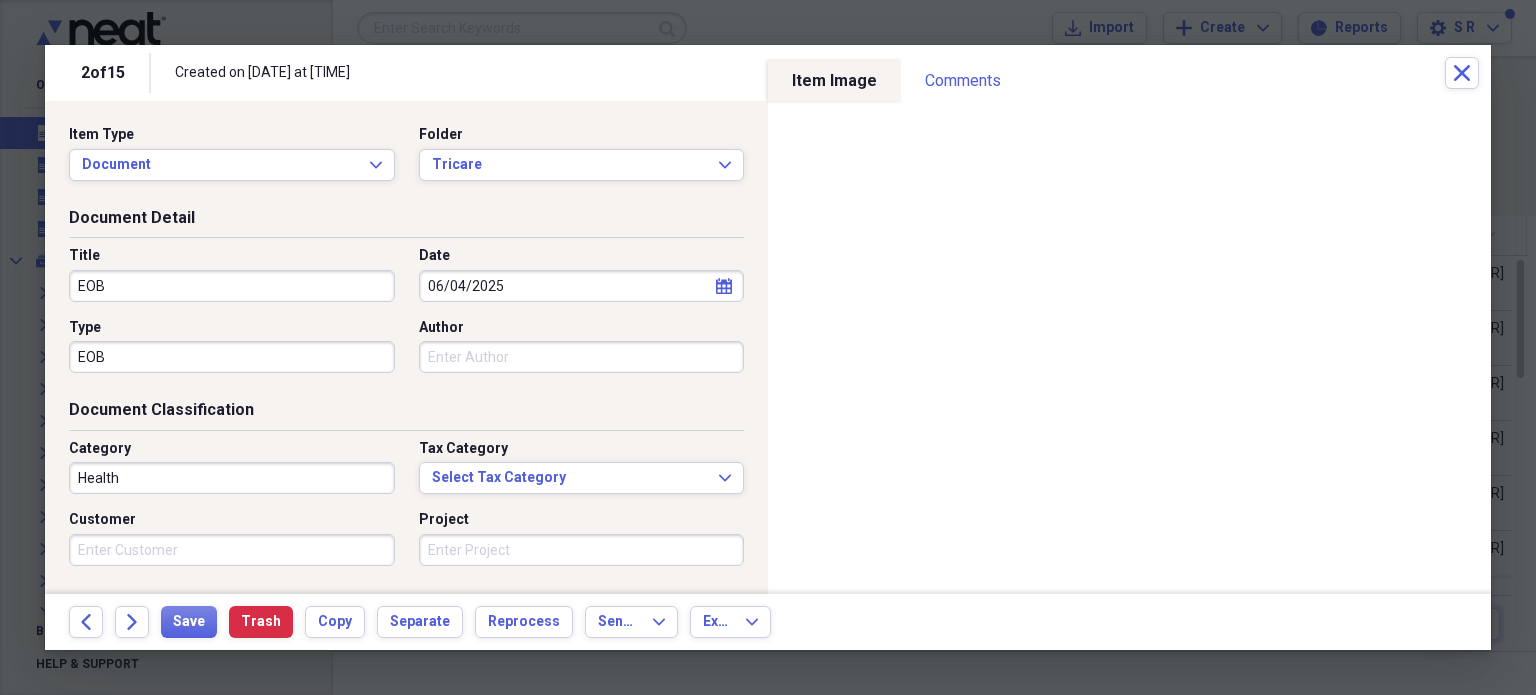 type on "07/25/2025" 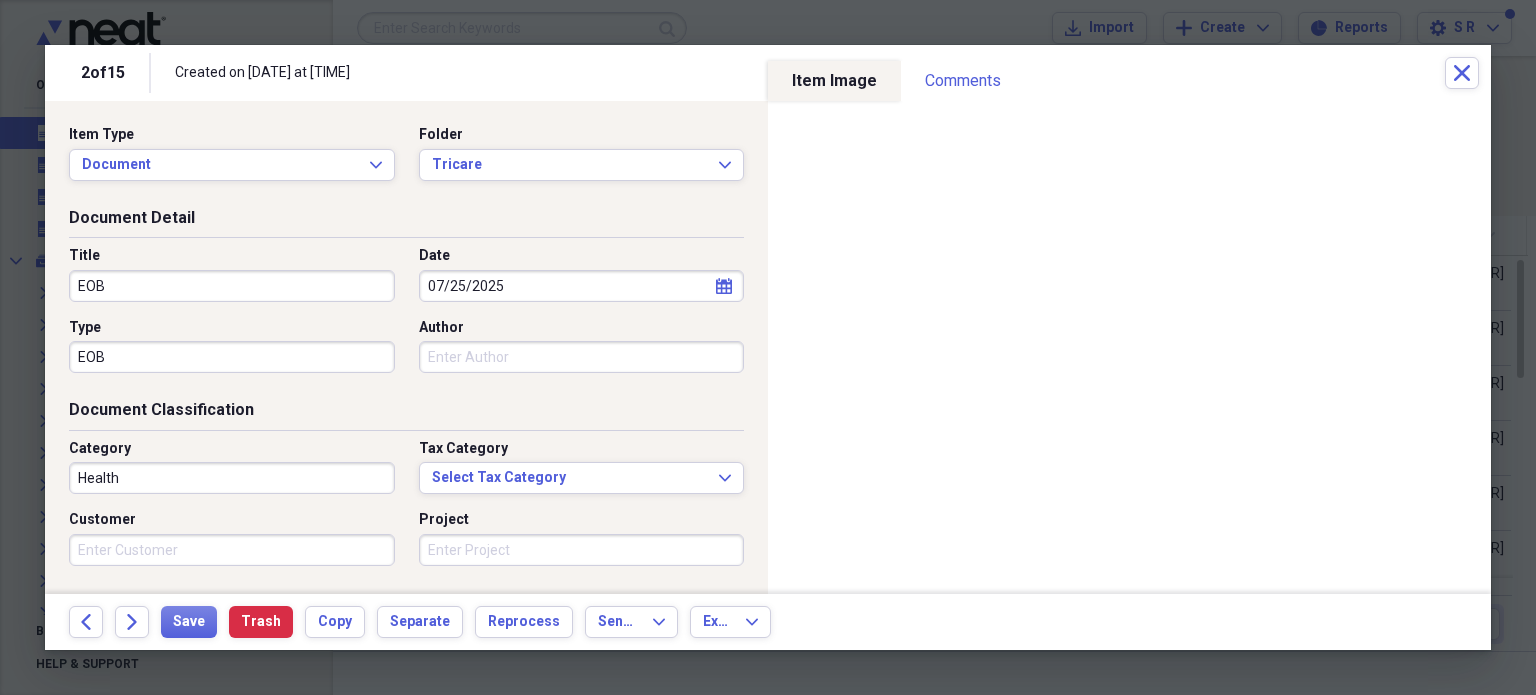 click on "Health" at bounding box center [232, 478] 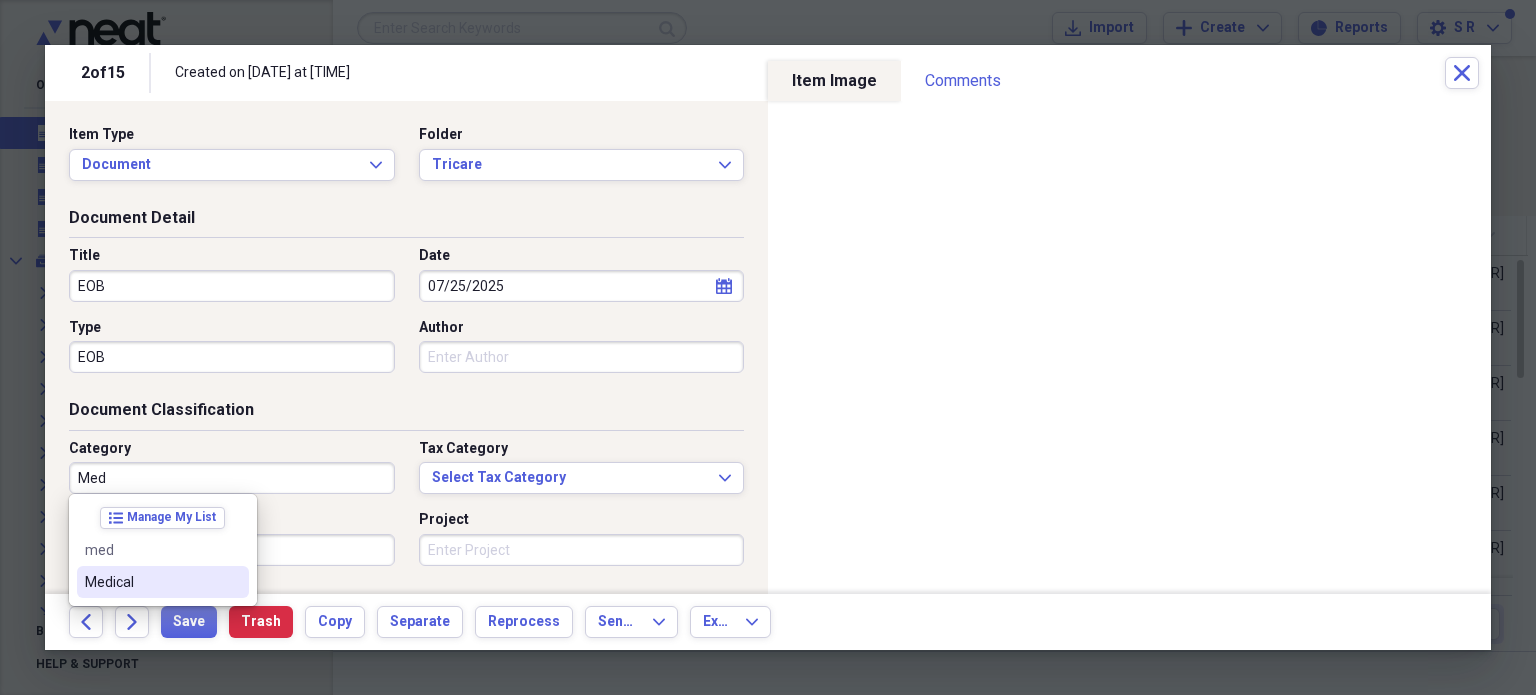 click on "Medical" at bounding box center (151, 582) 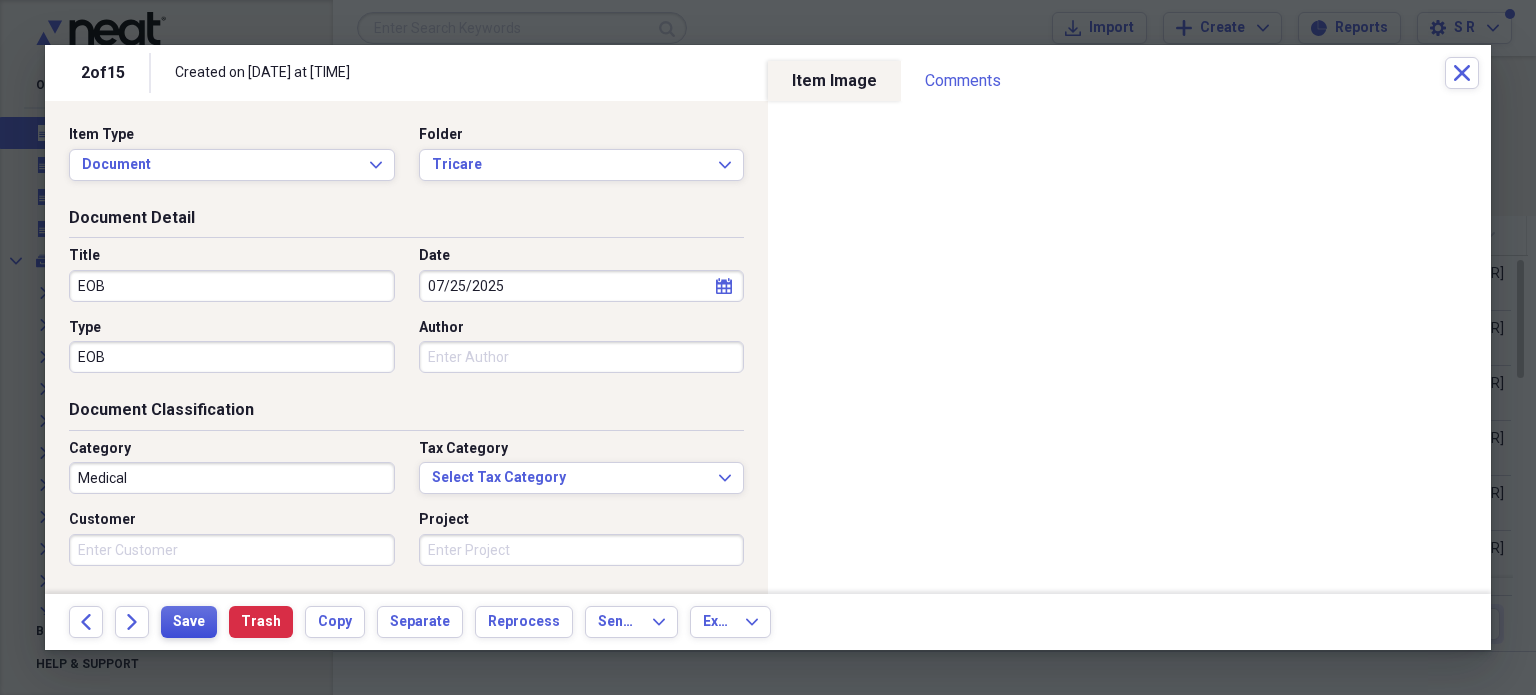 click on "Save" at bounding box center [189, 622] 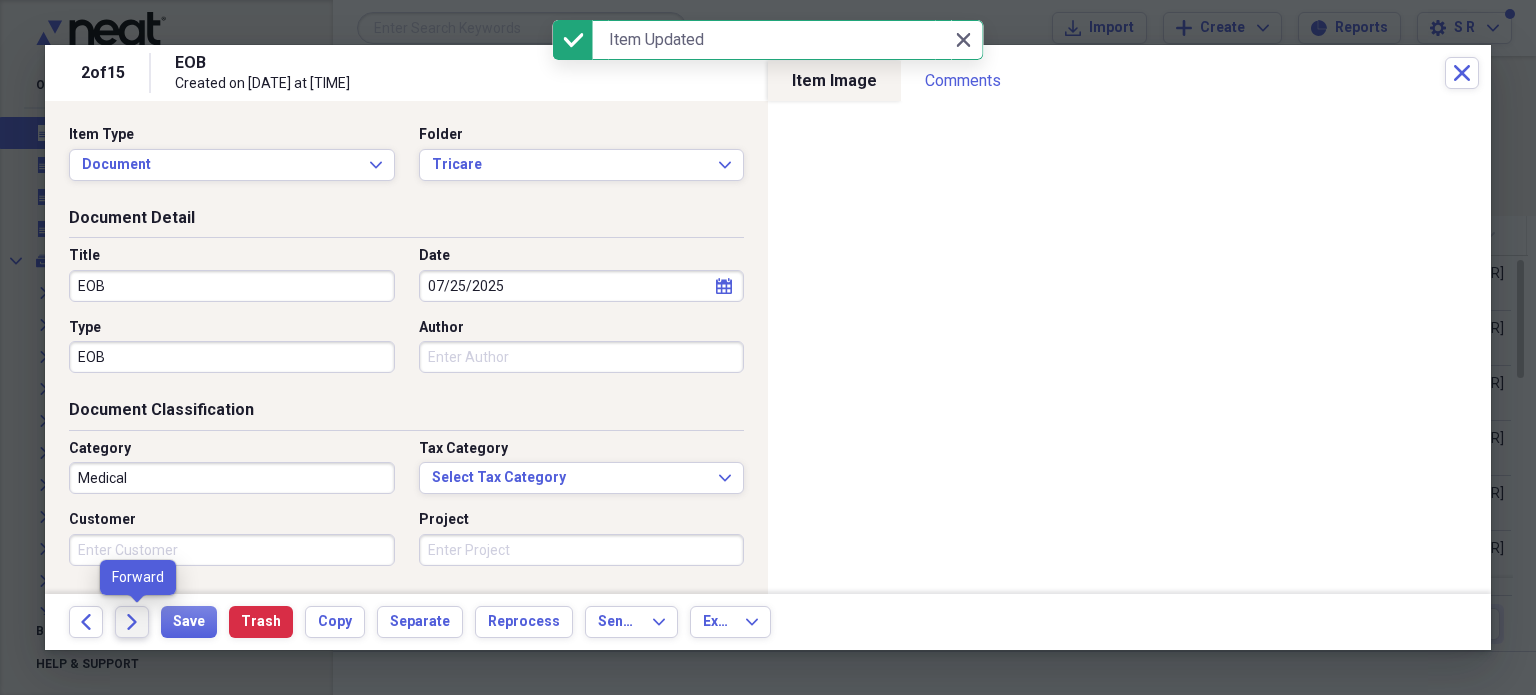 click on "Forward" at bounding box center [132, 622] 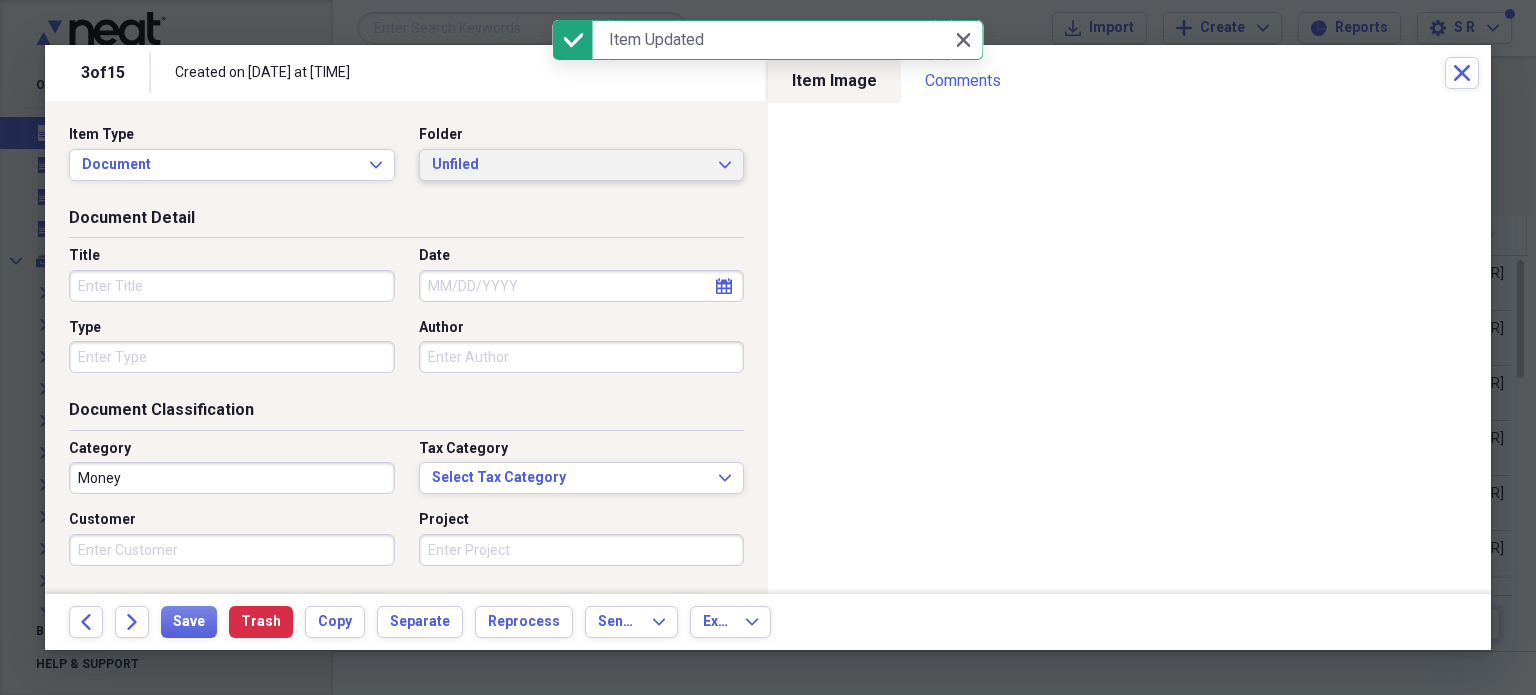 click on "Expand" 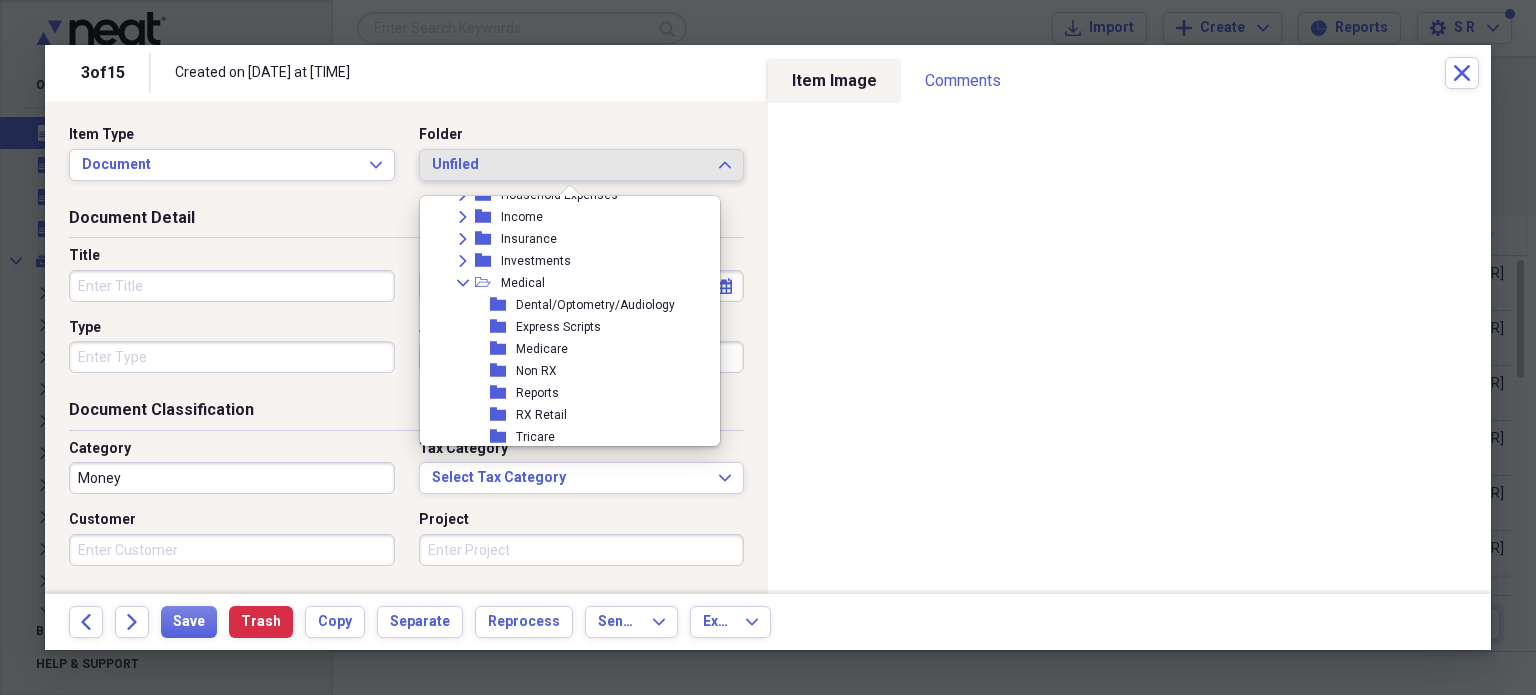scroll, scrollTop: 600, scrollLeft: 0, axis: vertical 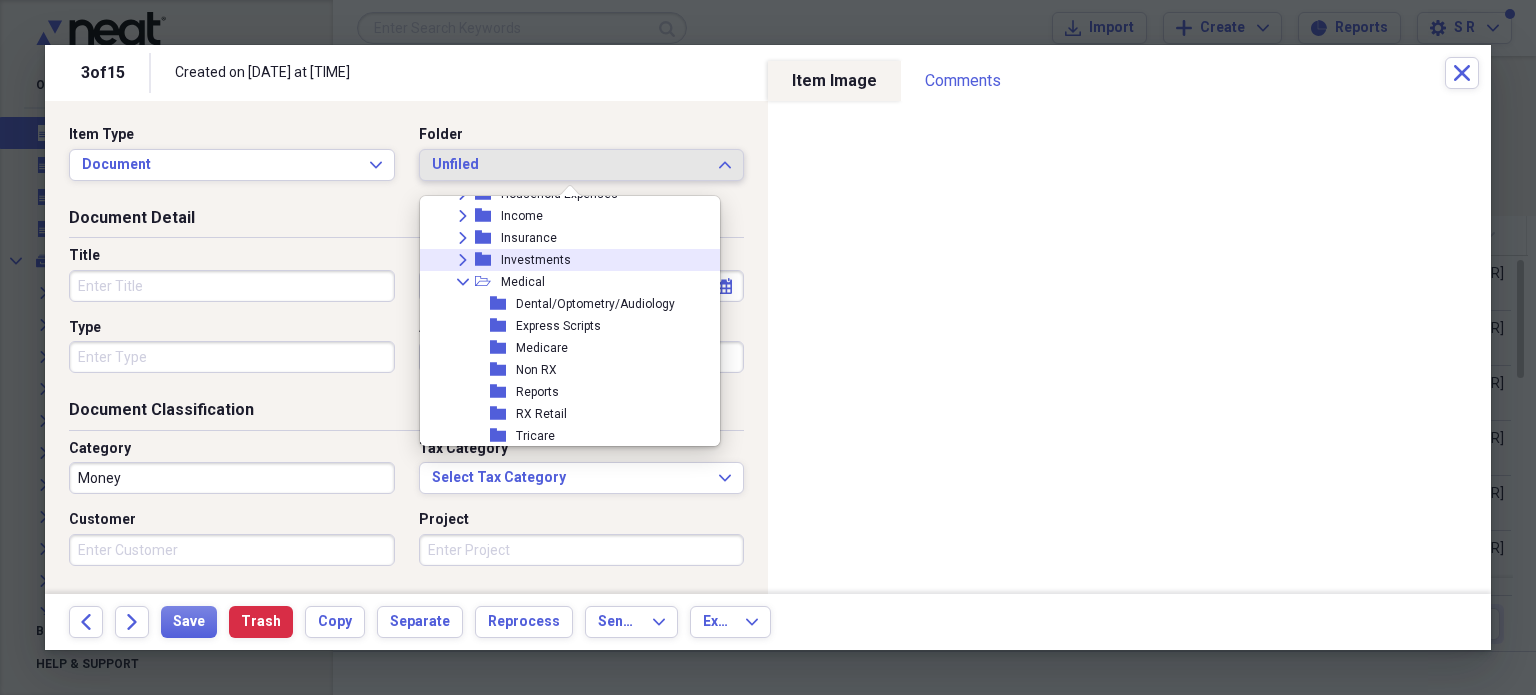 click 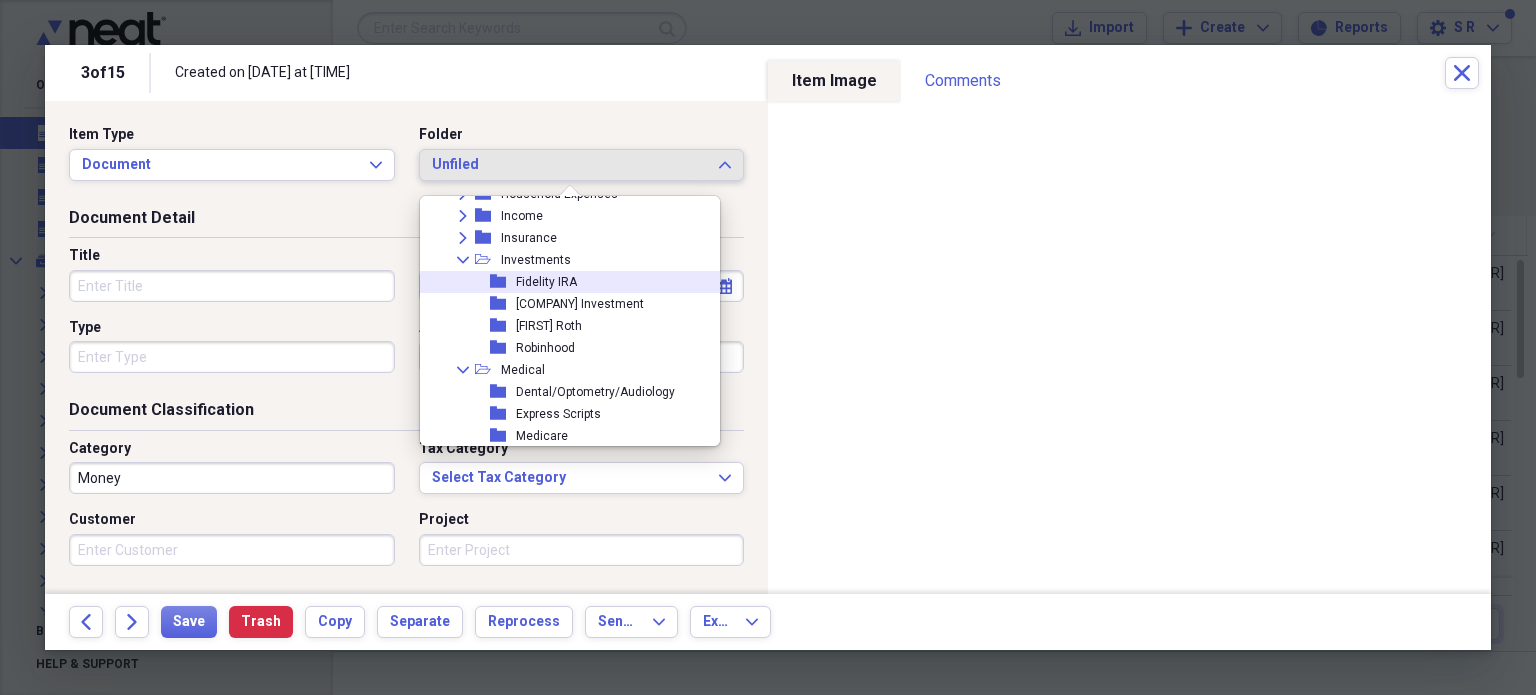 click on "Fidelity IRA" at bounding box center [546, 282] 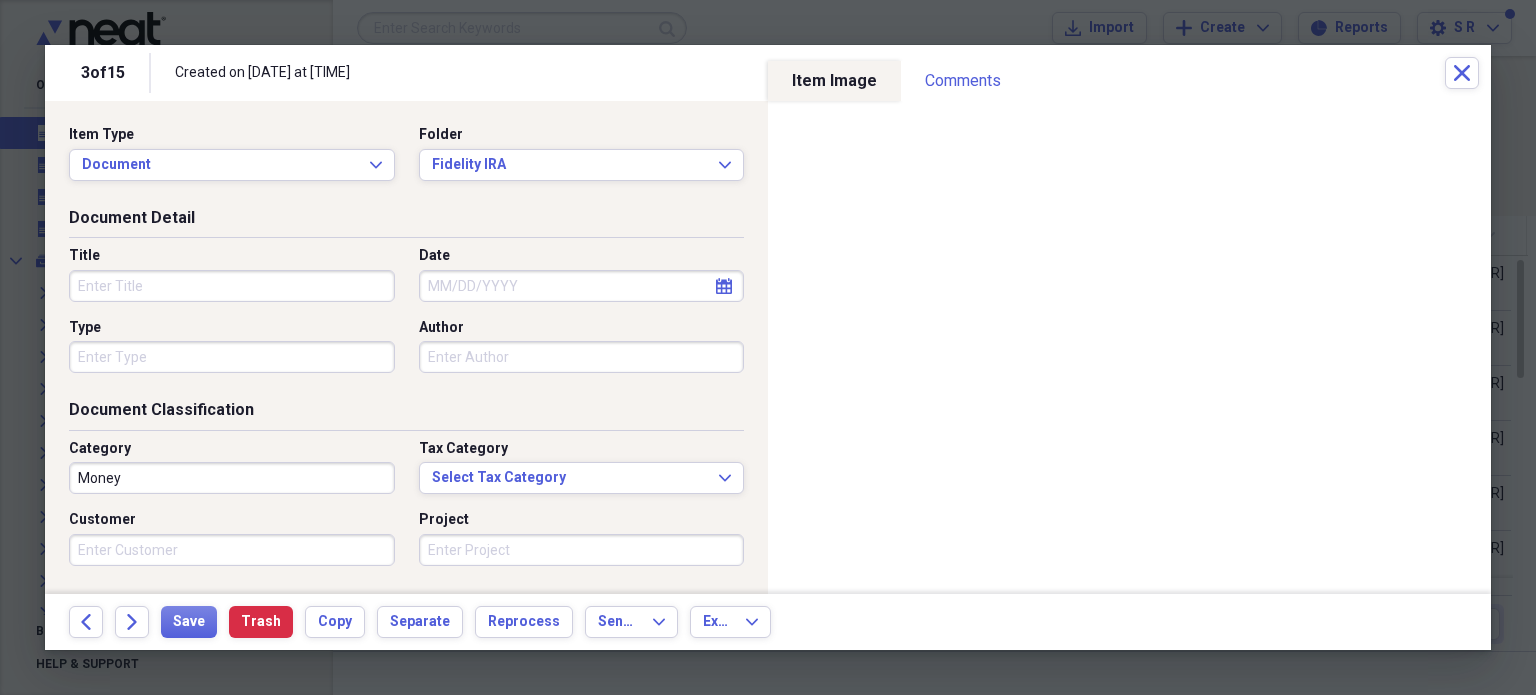 click on "Title" at bounding box center [232, 286] 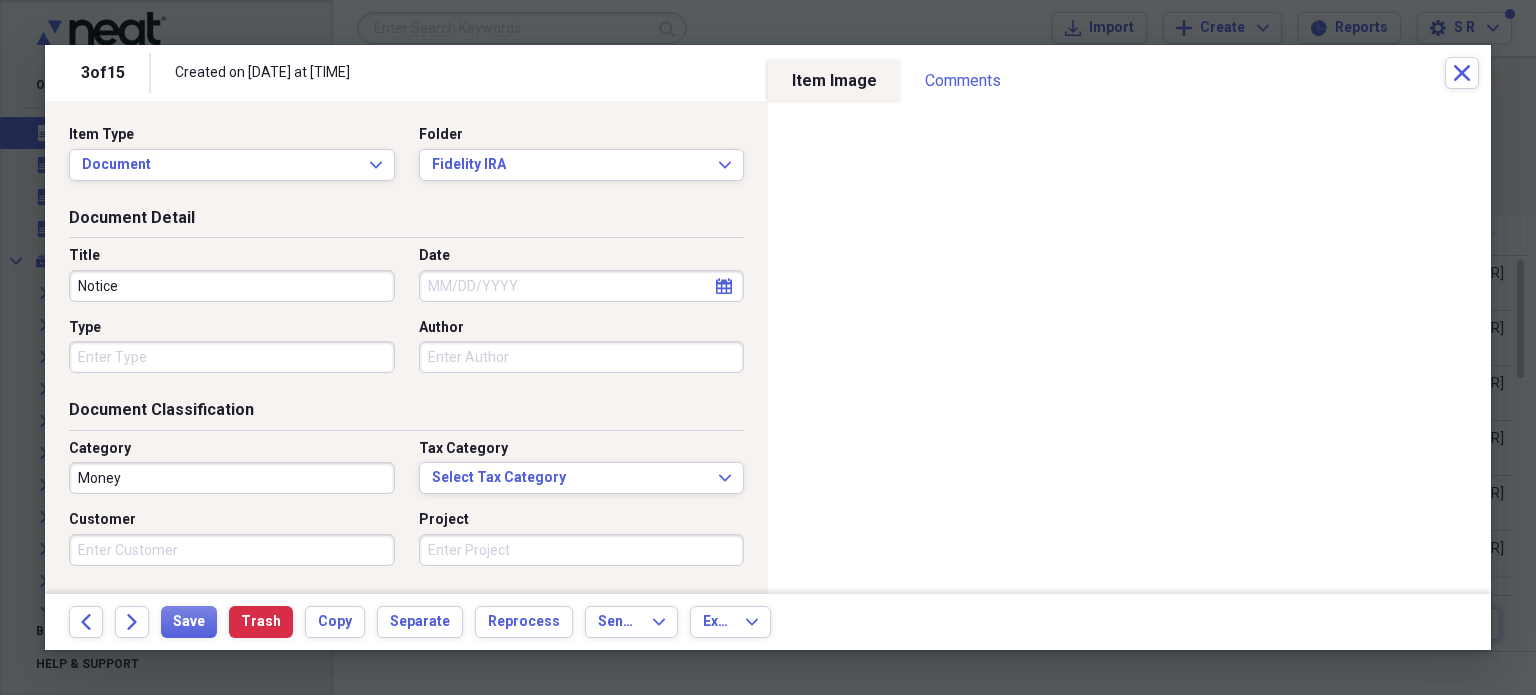 type on "Notice" 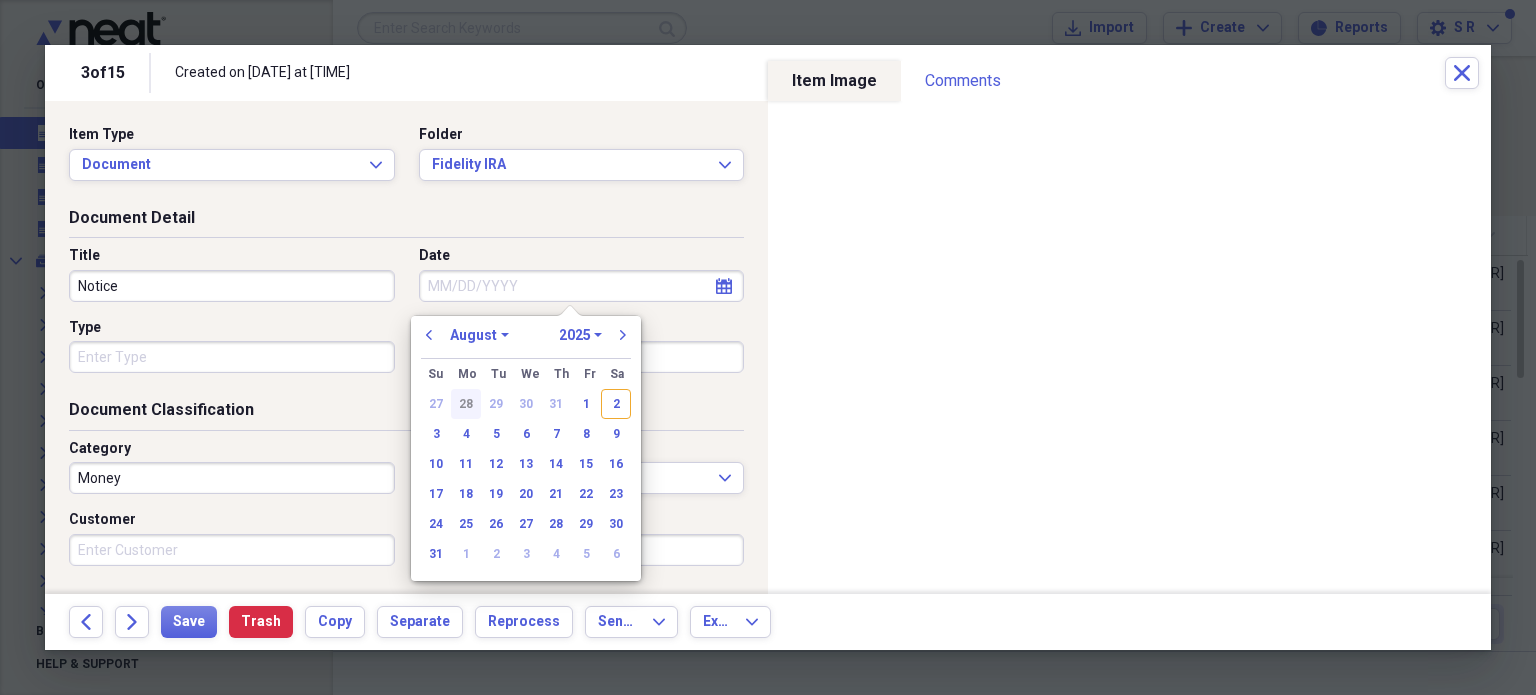 click on "28" at bounding box center (466, 404) 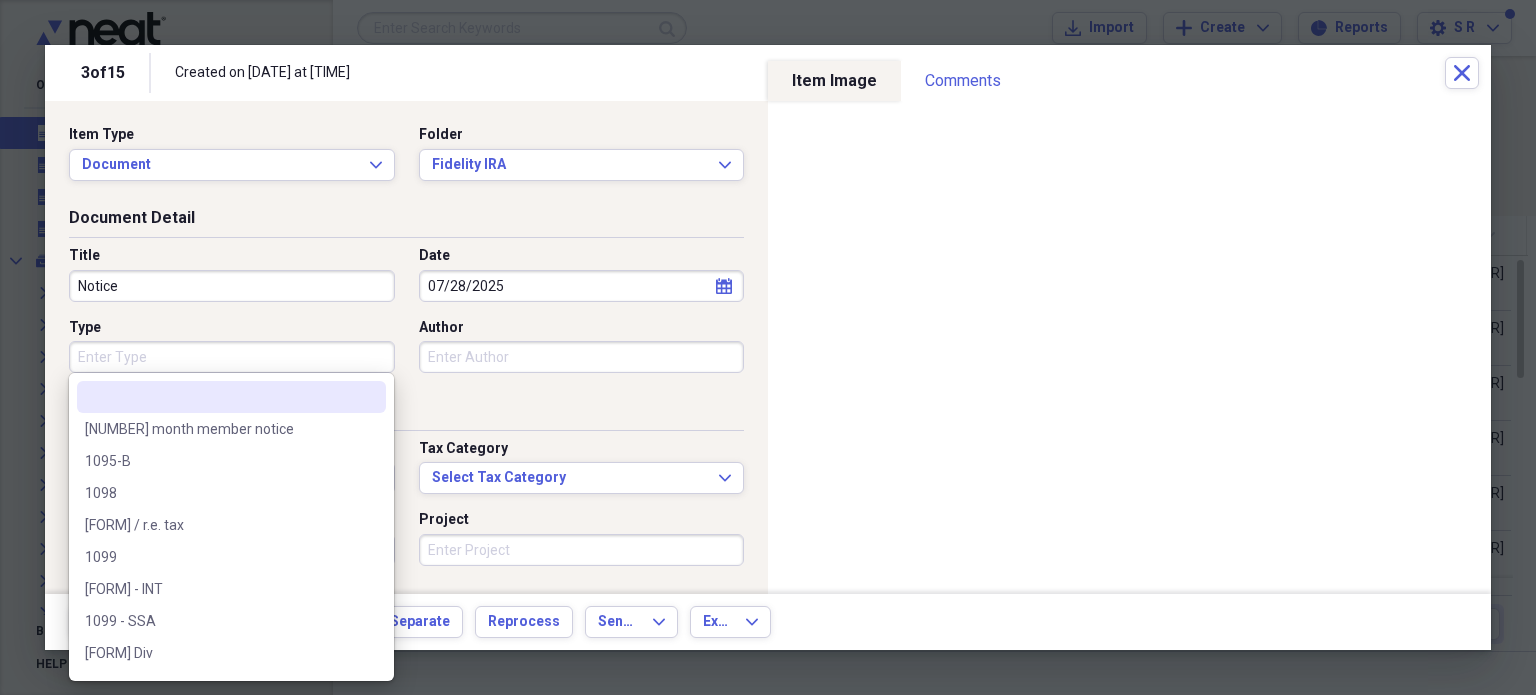 click on "Type" at bounding box center [232, 357] 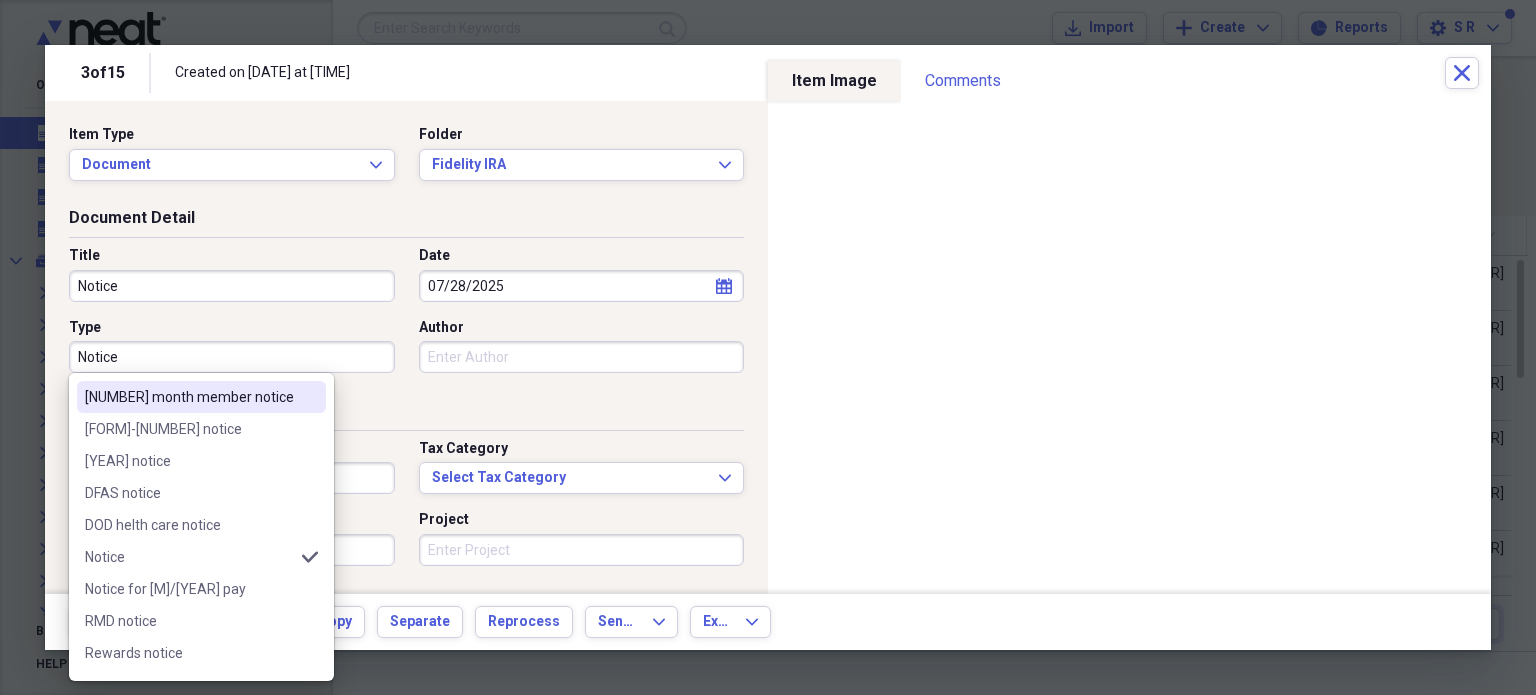 type on "Notice" 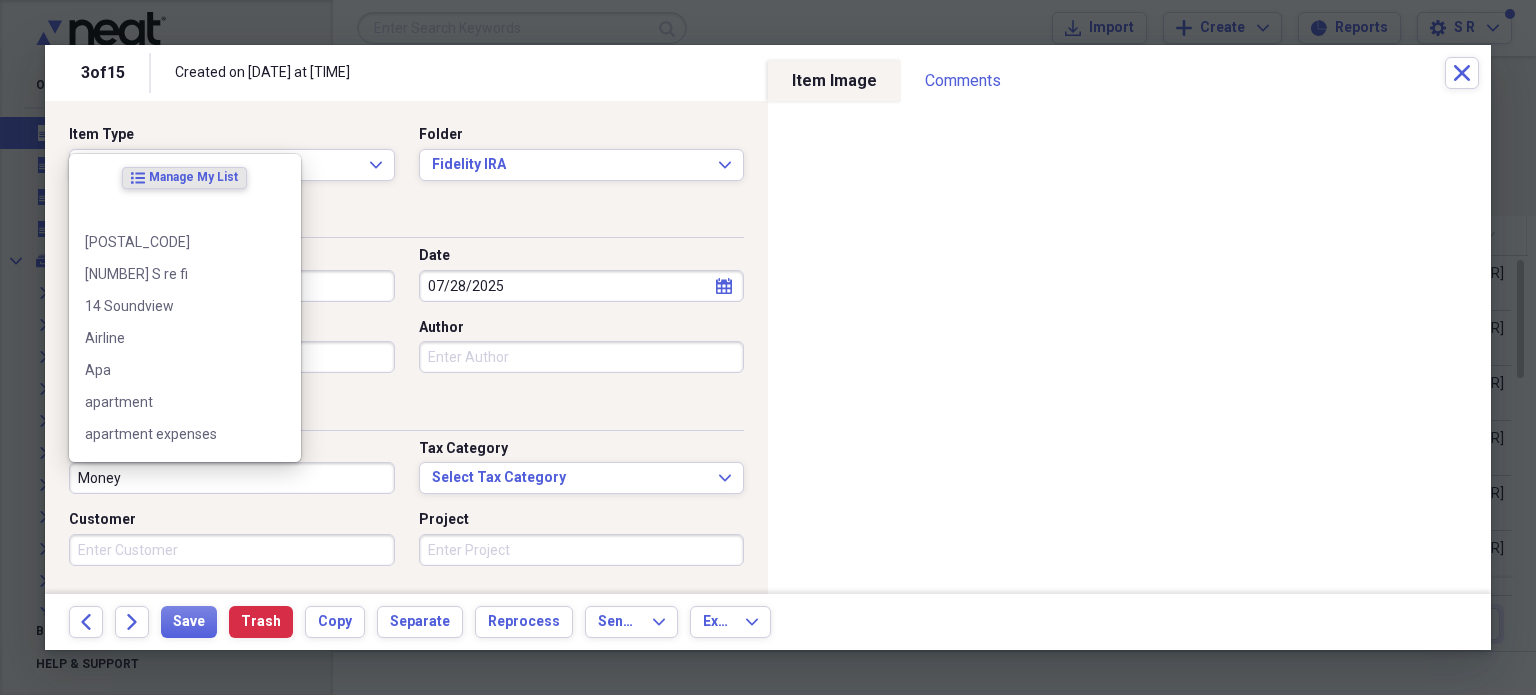 click on "Money" at bounding box center (232, 478) 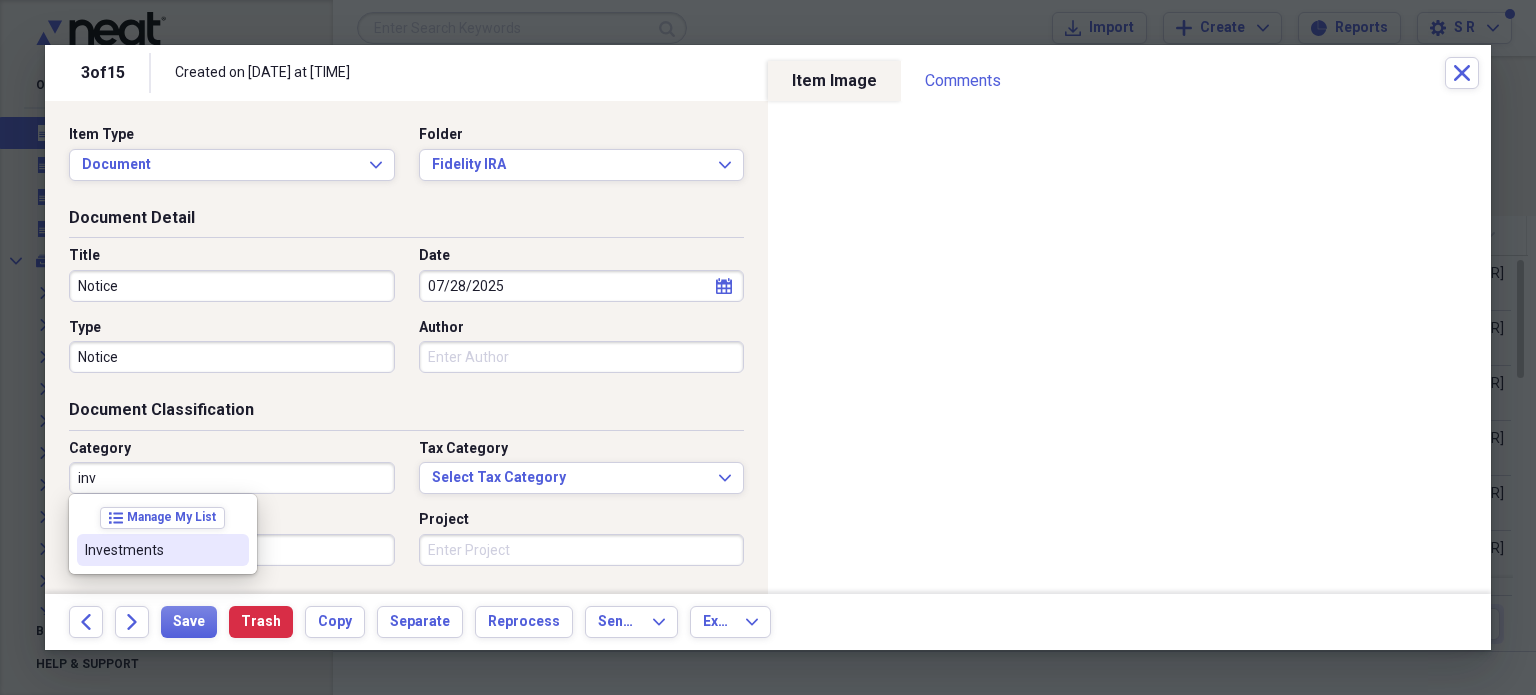 click on "Investments" at bounding box center (151, 550) 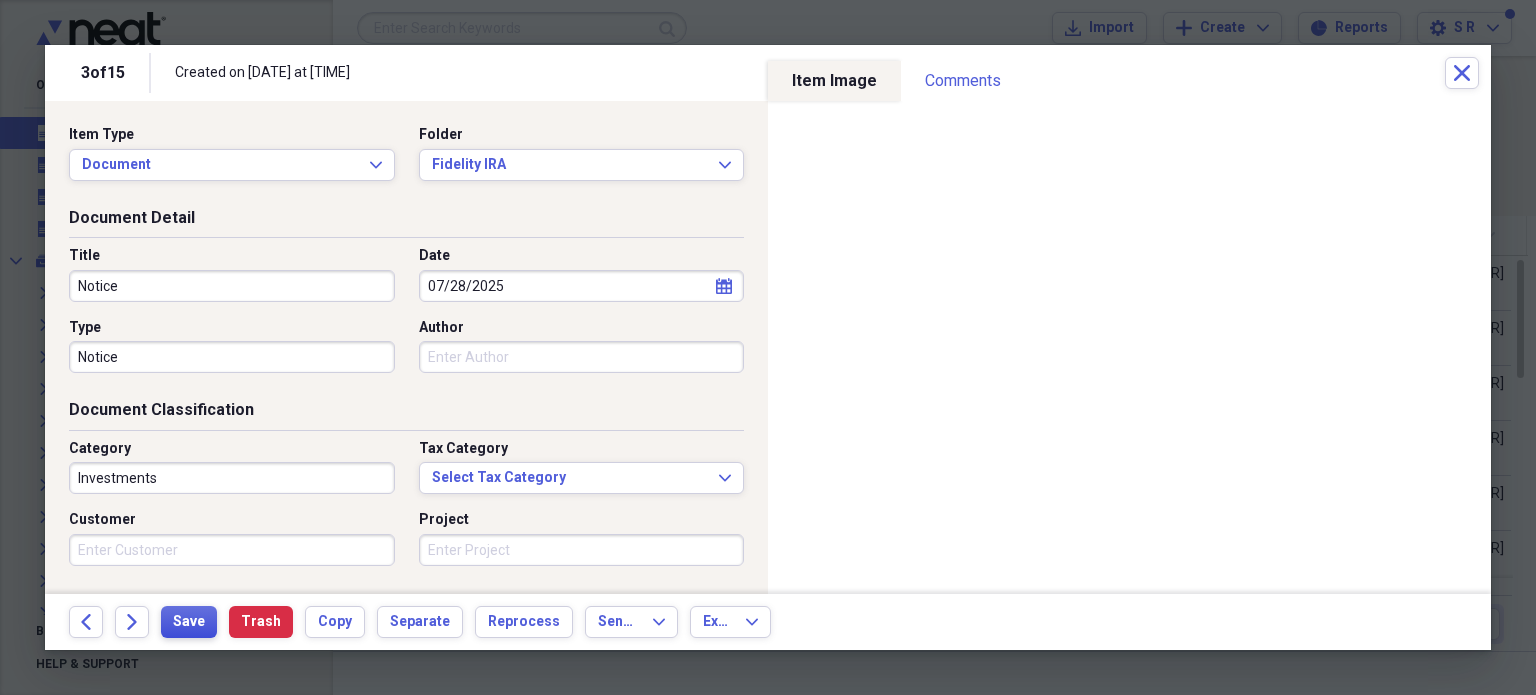 click on "Save" at bounding box center [189, 622] 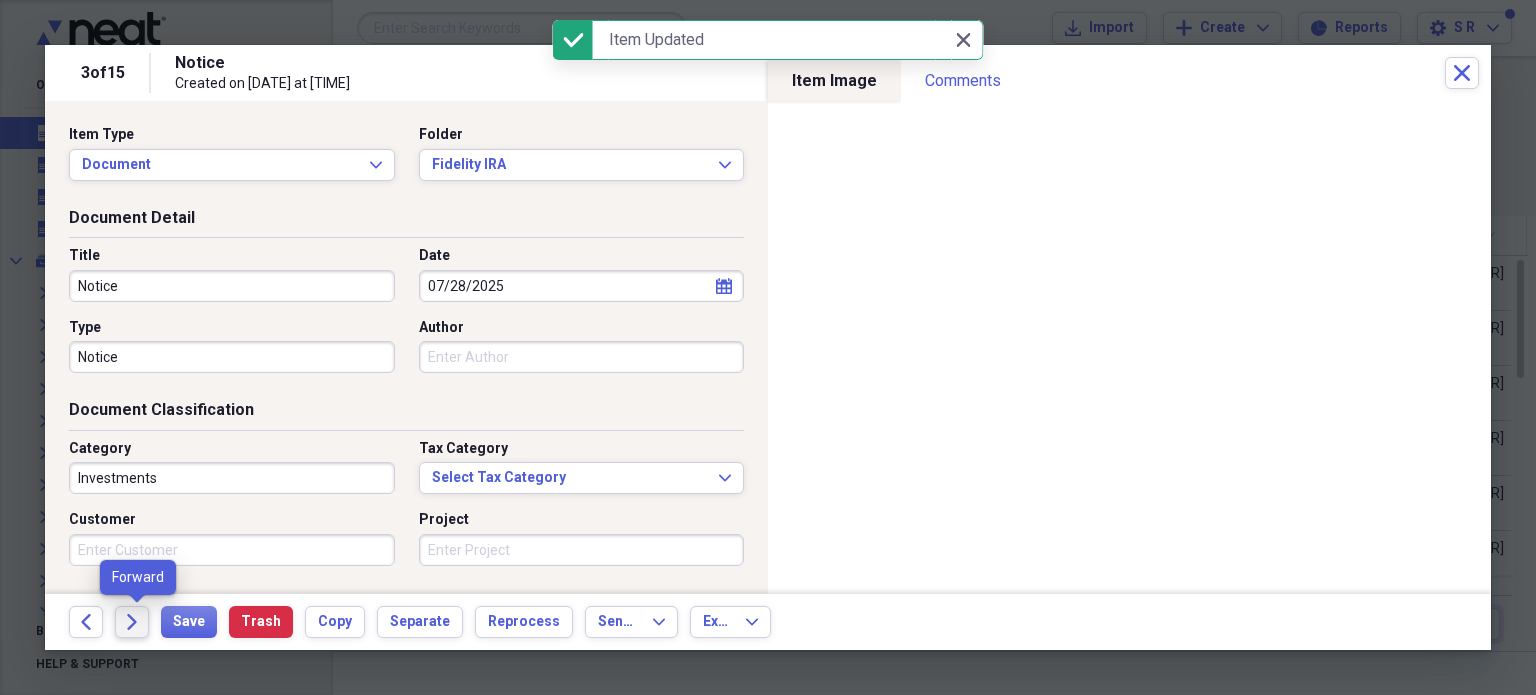 click on "Forward" 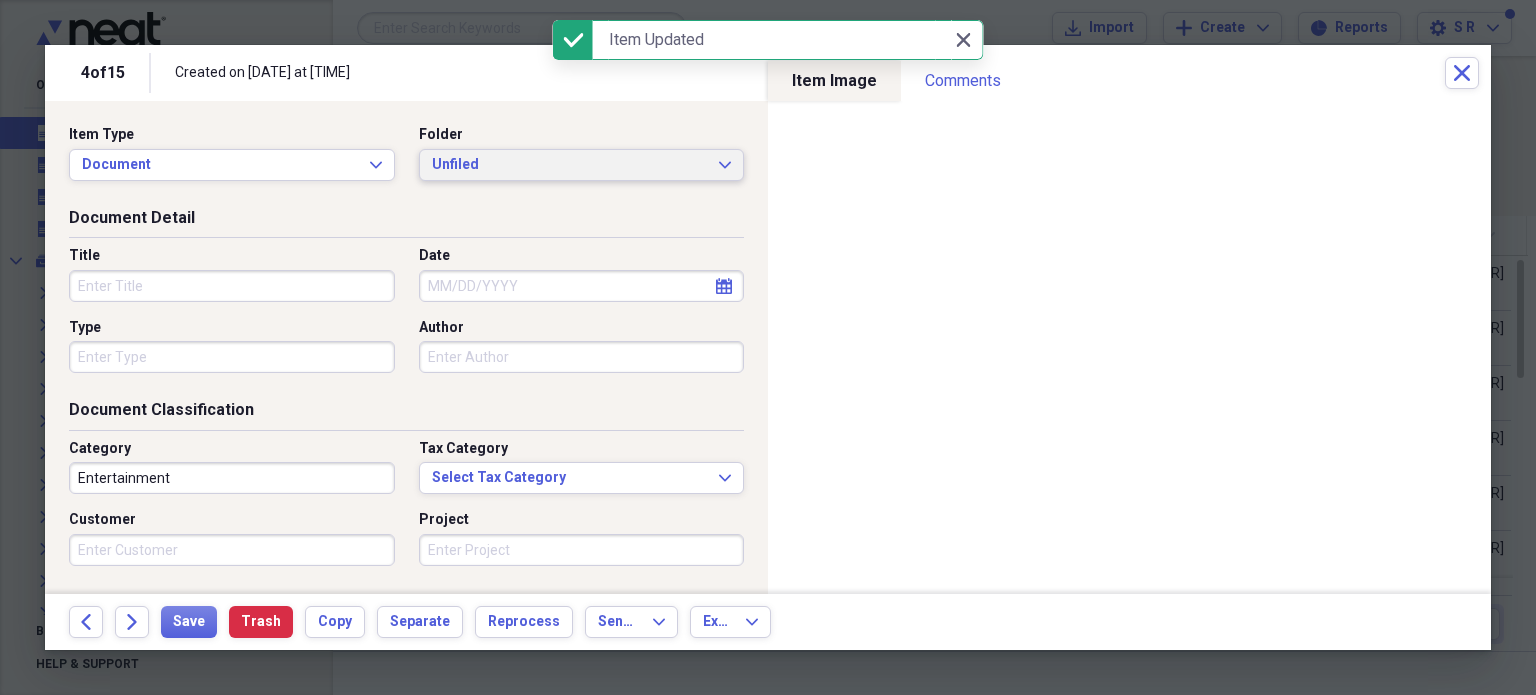 click on "Unfiled Expand" at bounding box center (582, 165) 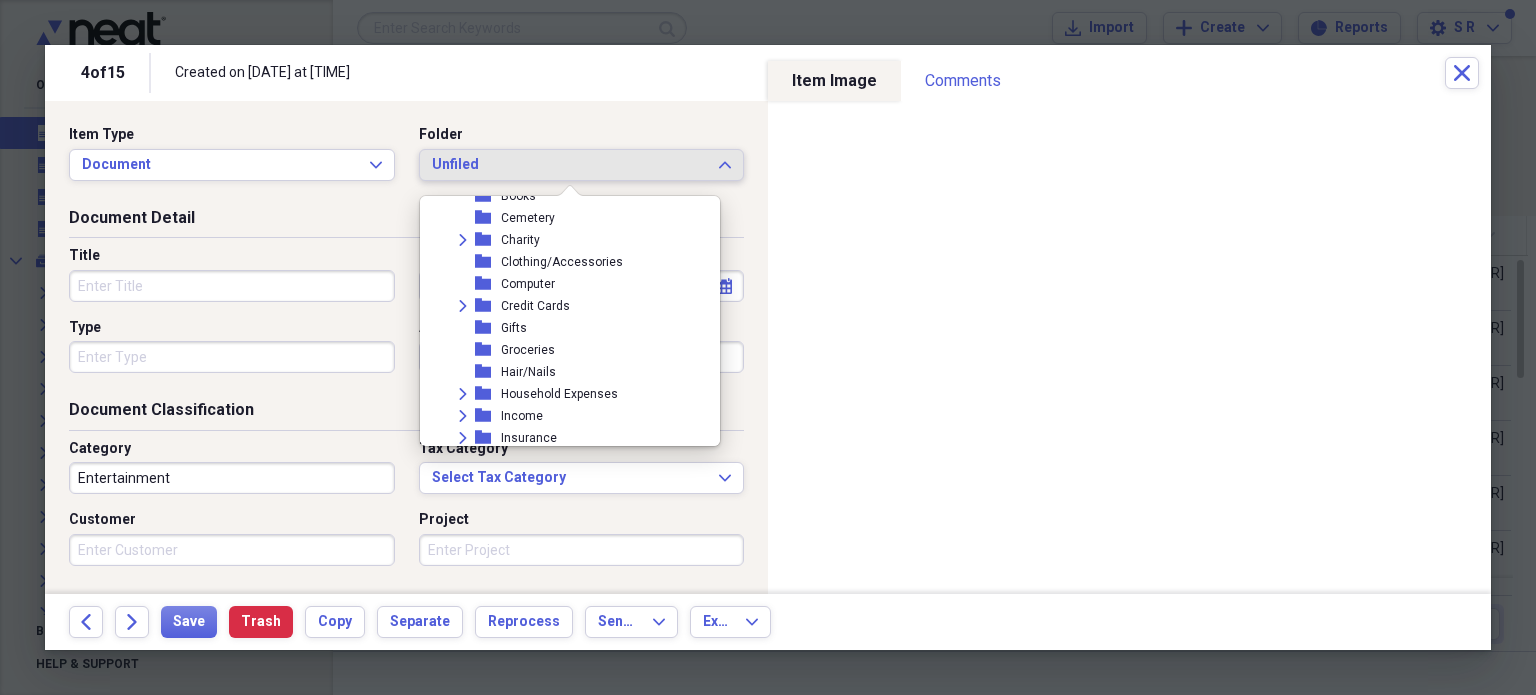 scroll, scrollTop: 500, scrollLeft: 0, axis: vertical 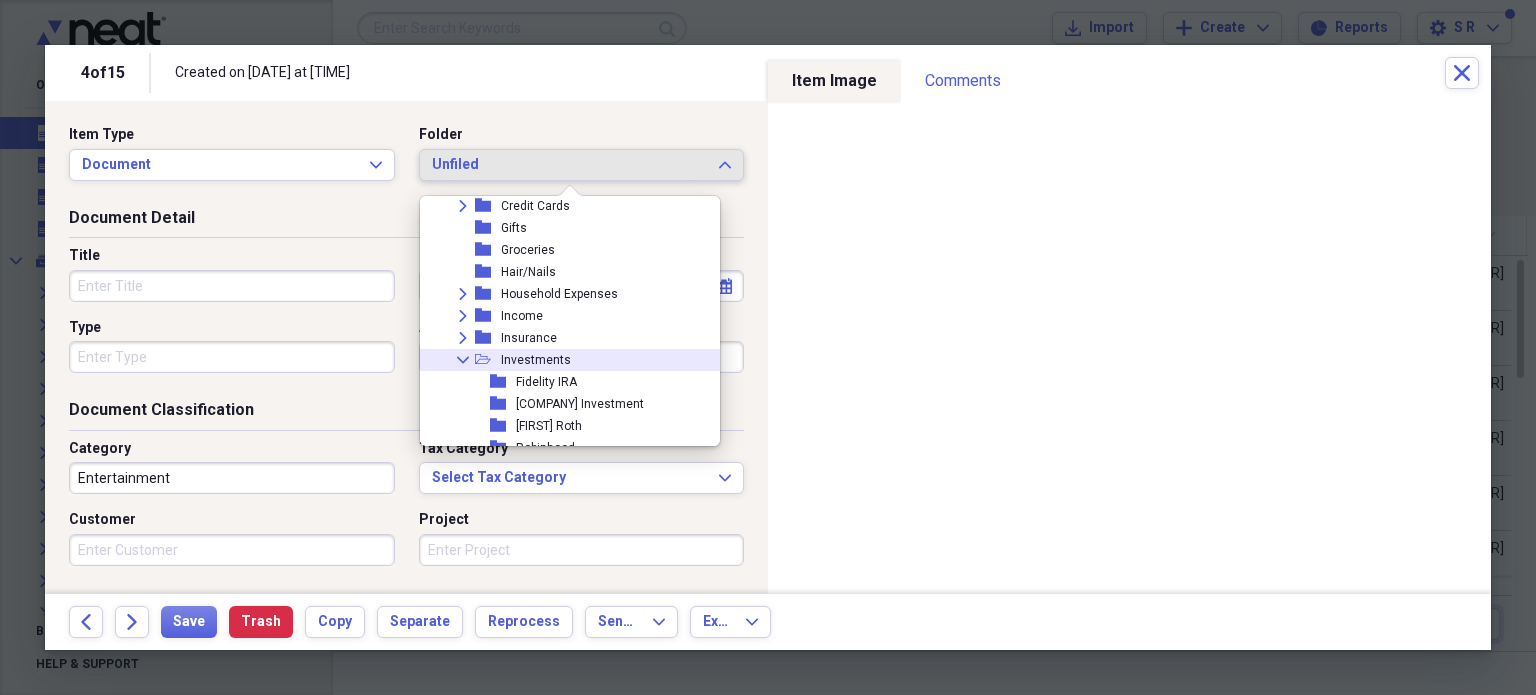 click on "Collapse" 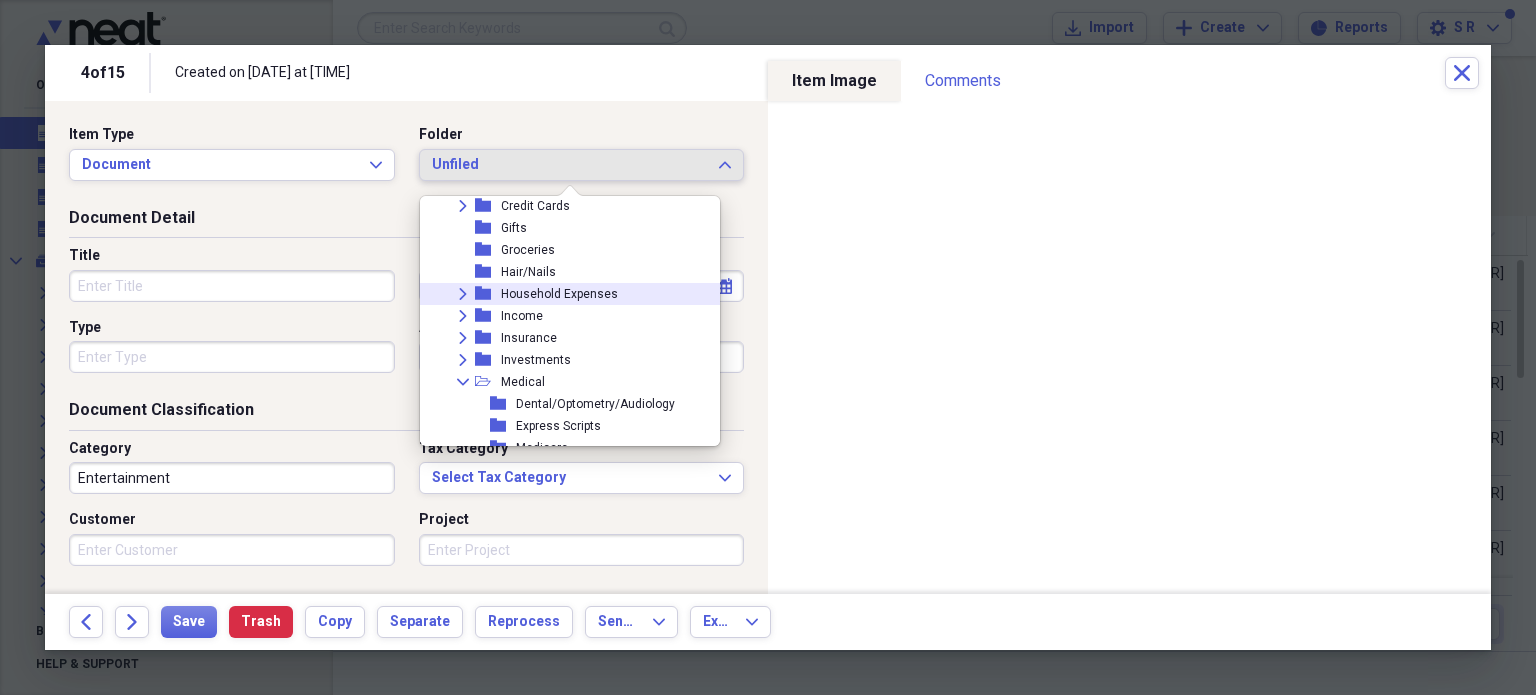 scroll, scrollTop: 400, scrollLeft: 0, axis: vertical 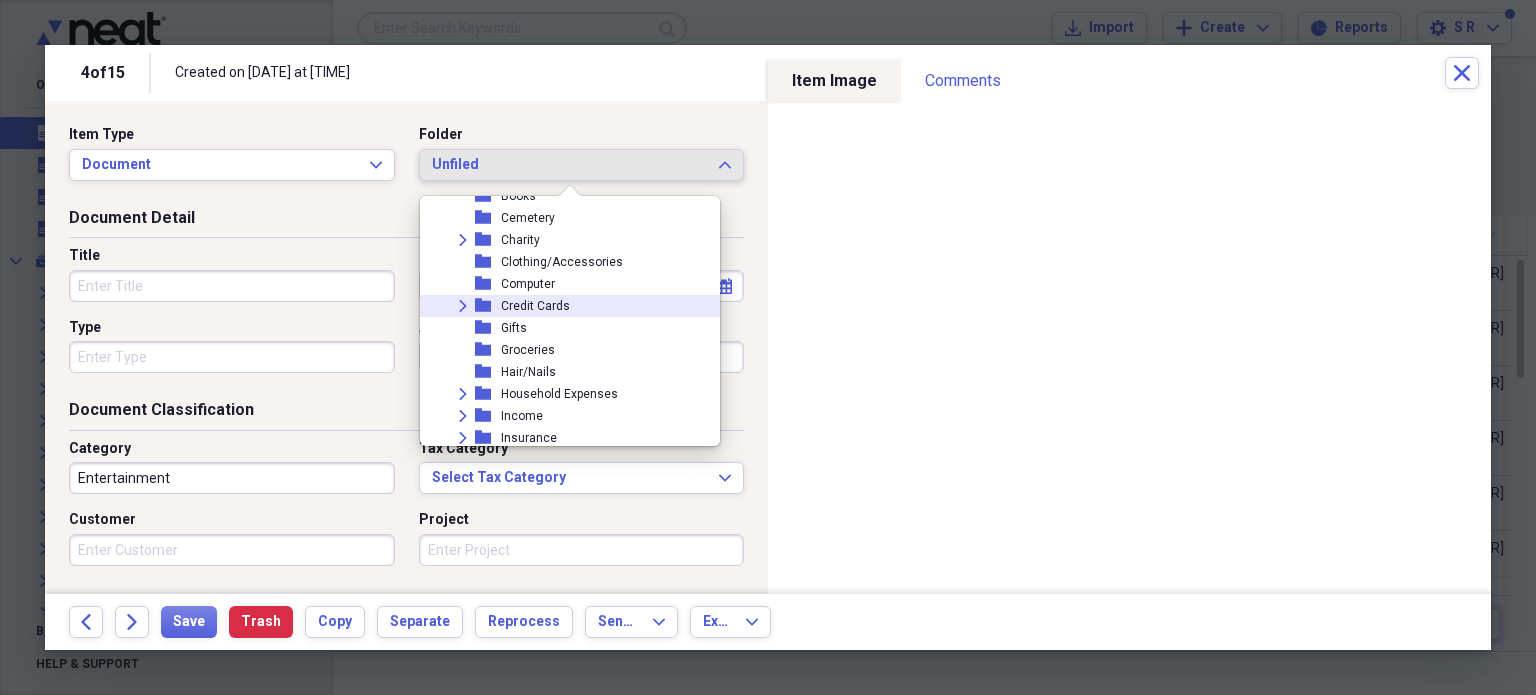 click on "Expand" 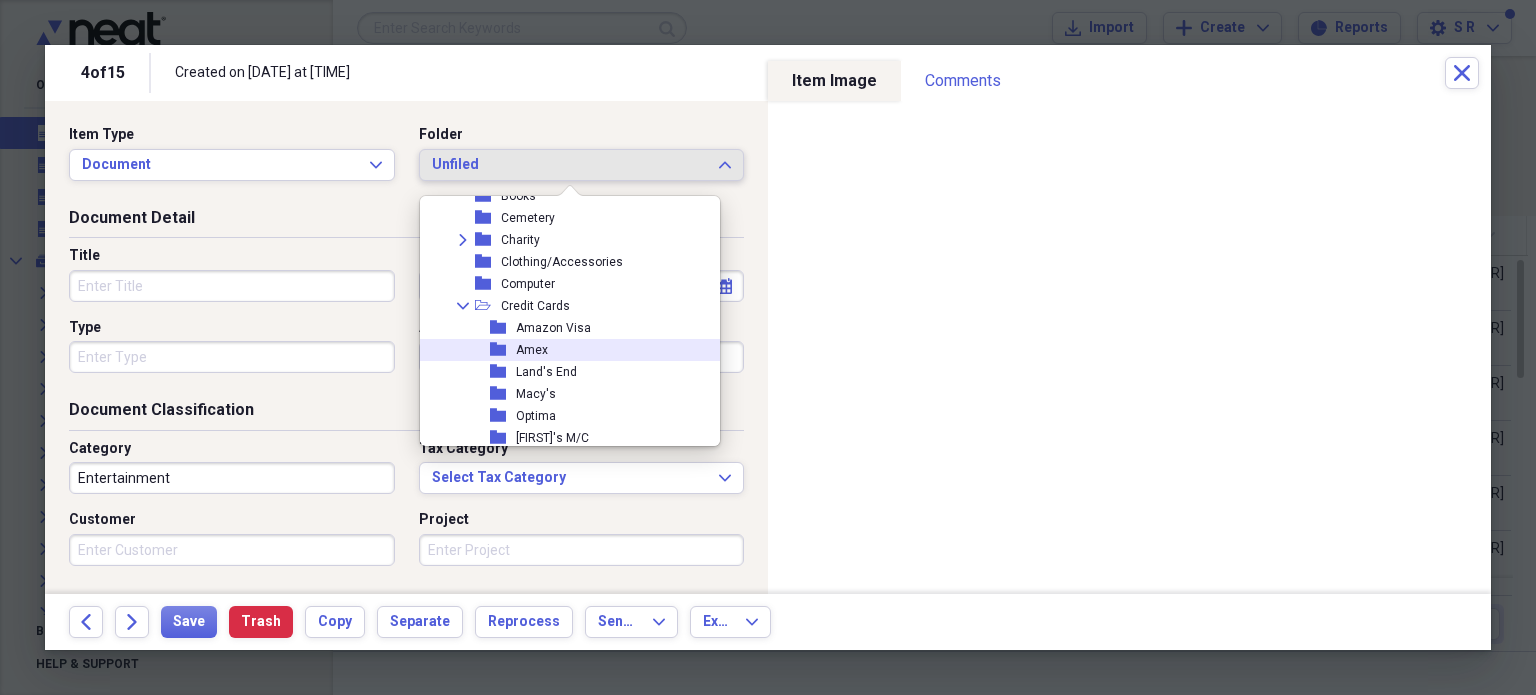 click on "folder Amex" at bounding box center [562, 350] 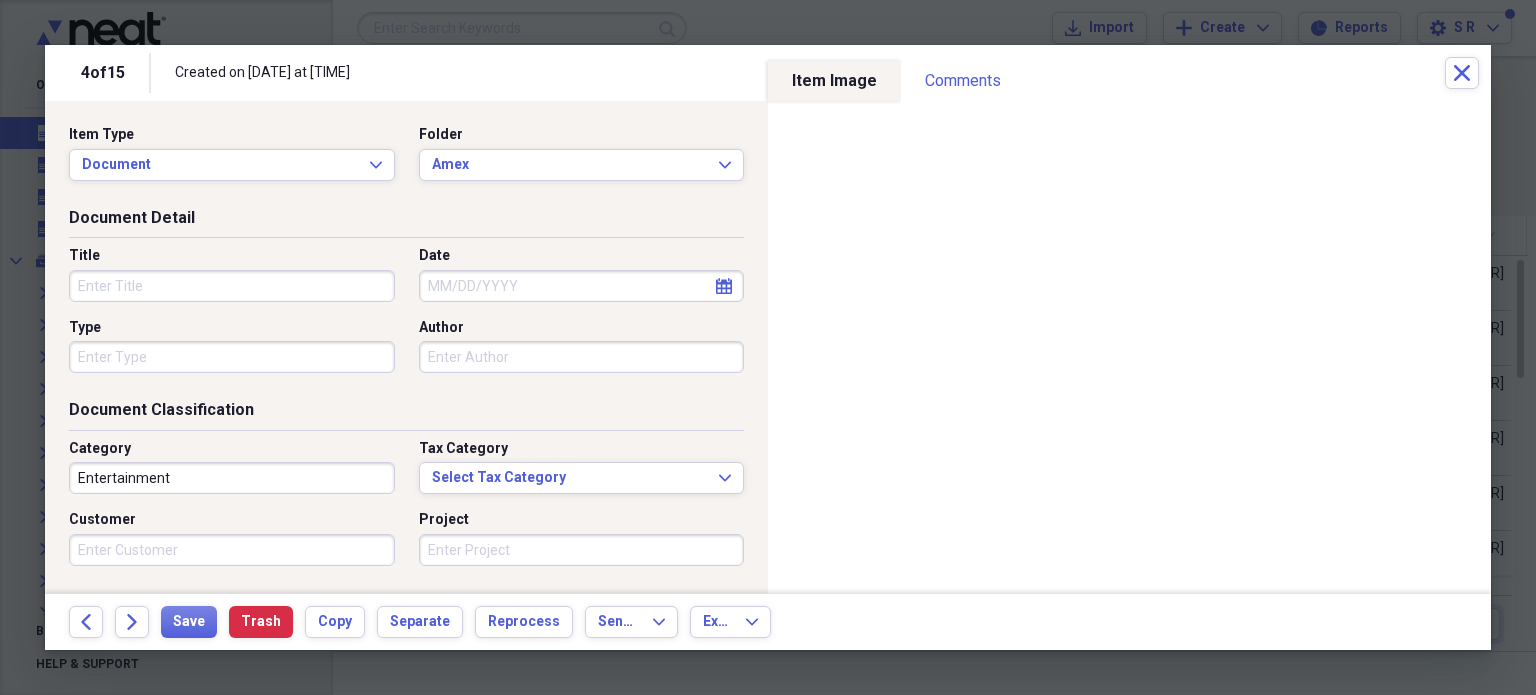 click on "Title" at bounding box center (232, 286) 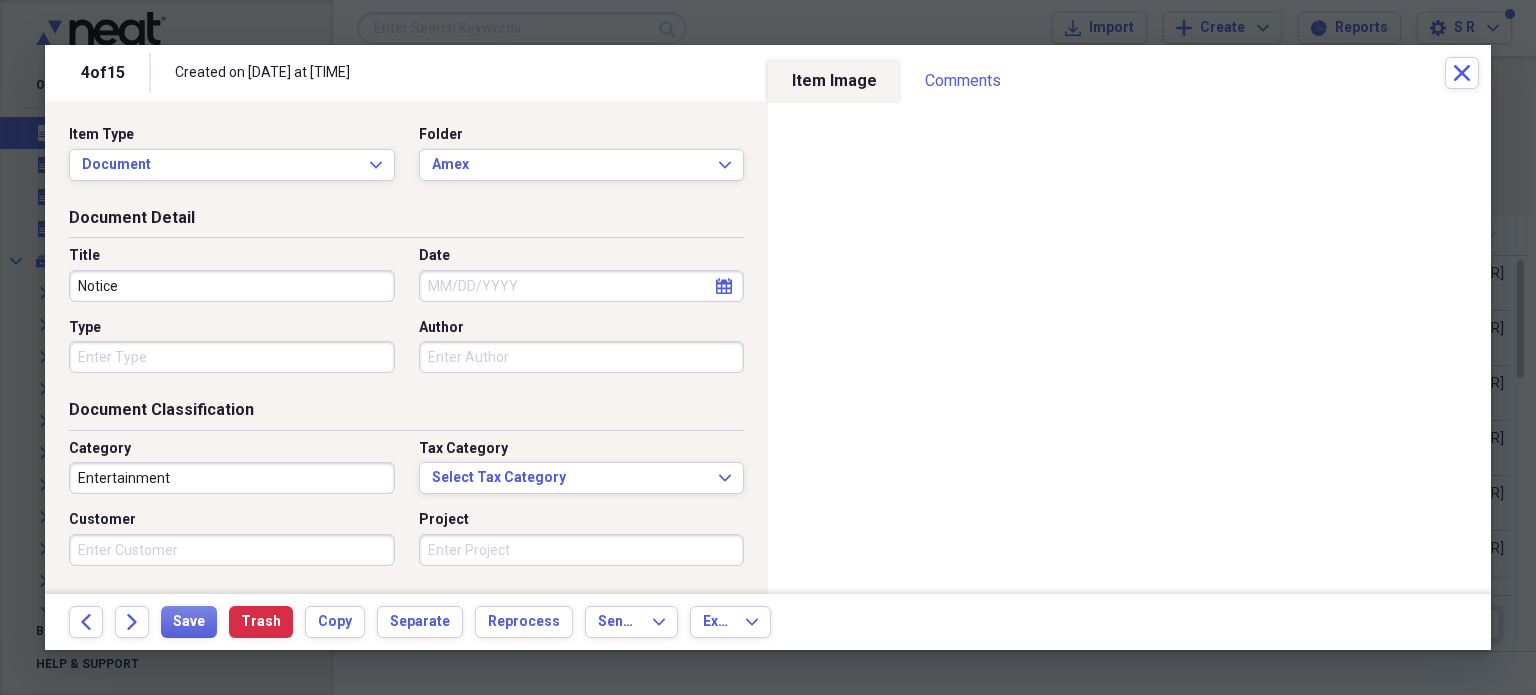type on "Notice" 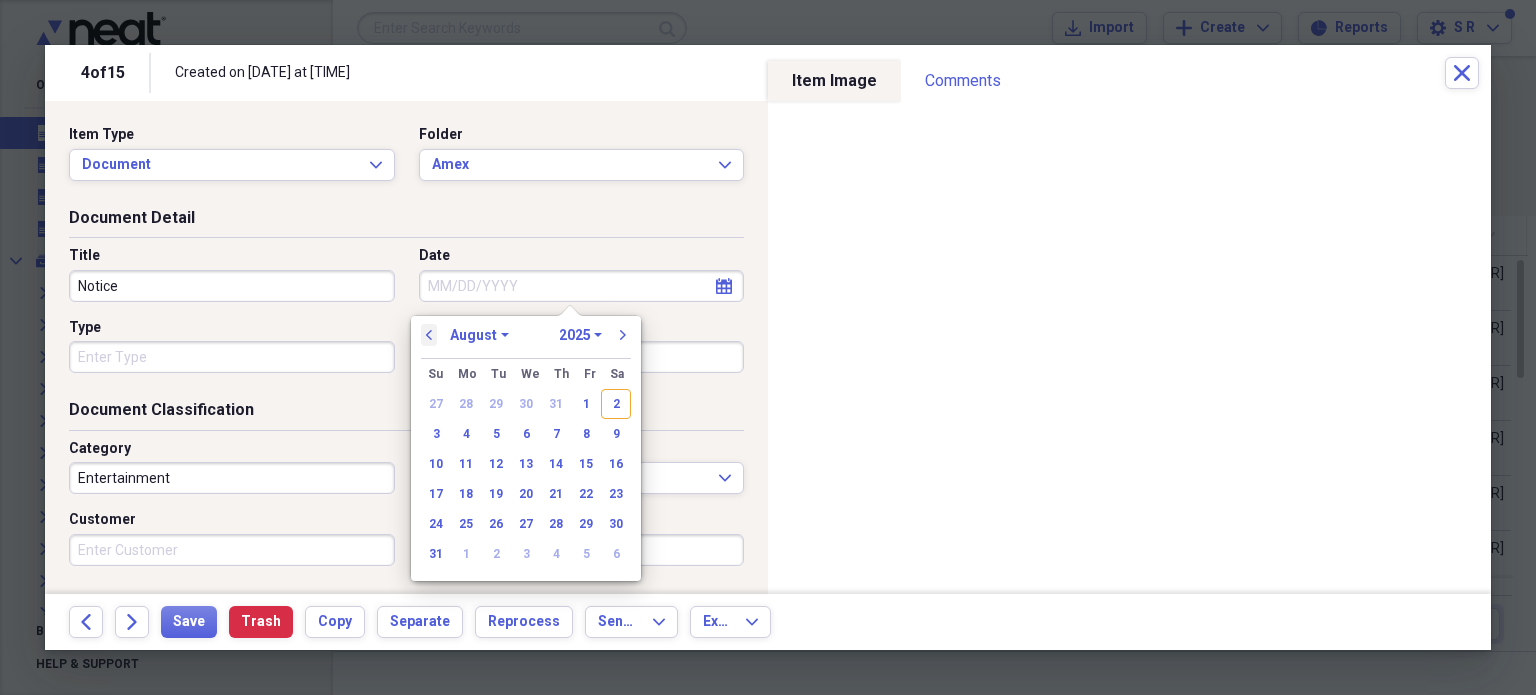click on "previous" at bounding box center (429, 335) 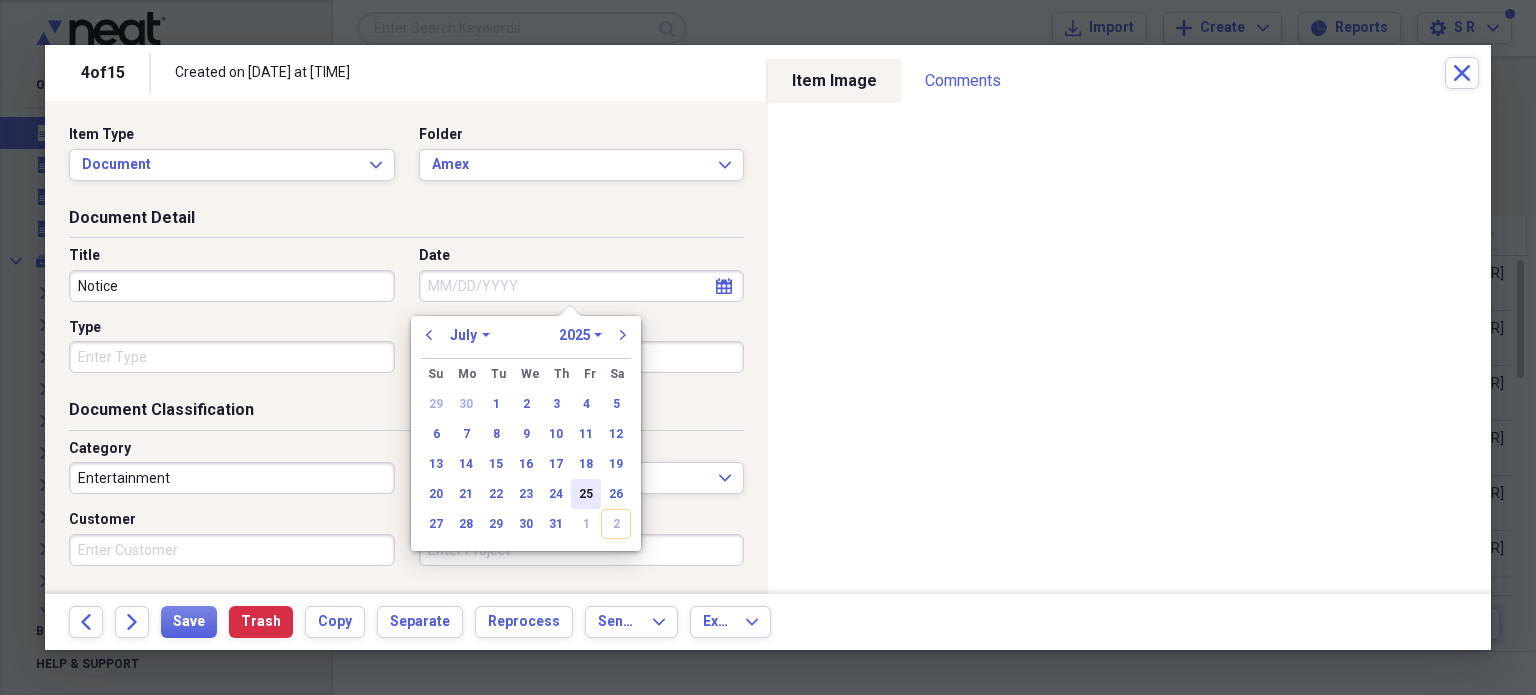 click on "25" at bounding box center [586, 494] 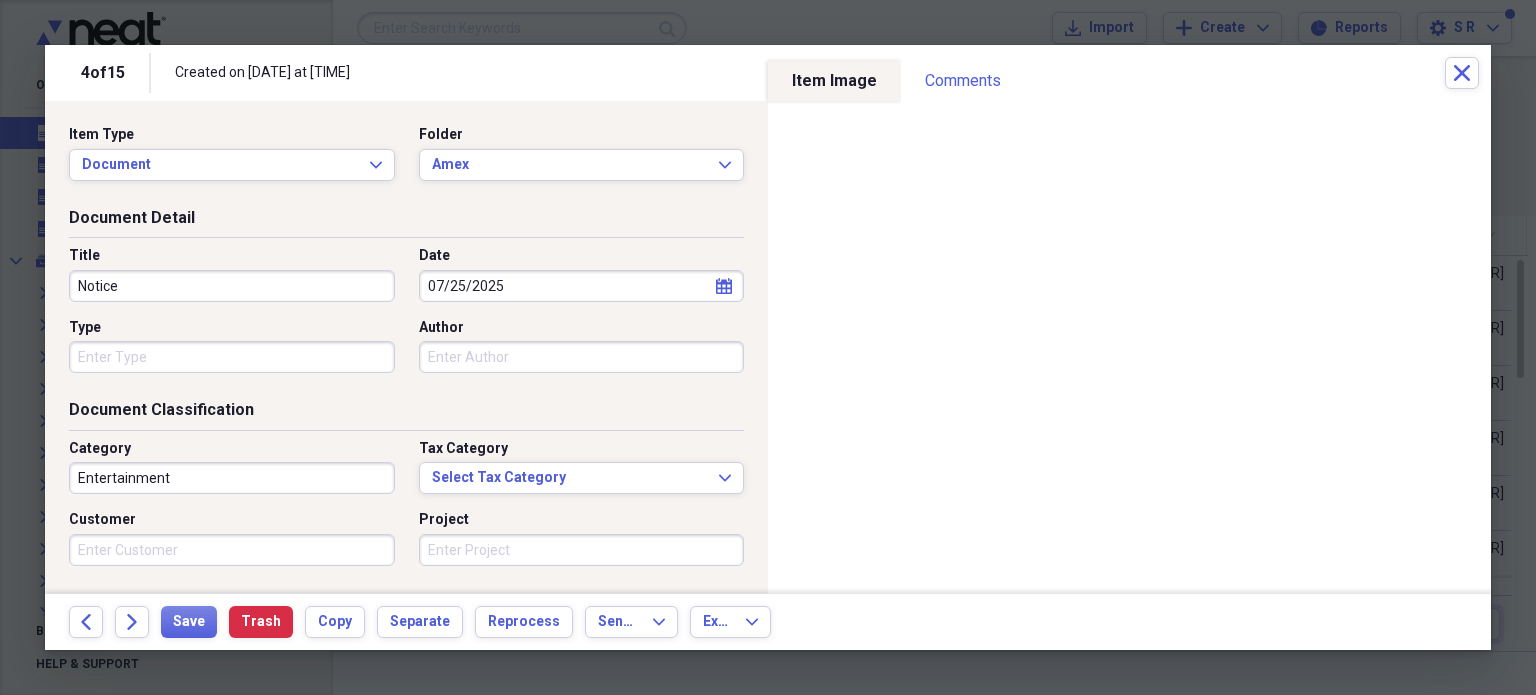 click on "Type" at bounding box center [232, 357] 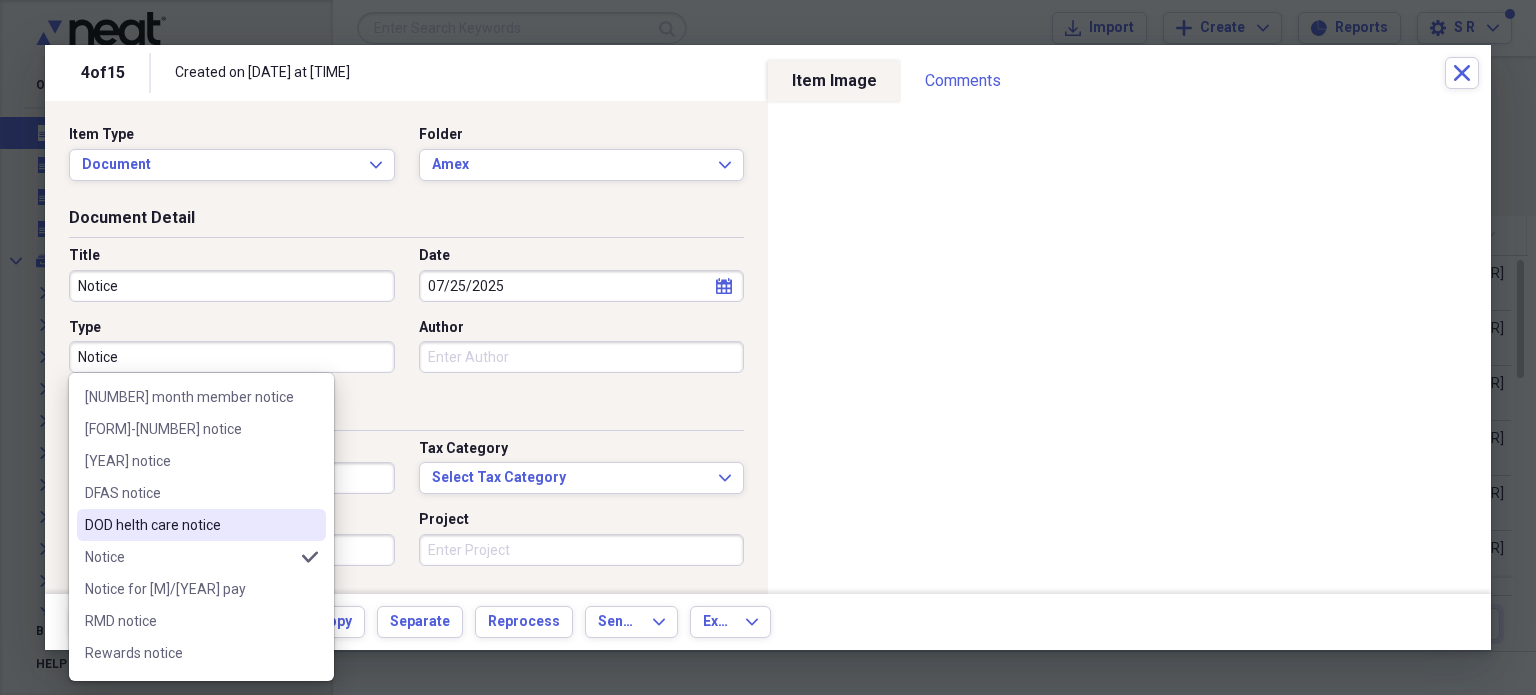 type on "Notice" 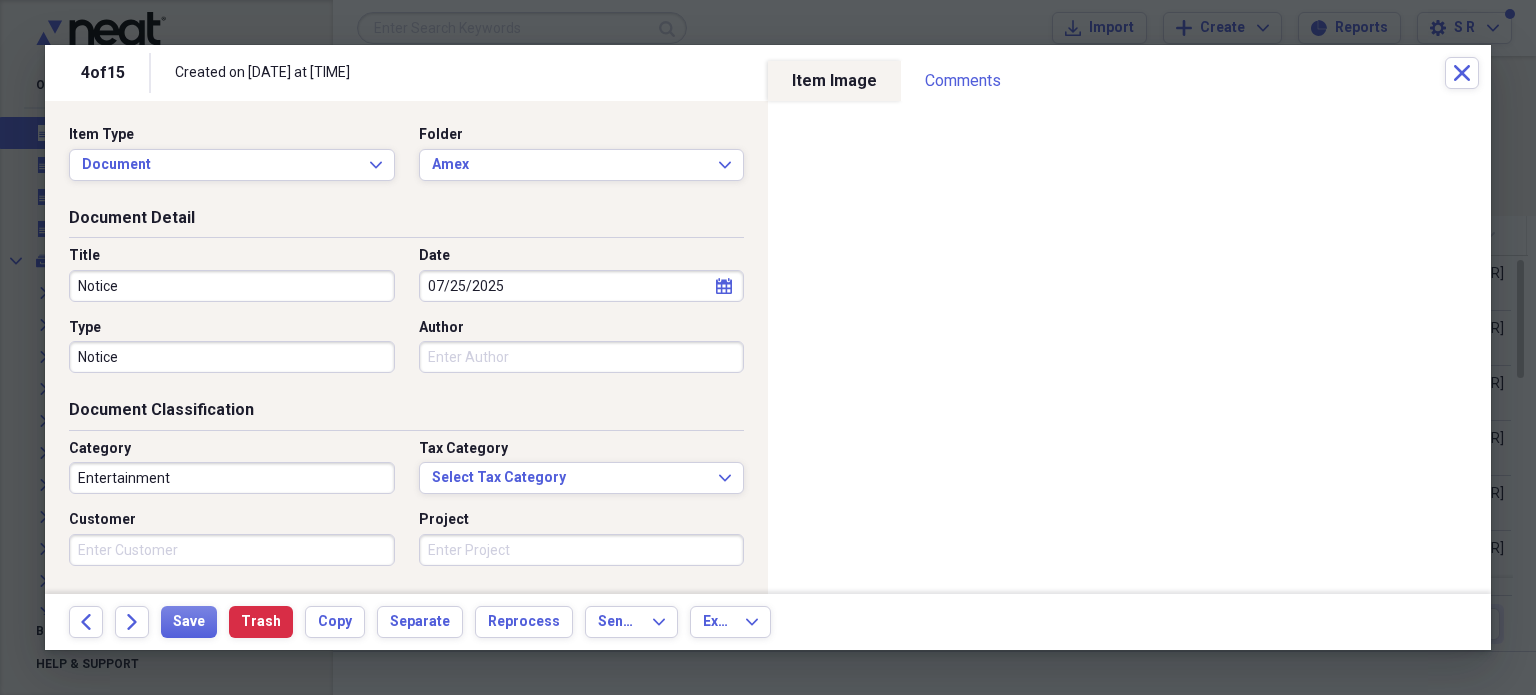 click on "Entertainment" at bounding box center (232, 478) 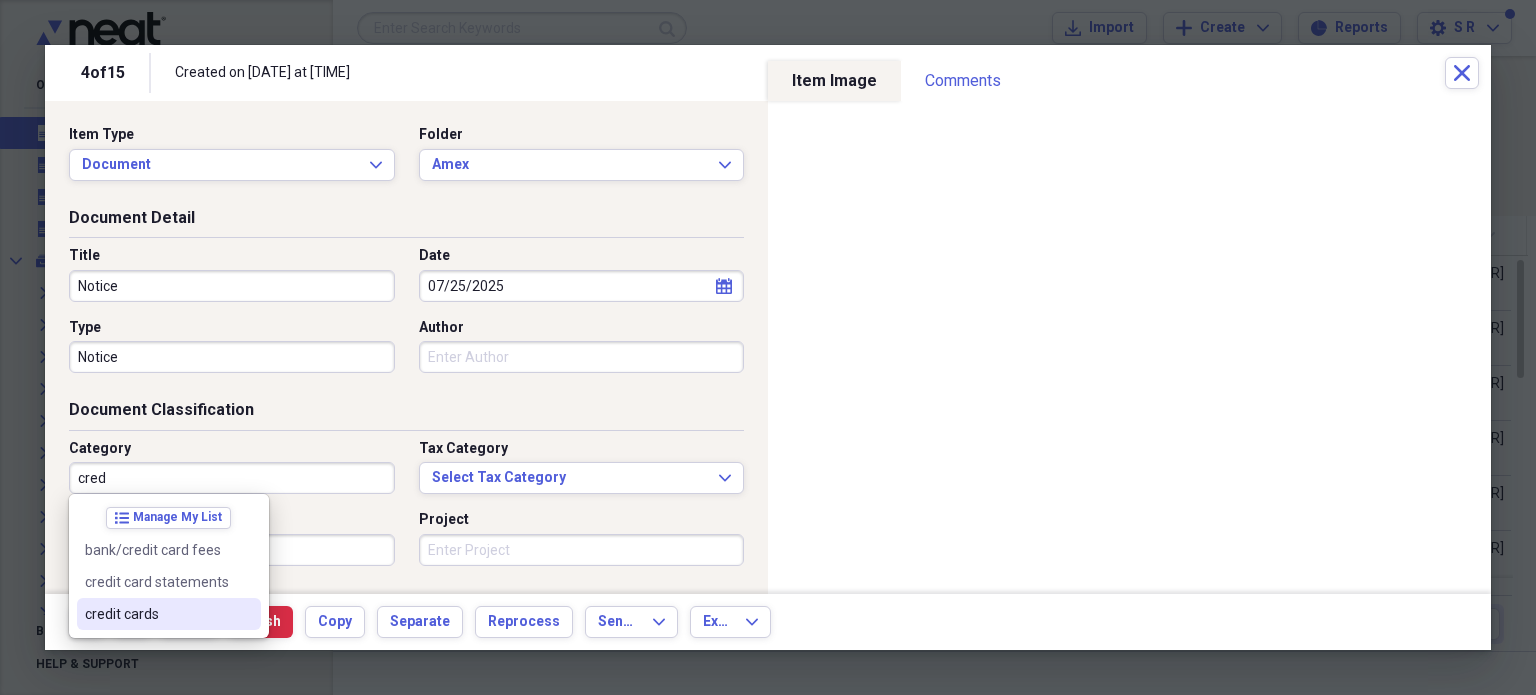 click on "credit cards" at bounding box center [157, 614] 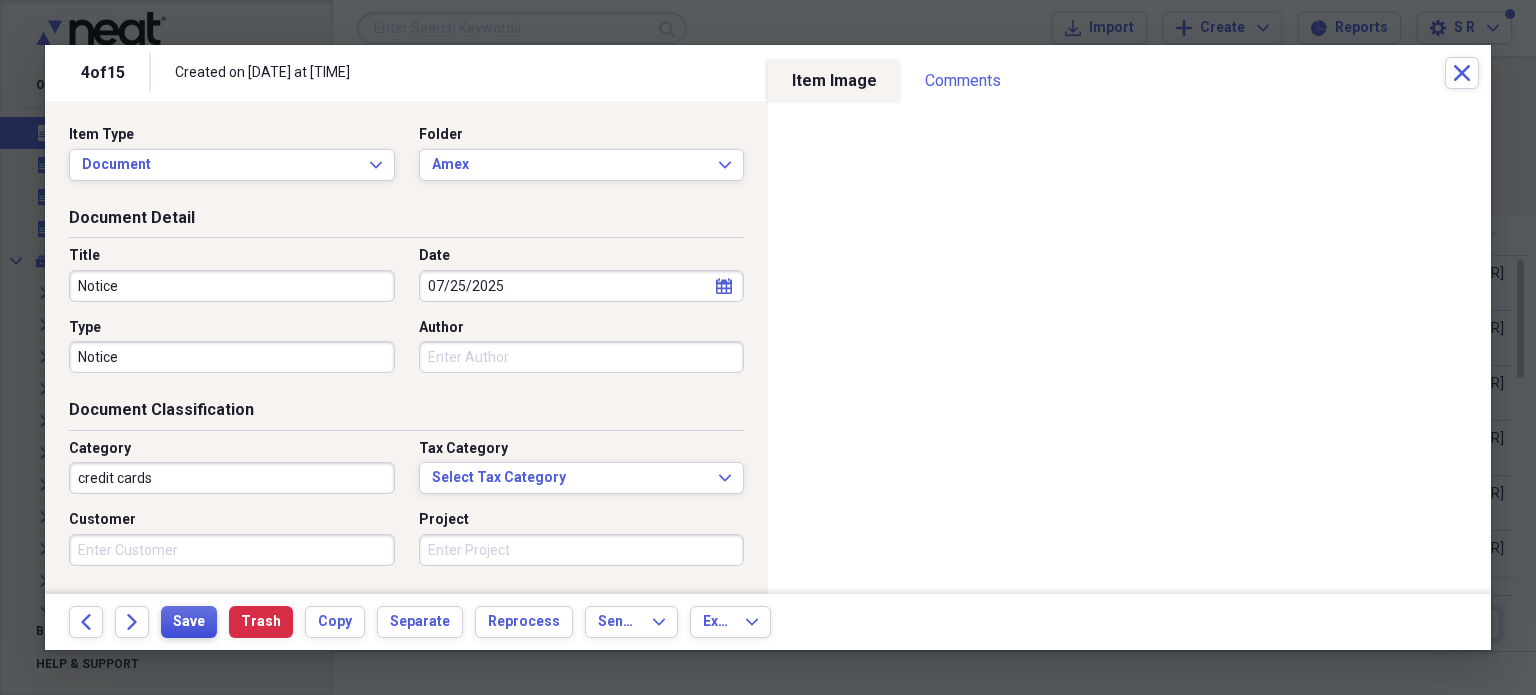 click on "Save" at bounding box center [189, 622] 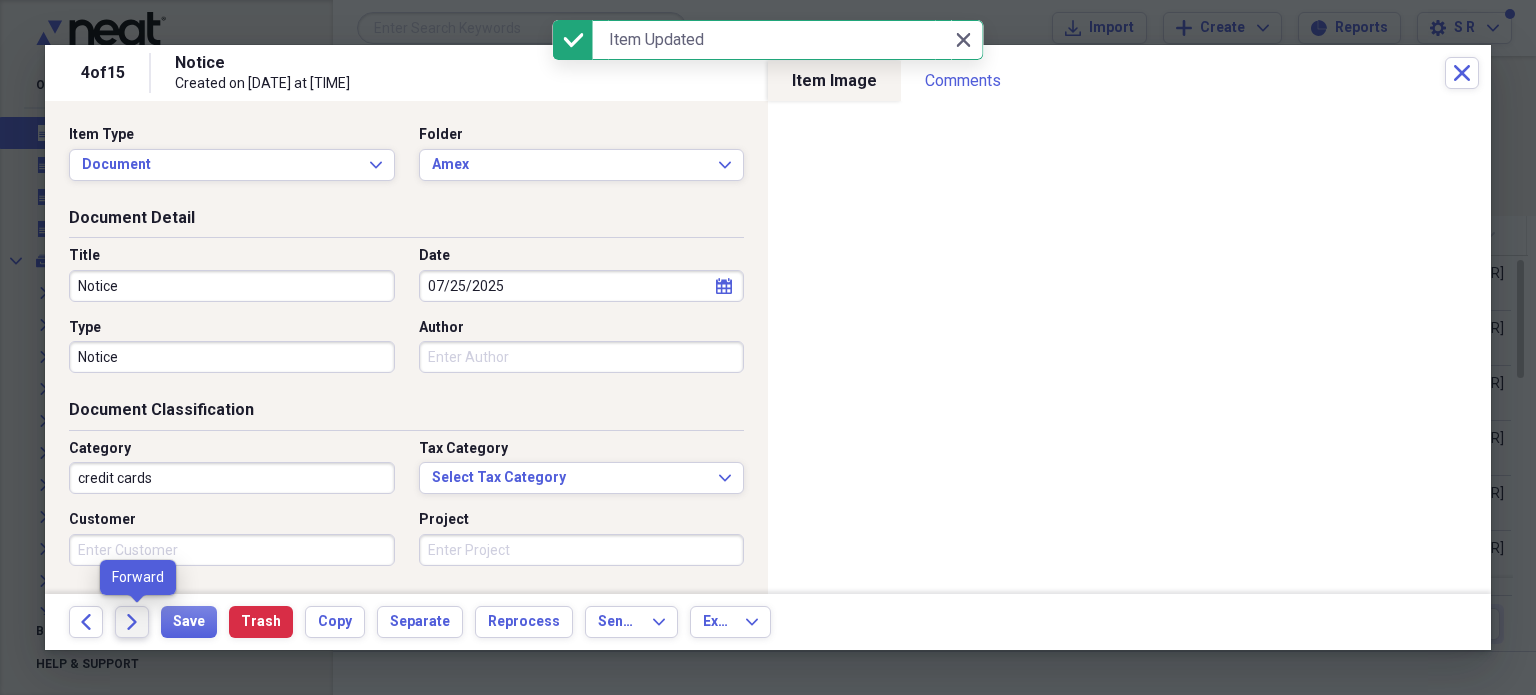 click on "Forward" 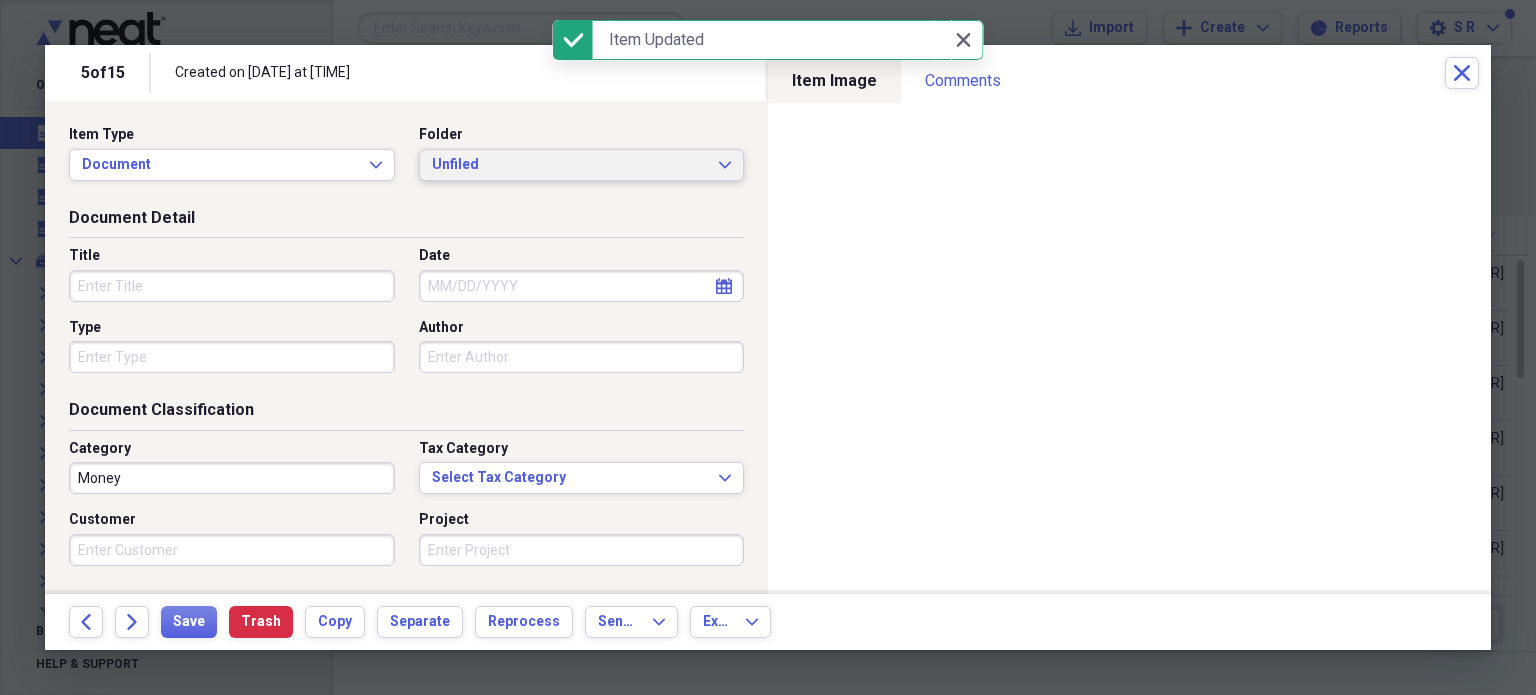 click on "Unfiled Expand" at bounding box center [582, 165] 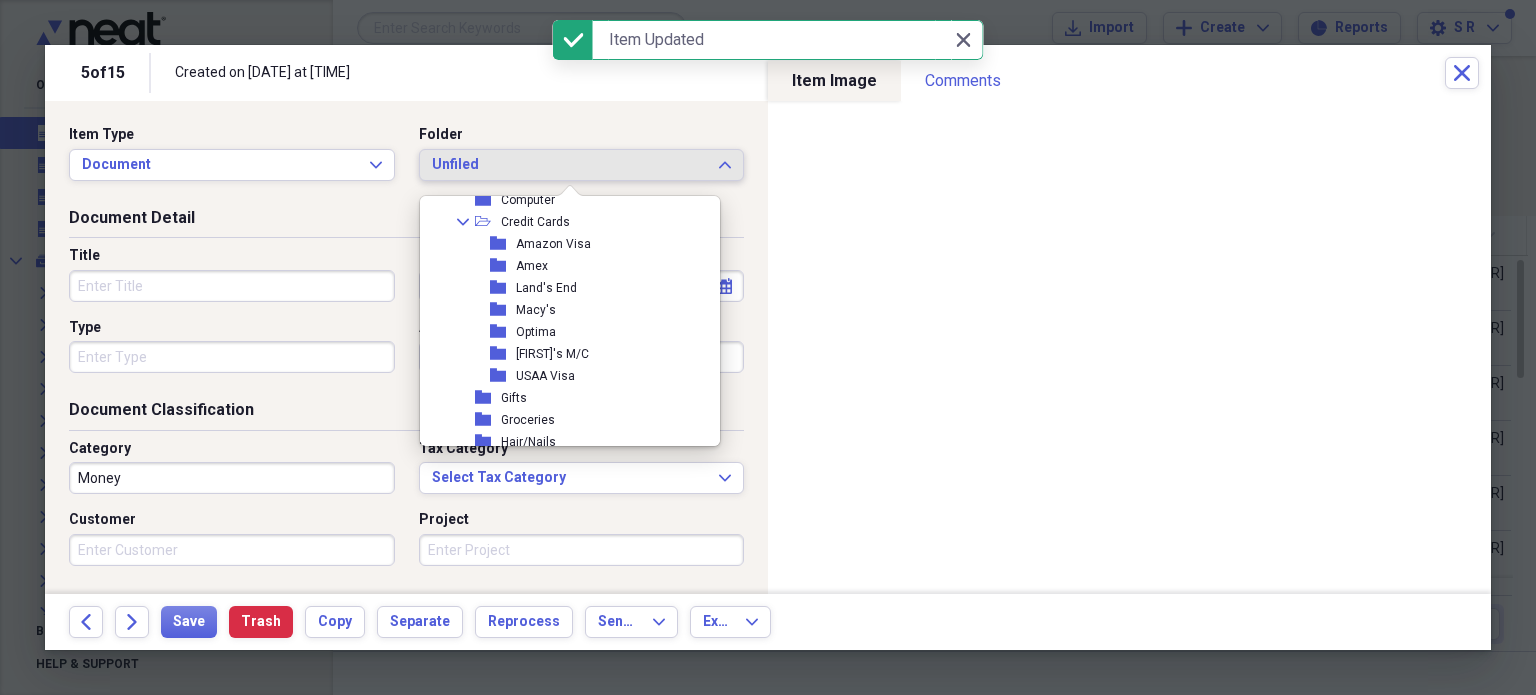 scroll, scrollTop: 500, scrollLeft: 0, axis: vertical 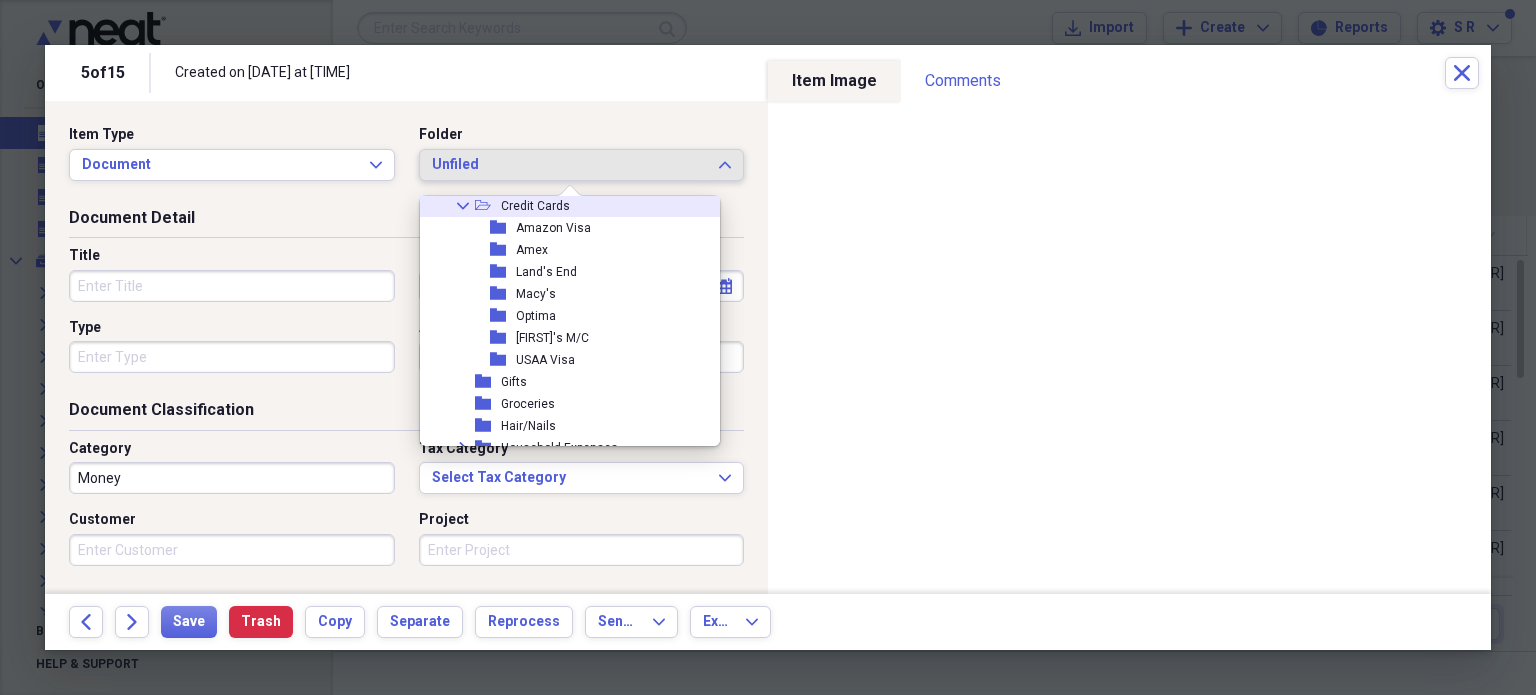 click on "Collapse" 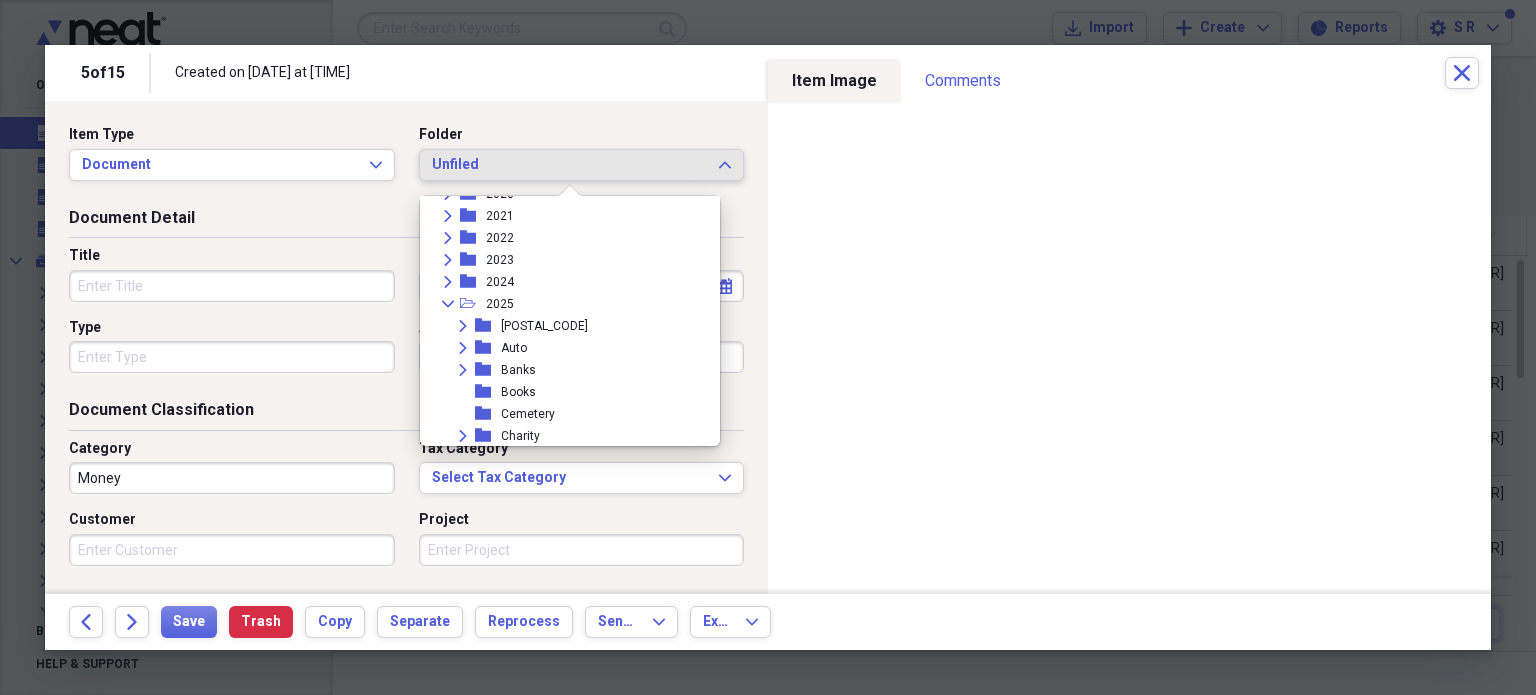 scroll, scrollTop: 200, scrollLeft: 0, axis: vertical 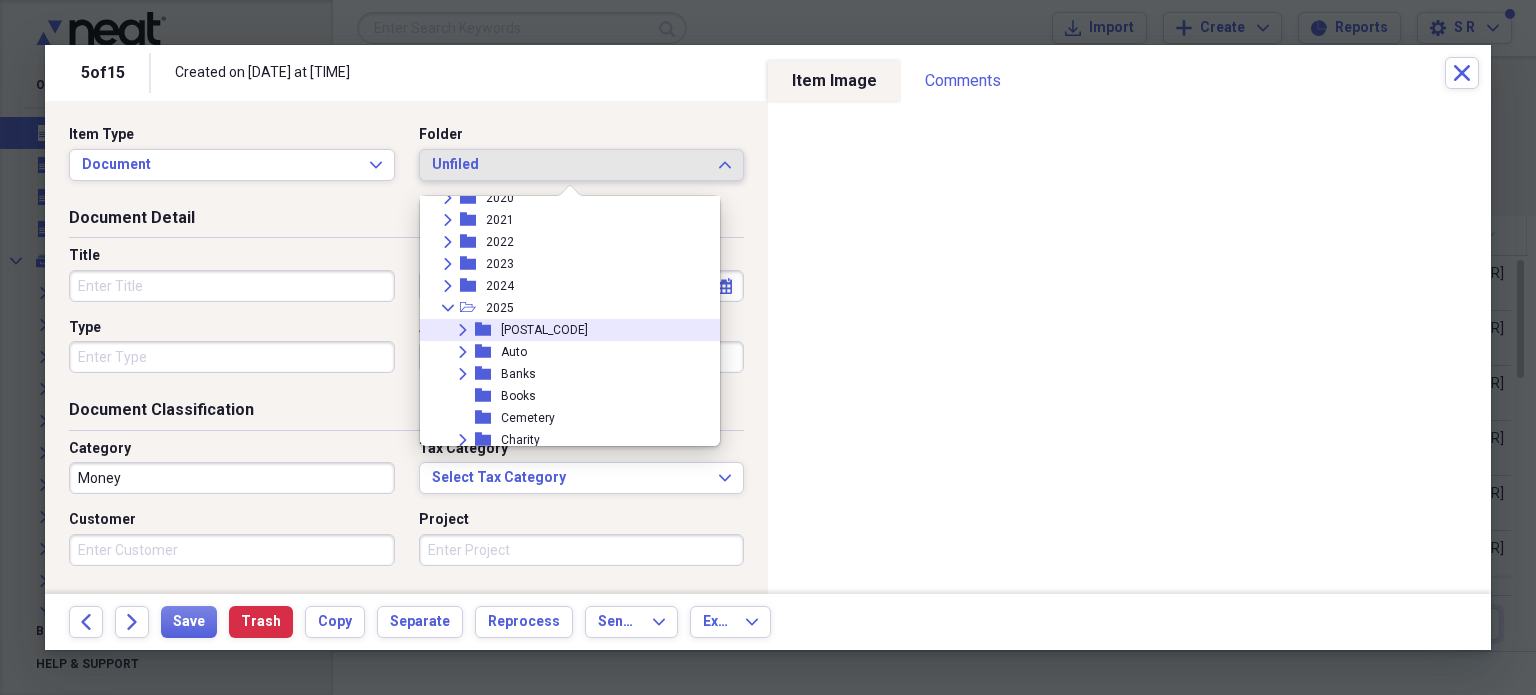 click on "Expand" 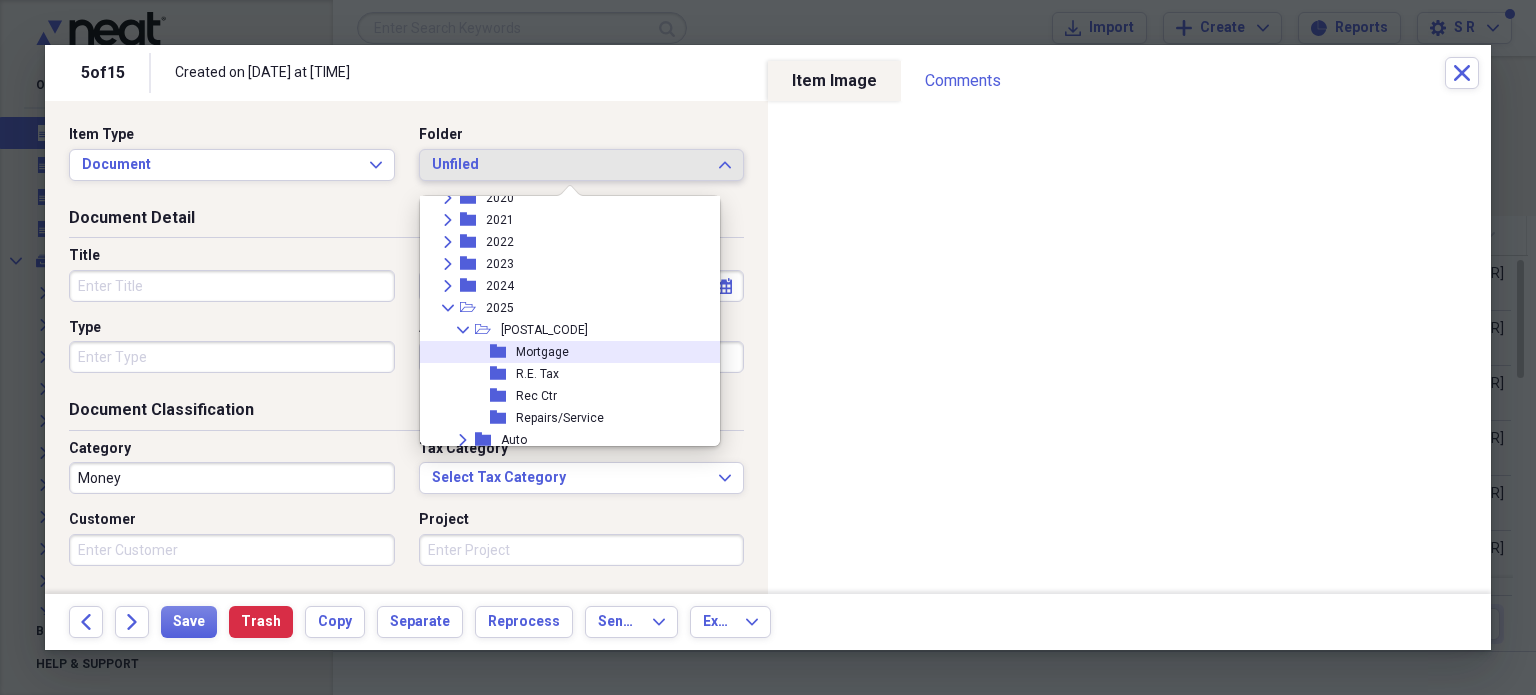 click 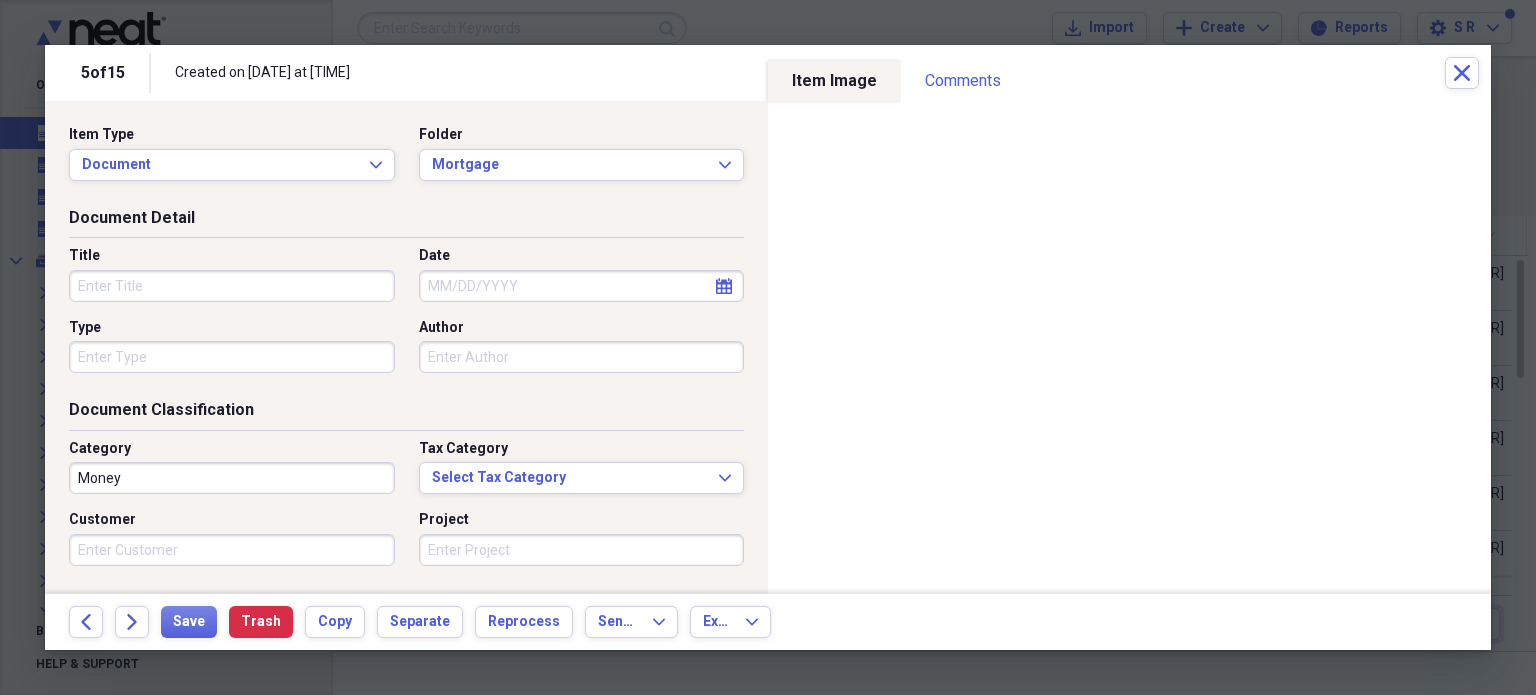 click on "Title" at bounding box center (232, 286) 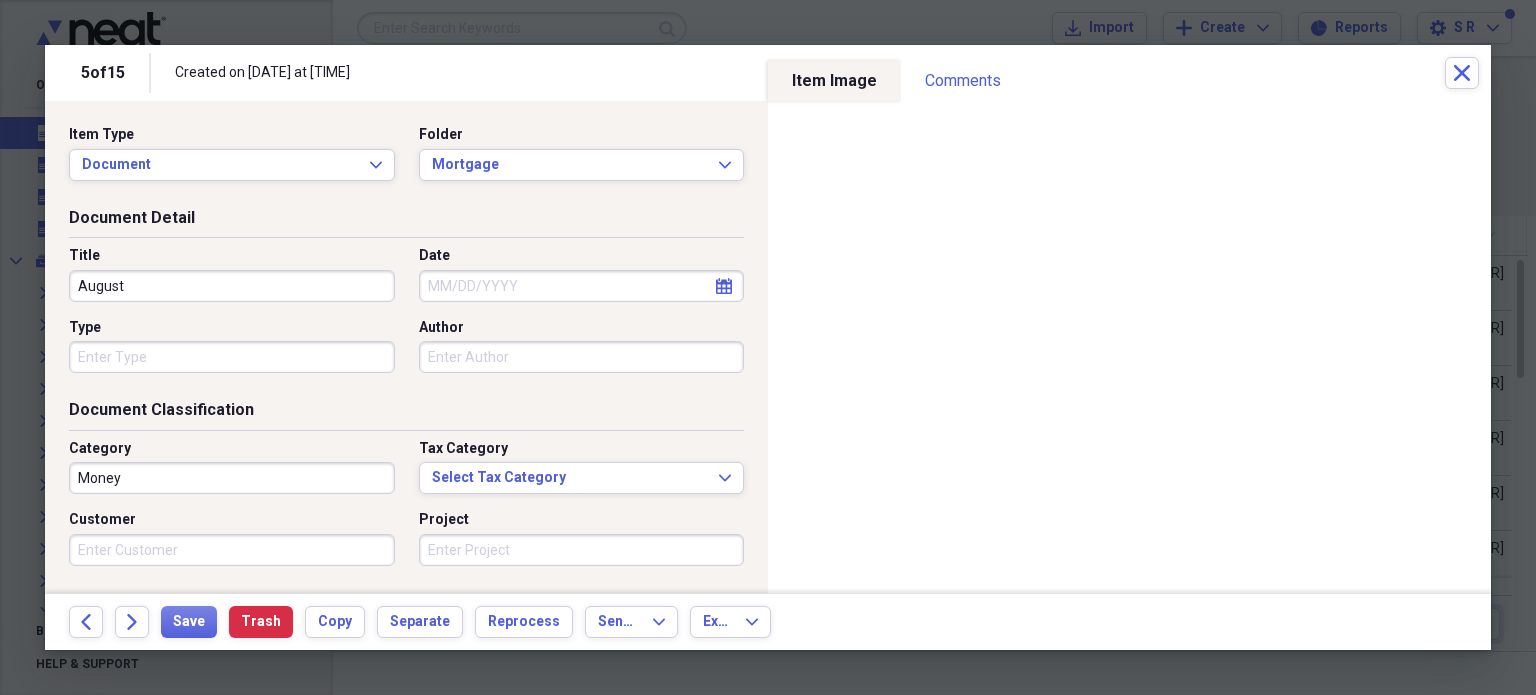 type on "August" 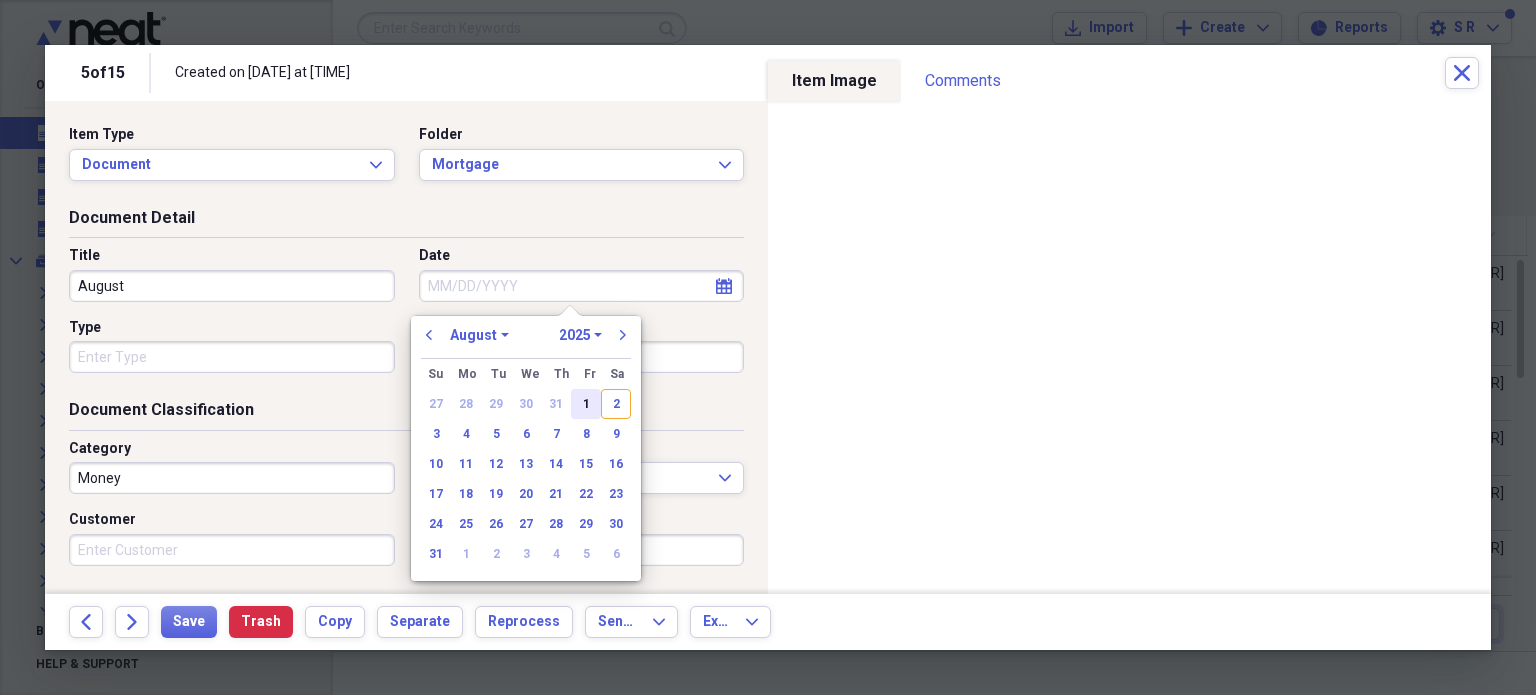 click on "1" at bounding box center [586, 404] 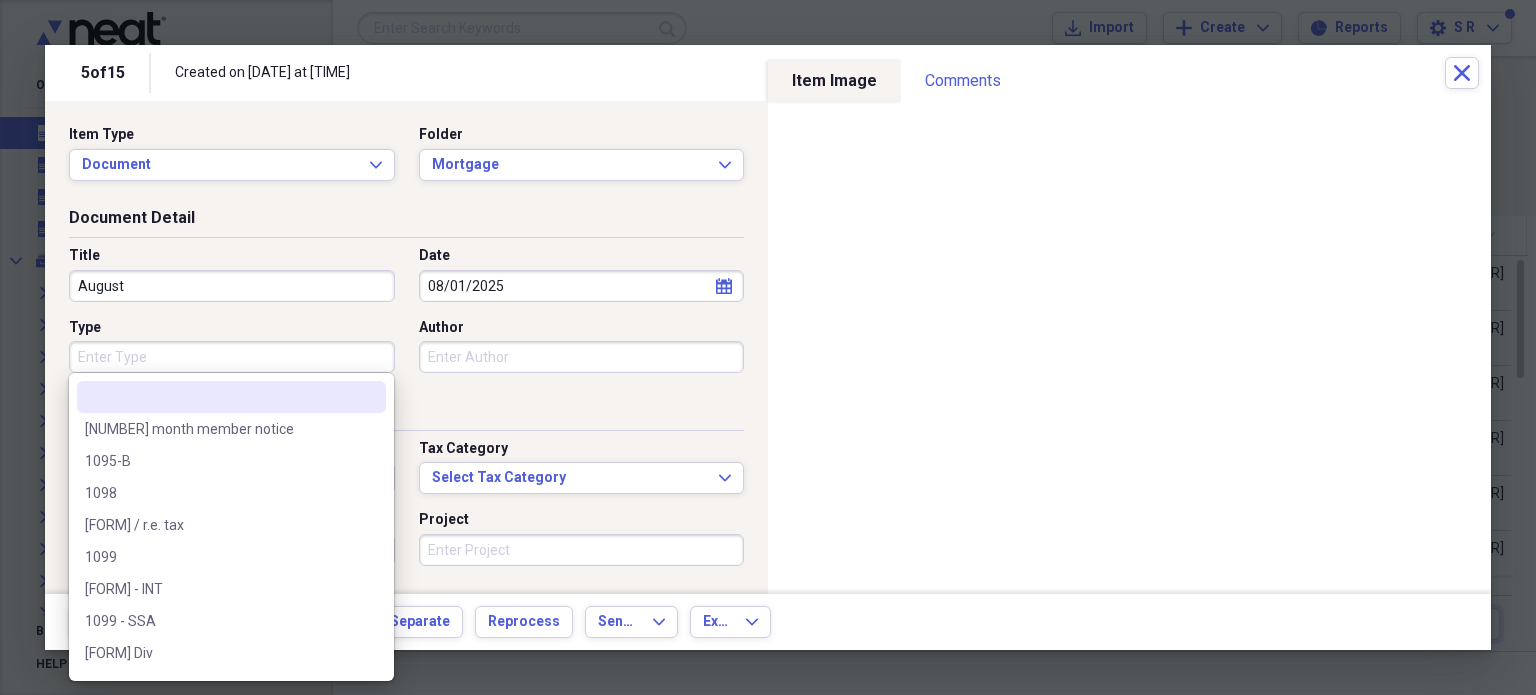 click on "Type" at bounding box center [232, 357] 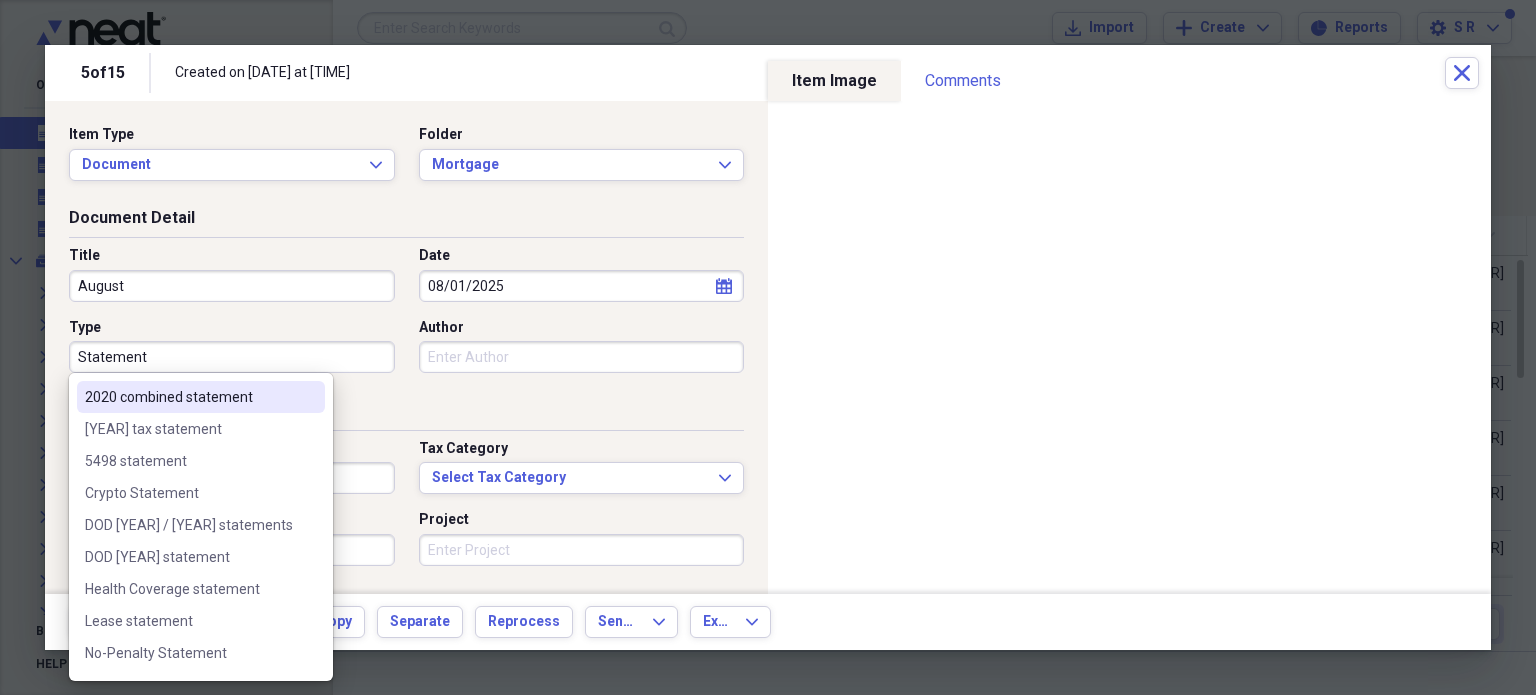 type on "Statement" 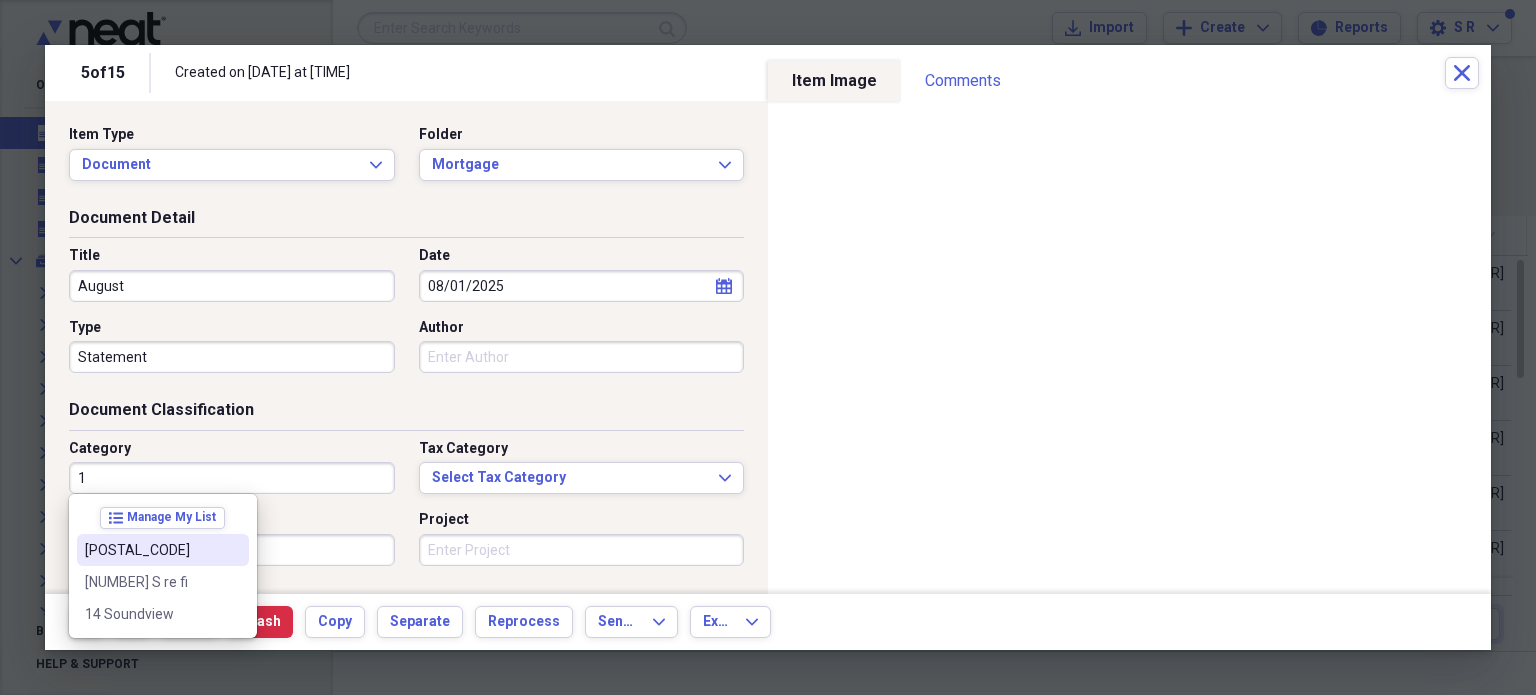 click on "[POSTAL_CODE]" at bounding box center [163, 550] 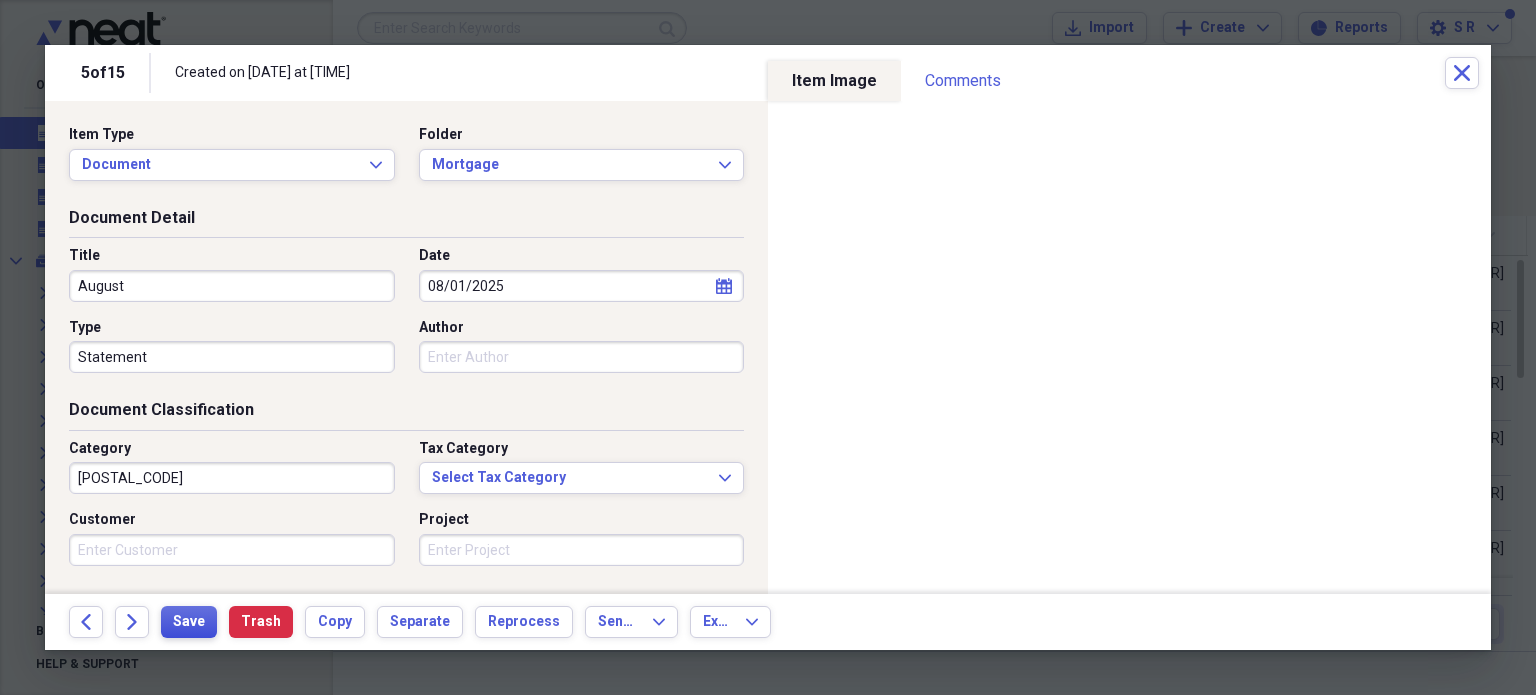 click on "Save" at bounding box center (189, 622) 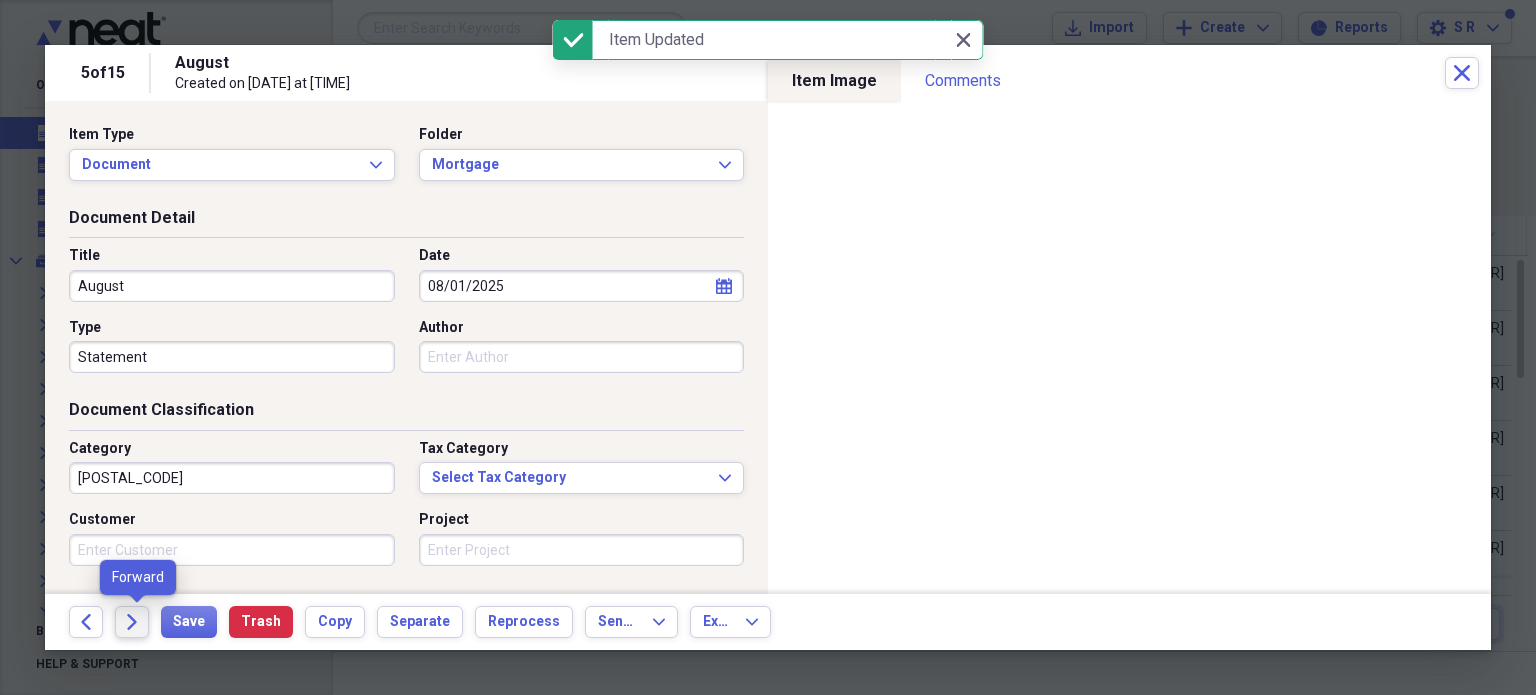 click on "Forward" 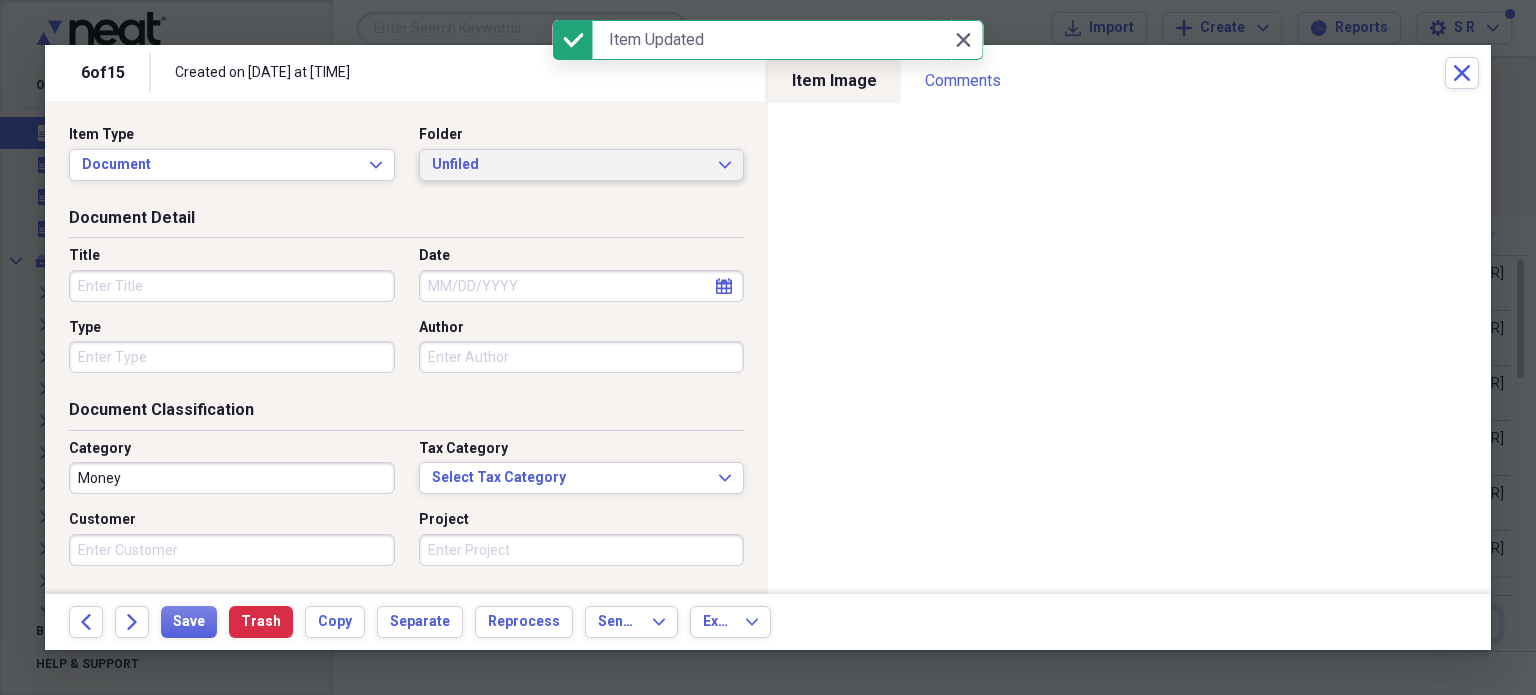 click on "Unfiled Expand" at bounding box center (582, 165) 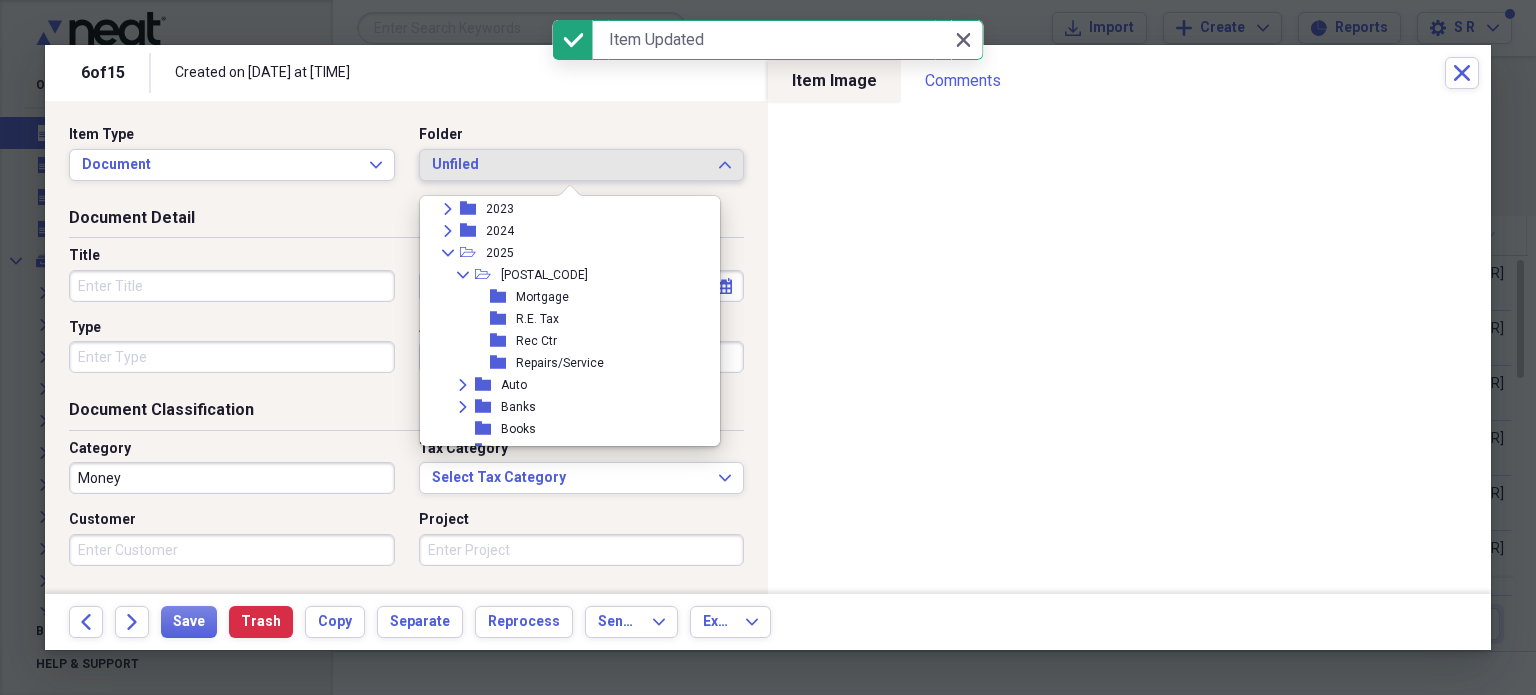 scroll, scrollTop: 300, scrollLeft: 0, axis: vertical 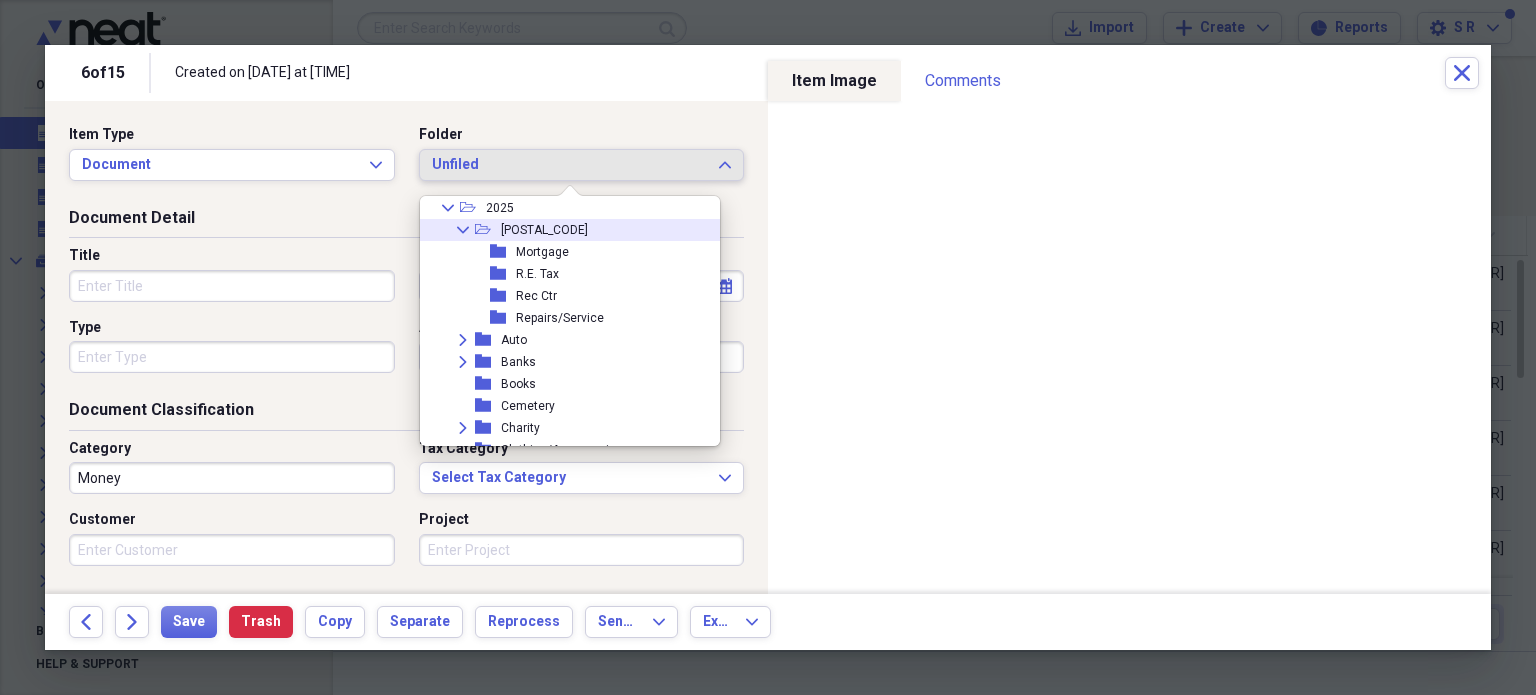 click on "Collapse" at bounding box center (463, 230) 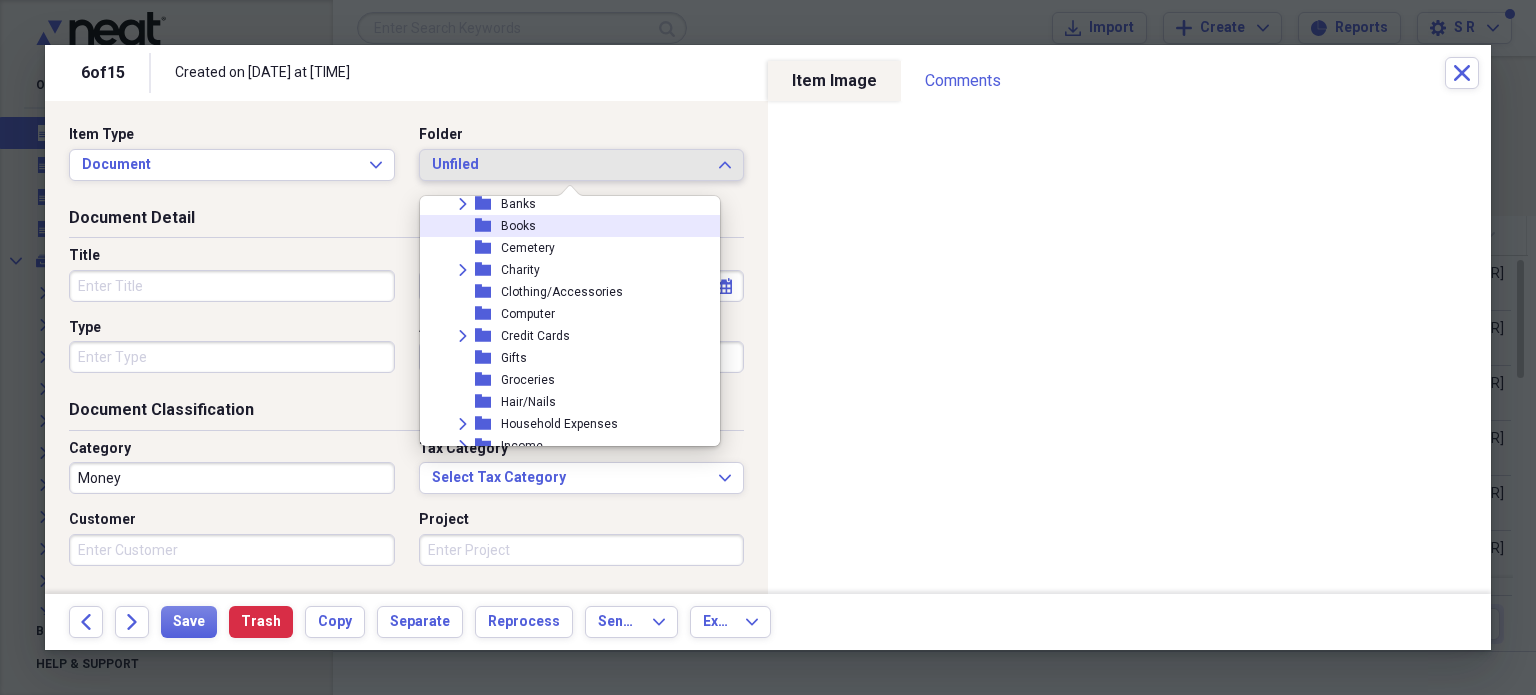 scroll, scrollTop: 400, scrollLeft: 0, axis: vertical 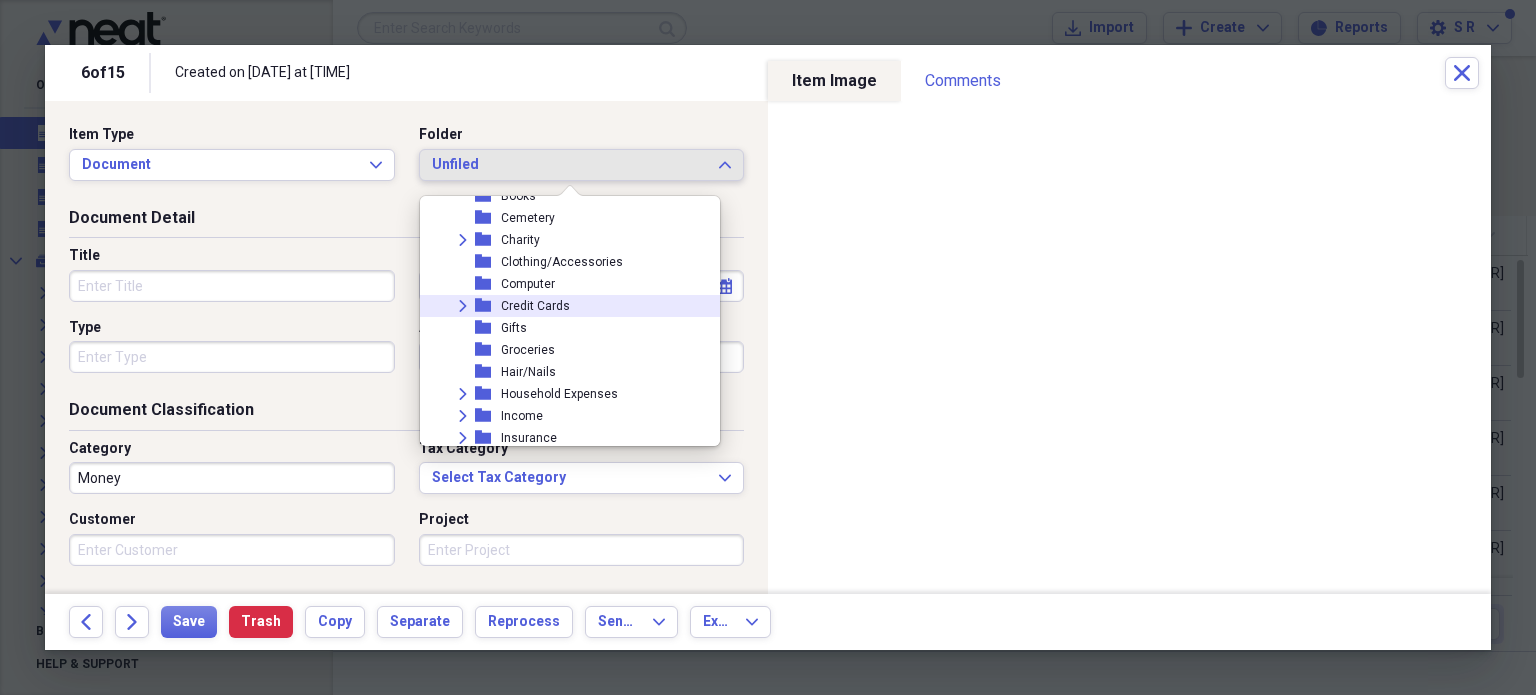 click on "Expand" 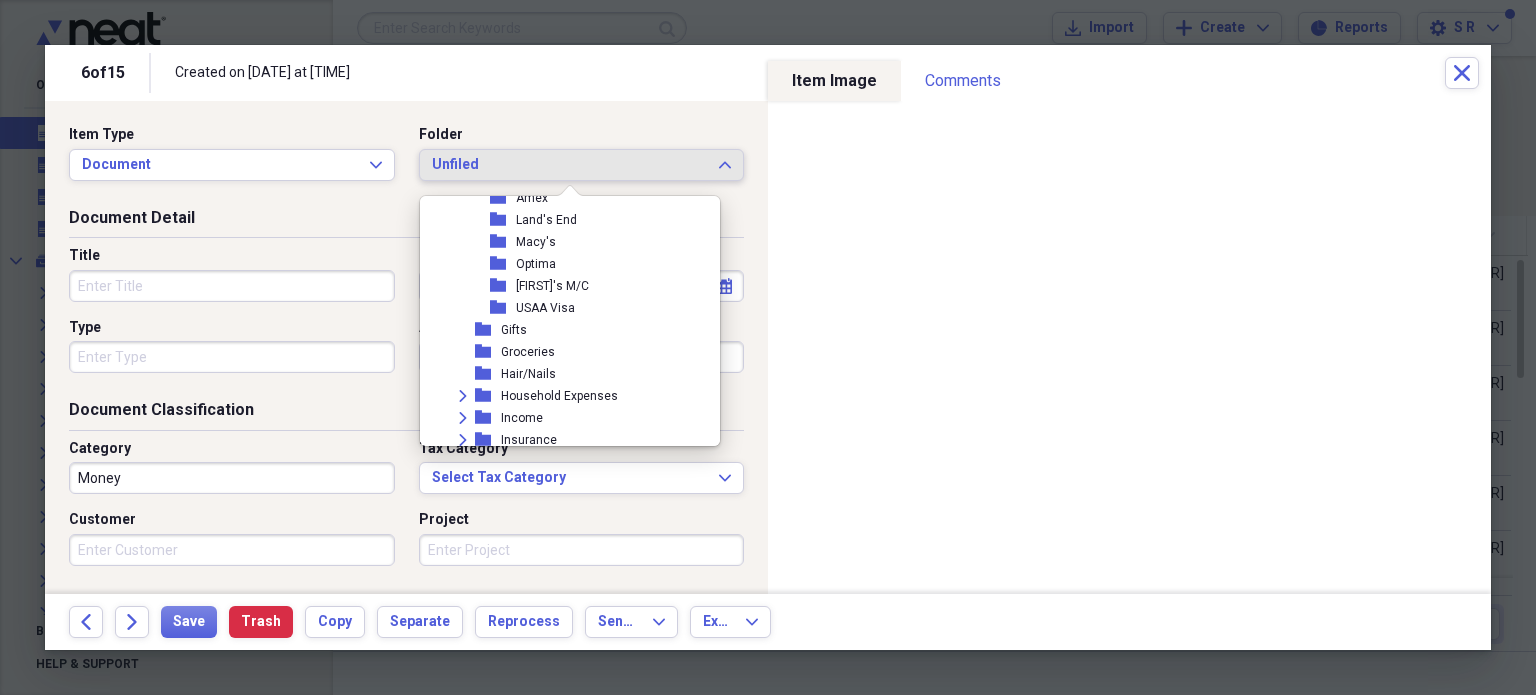 scroll, scrollTop: 600, scrollLeft: 0, axis: vertical 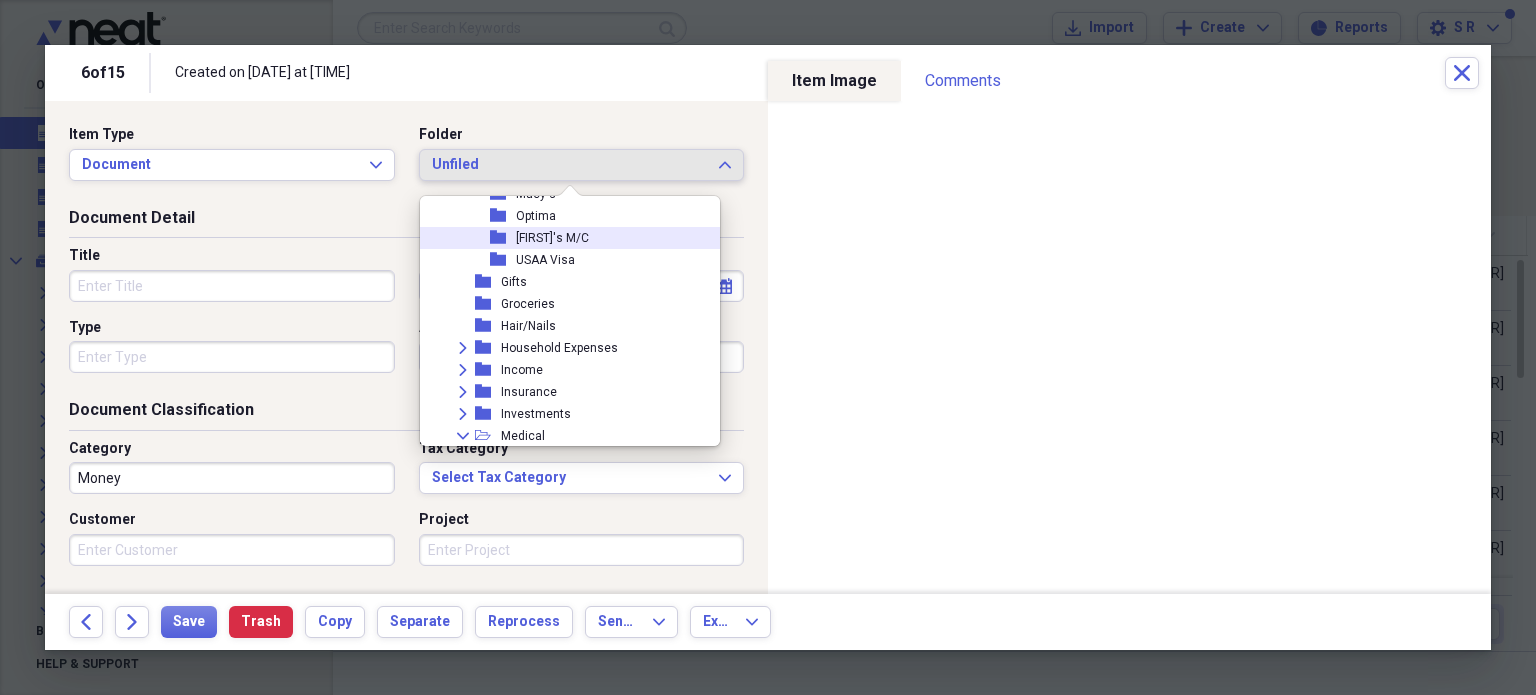 click on "[FIRST]'s M/C" at bounding box center (552, 238) 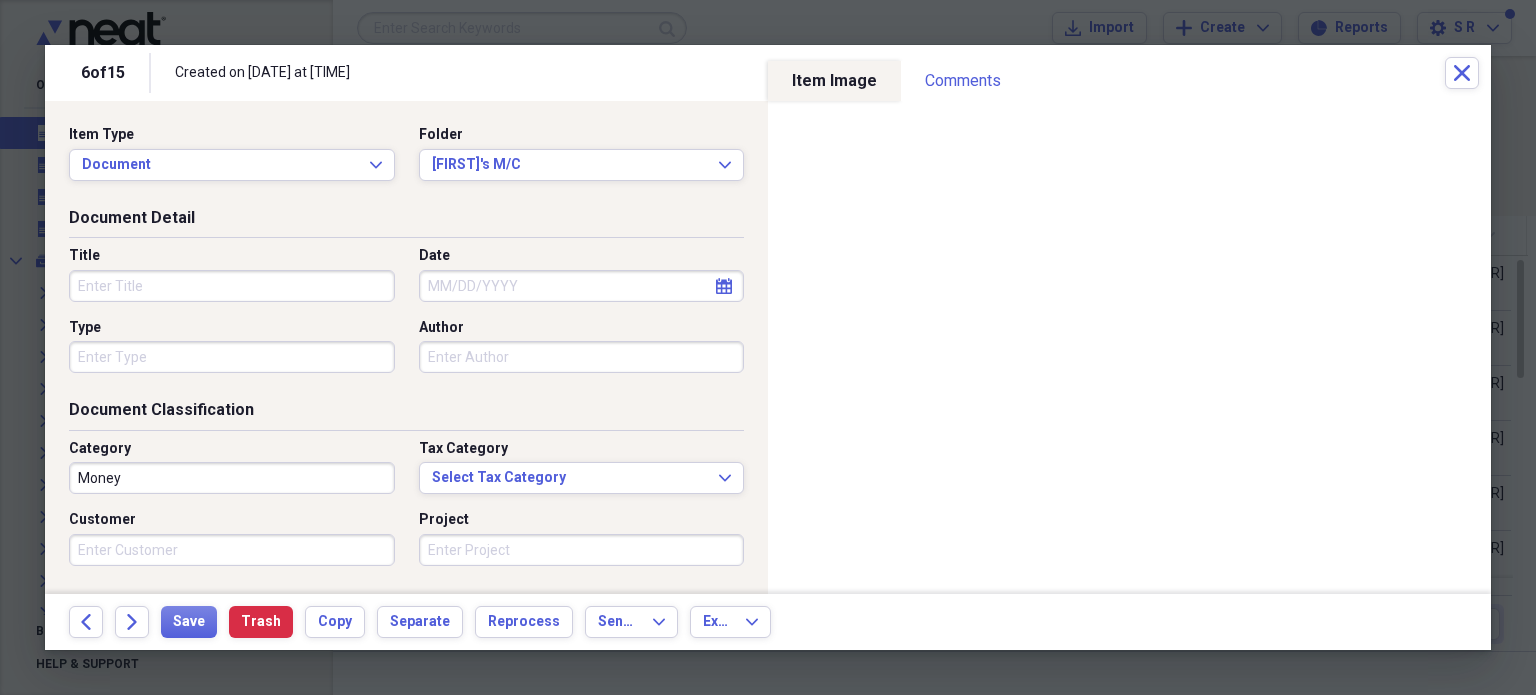 click on "Title" at bounding box center [232, 286] 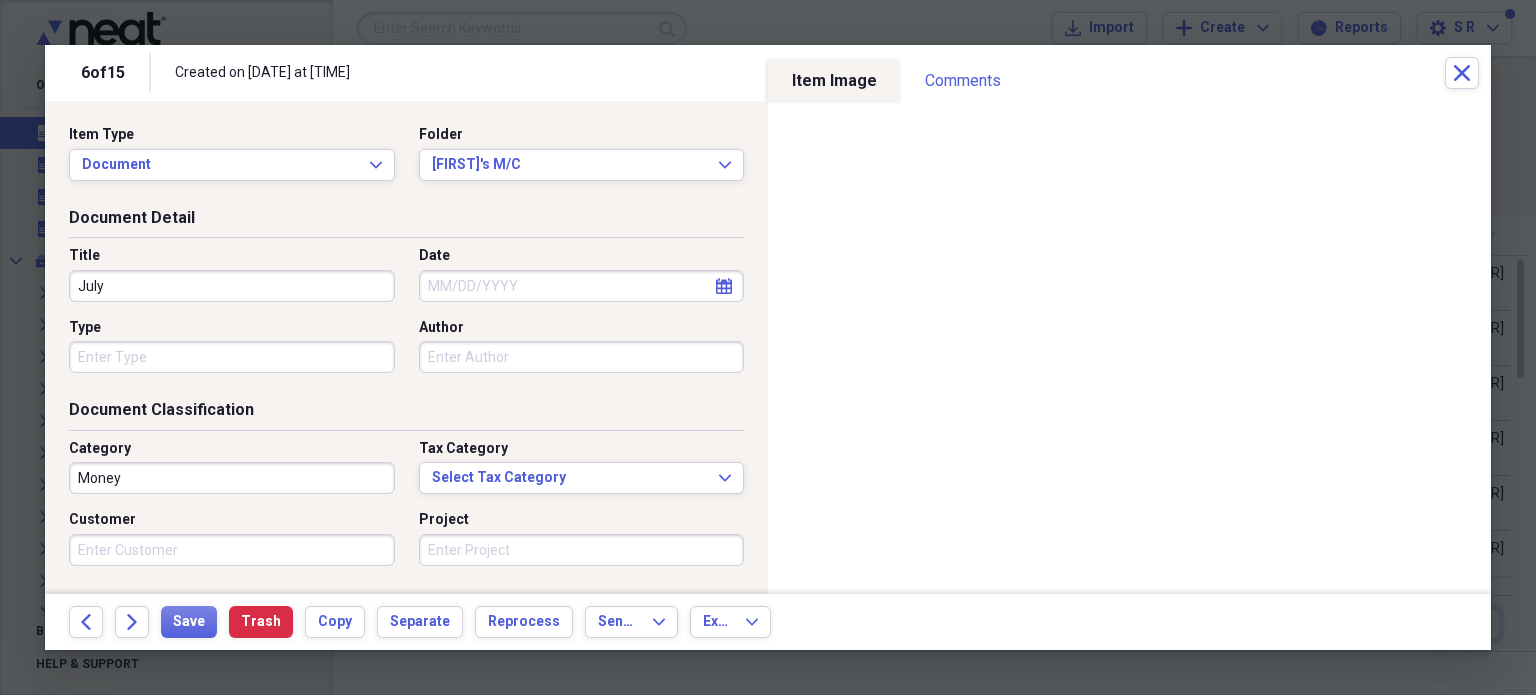 type on "July" 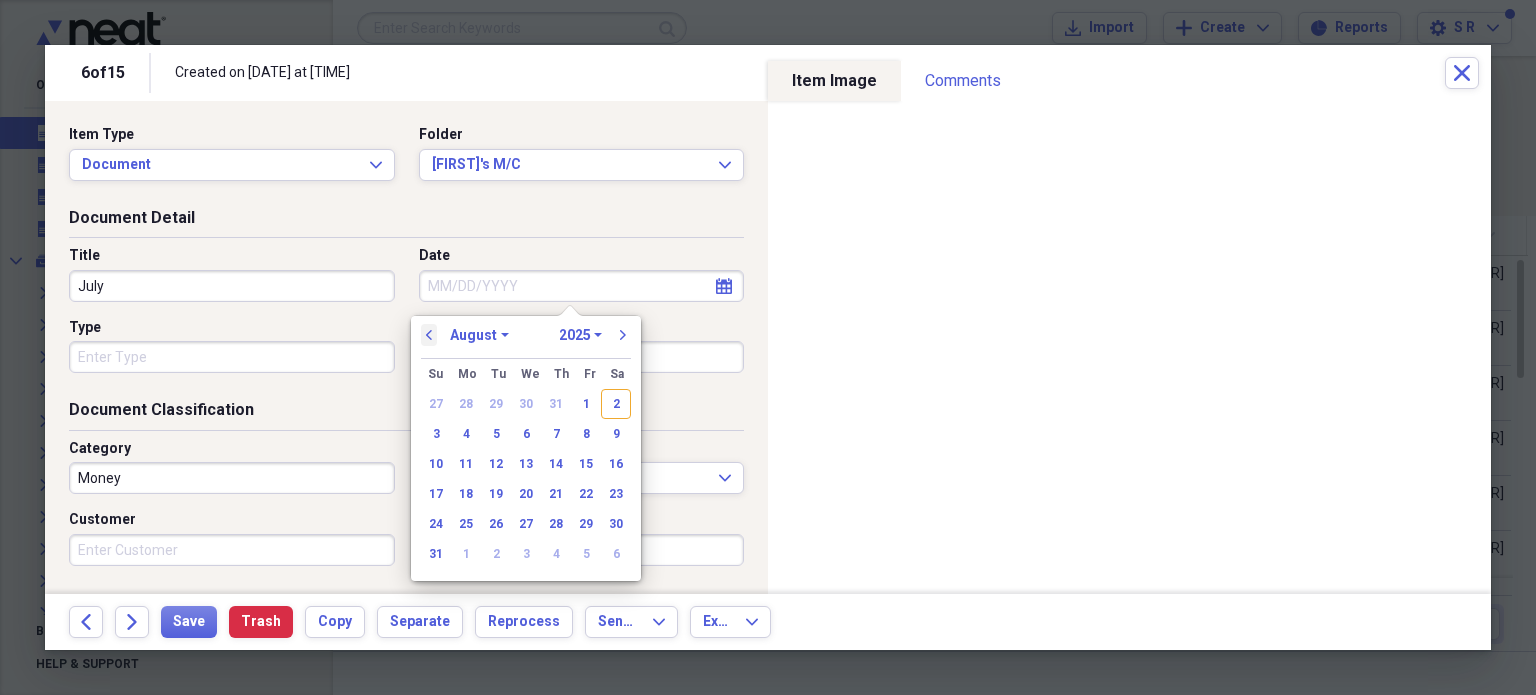click on "previous" at bounding box center (429, 335) 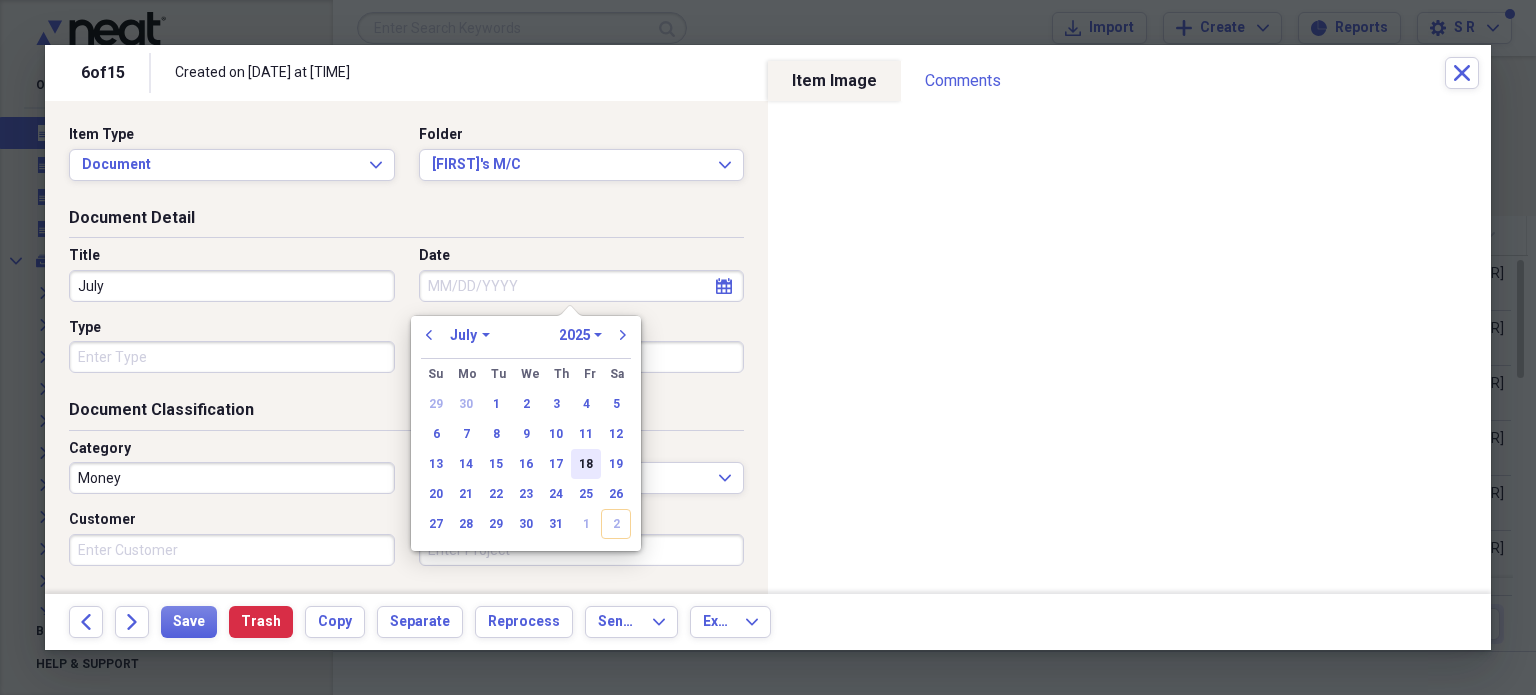 click on "18" at bounding box center (586, 464) 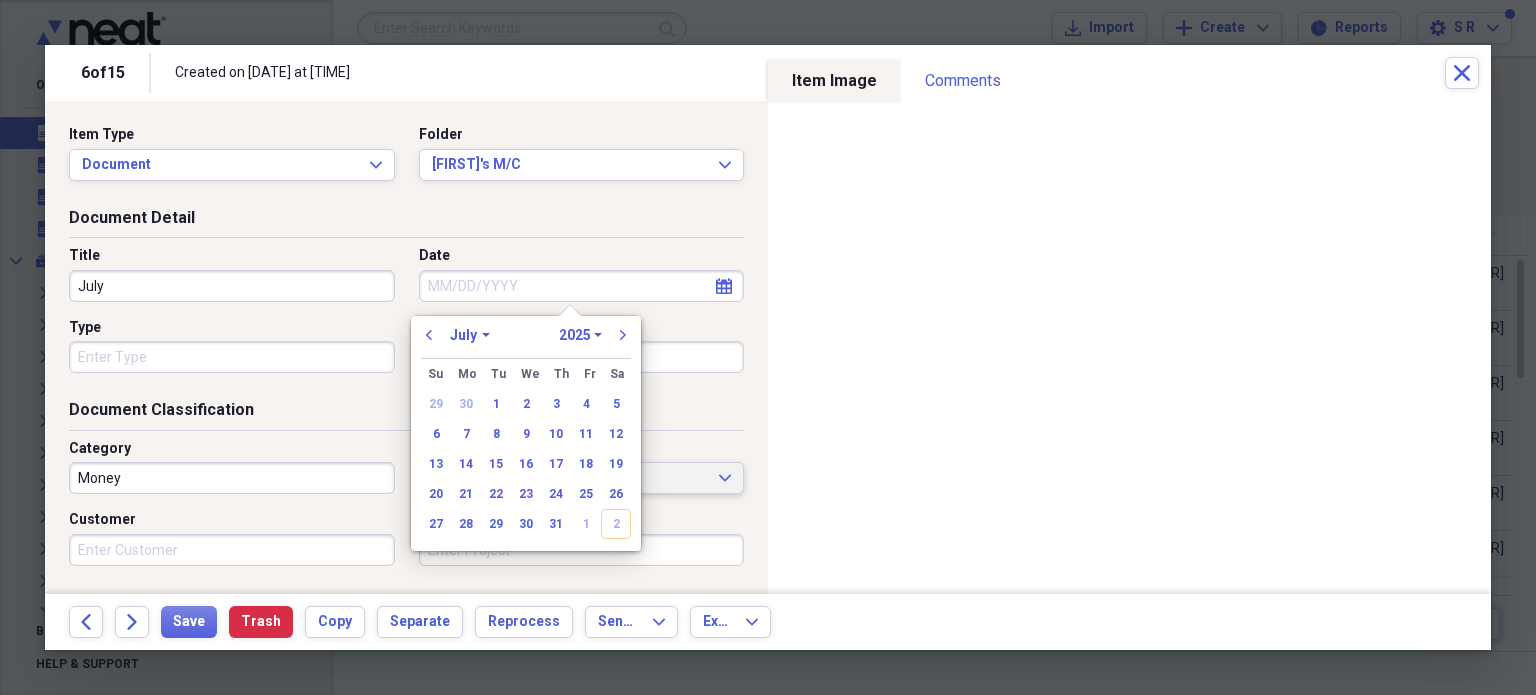 type on "07/18/2025" 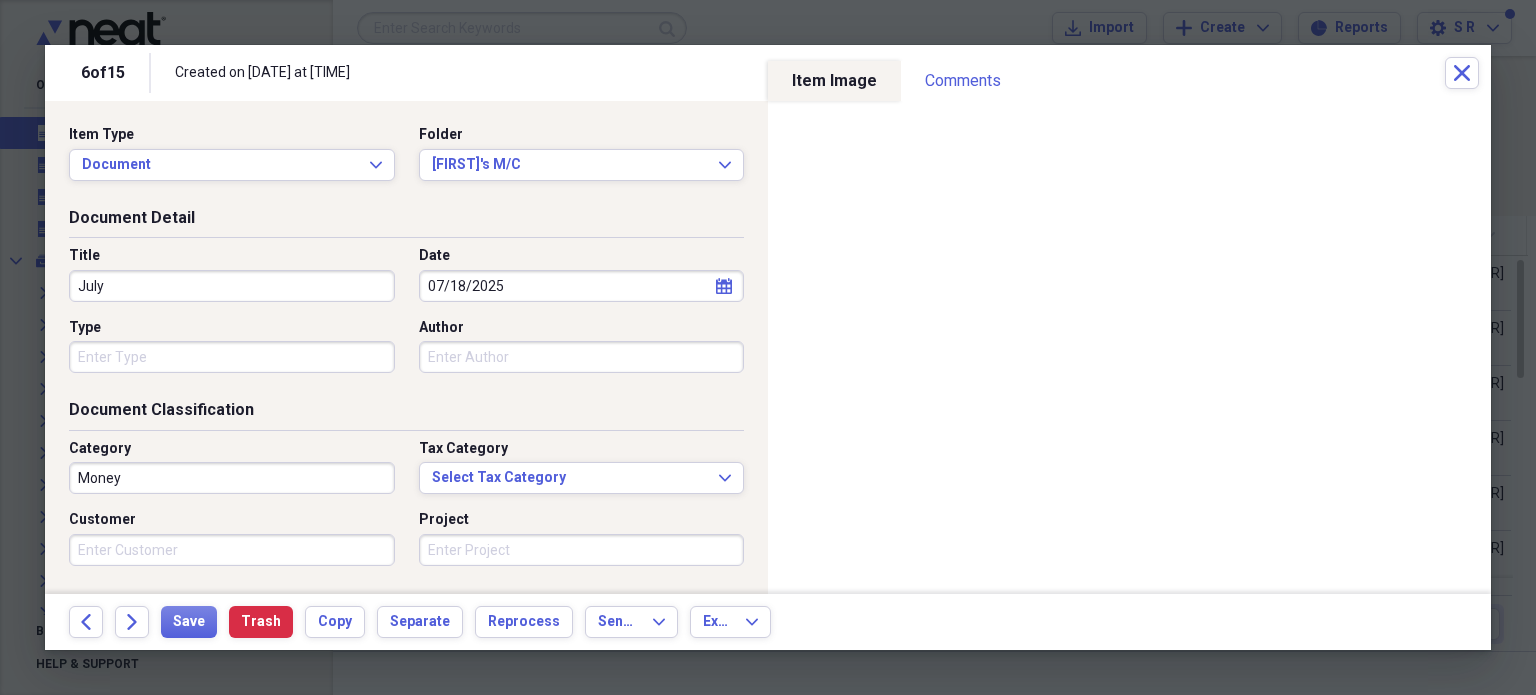 click on "Type" at bounding box center (232, 357) 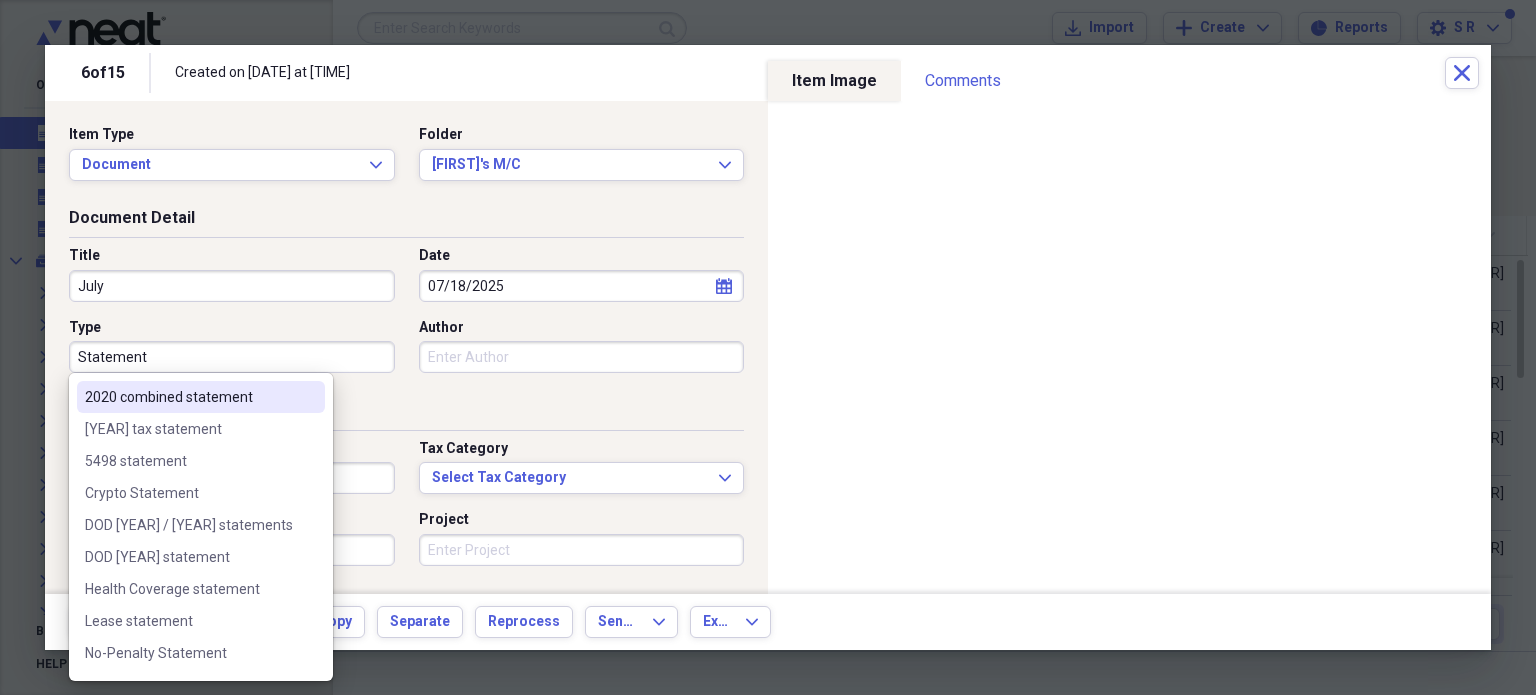 type on "Statement" 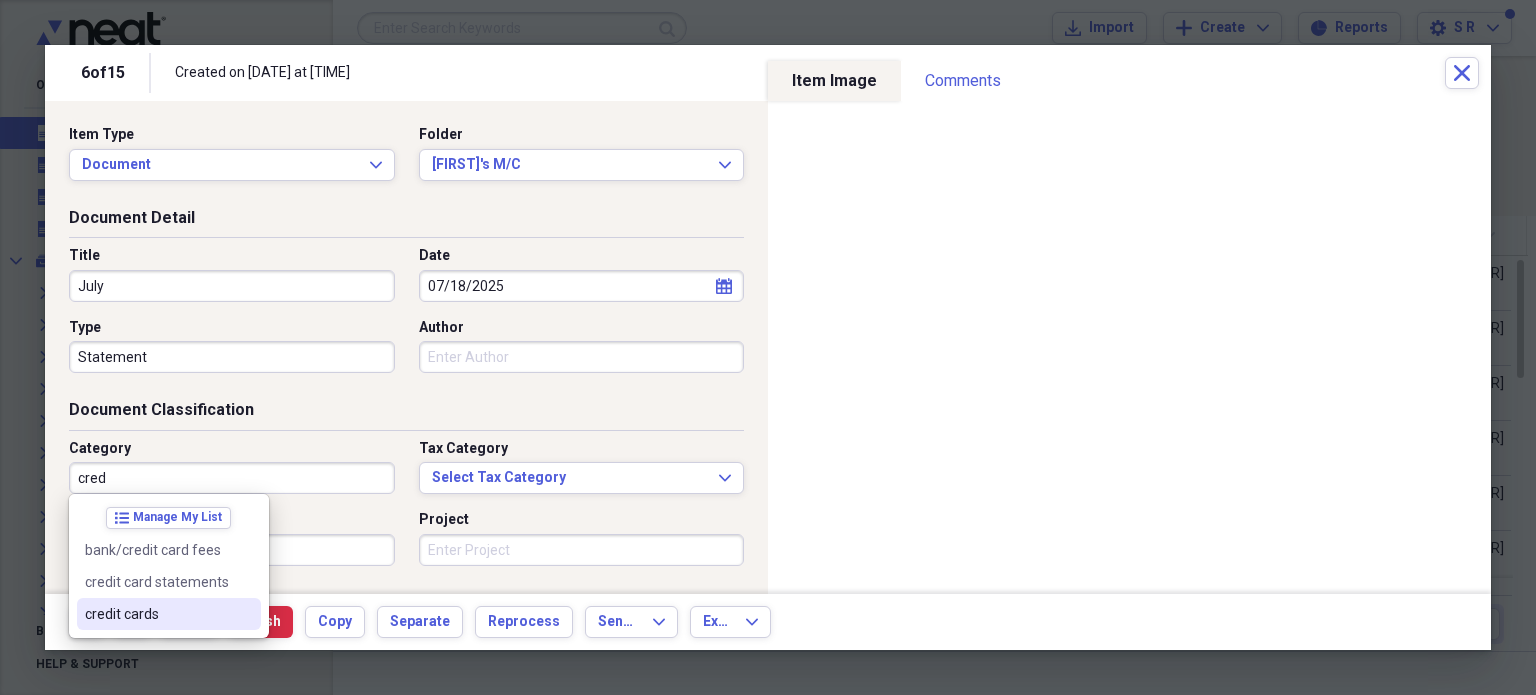 click on "credit cards" at bounding box center (169, 614) 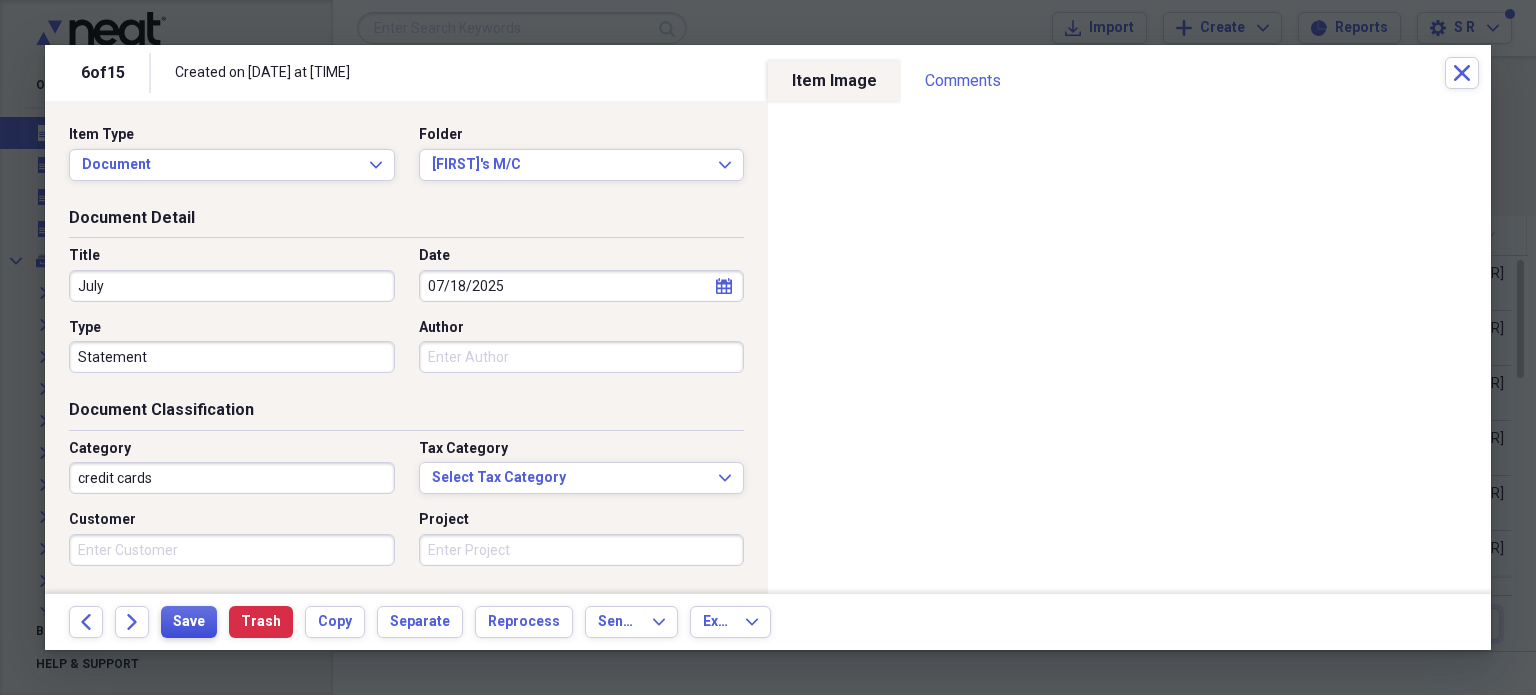 click on "Save" at bounding box center (189, 622) 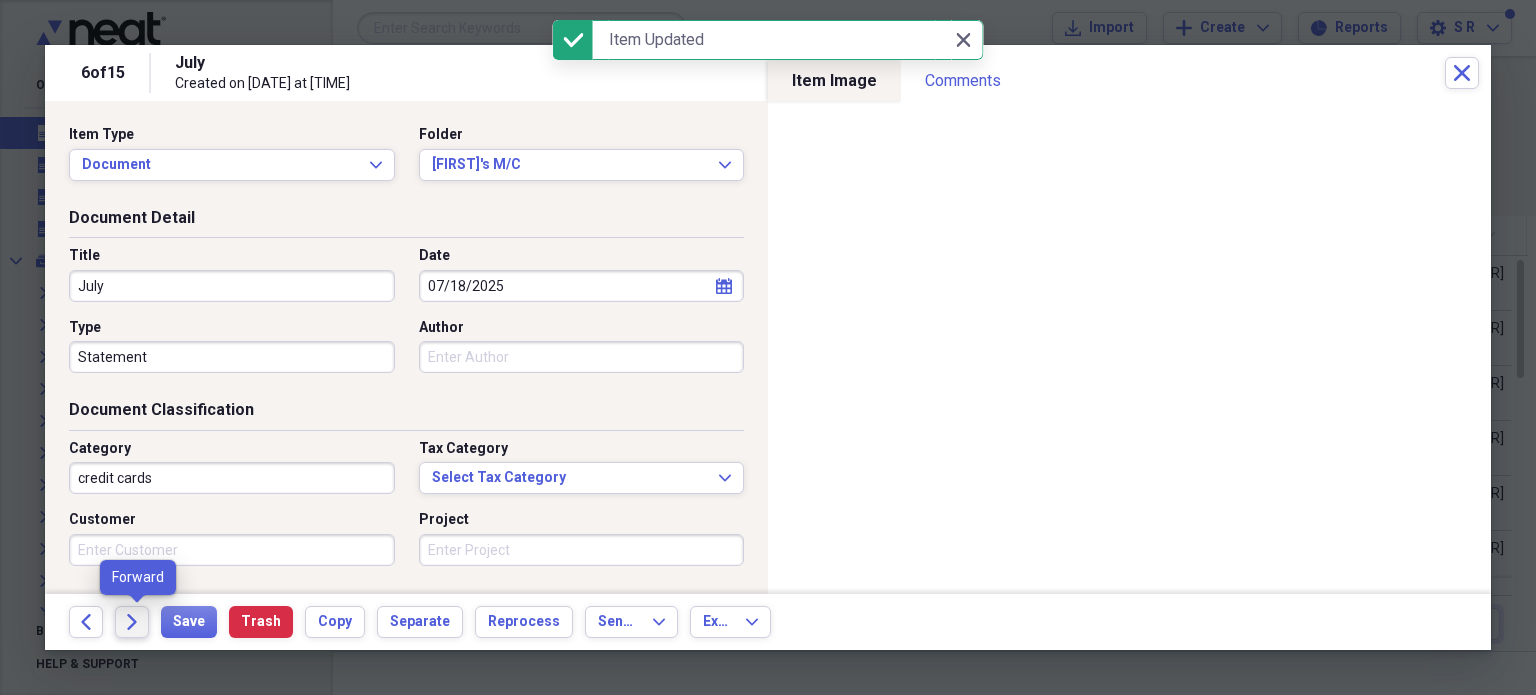 click on "Forward" 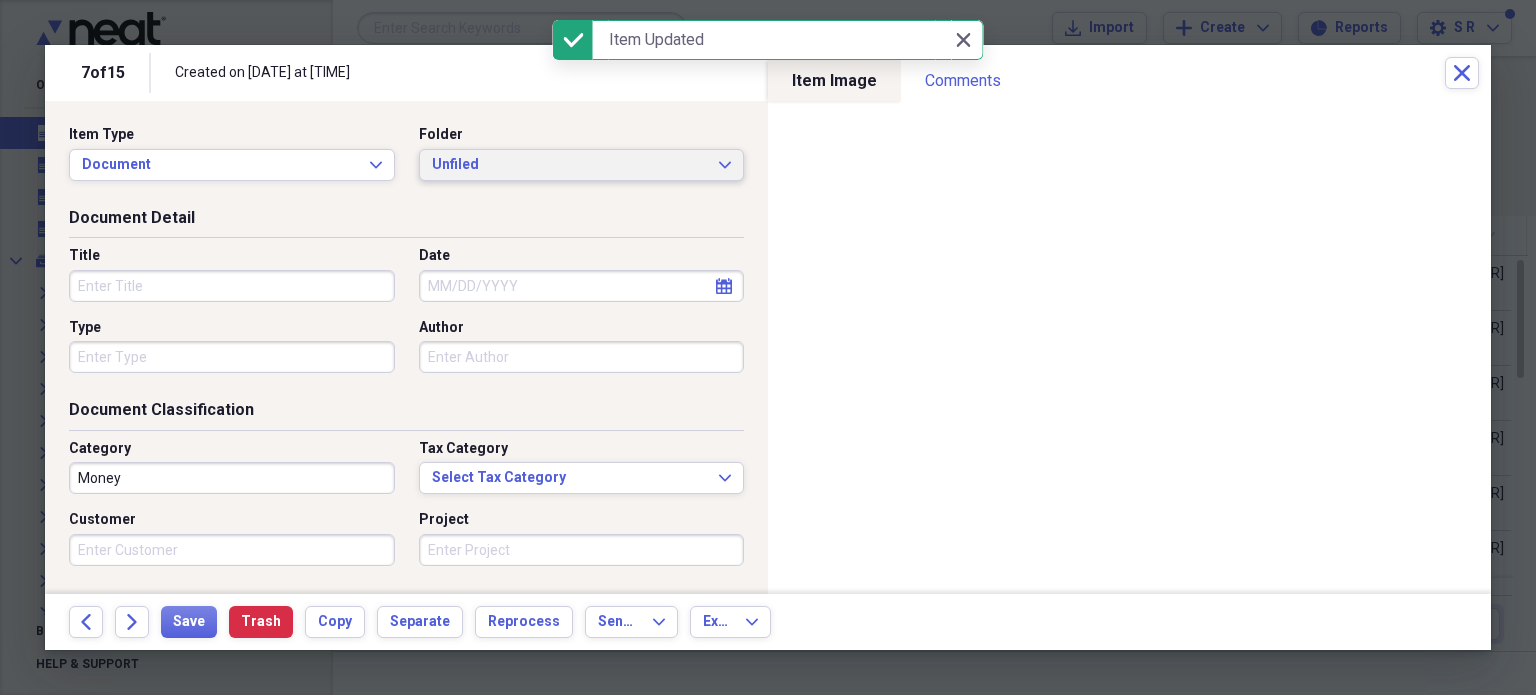 click on "Unfiled Expand" at bounding box center (582, 165) 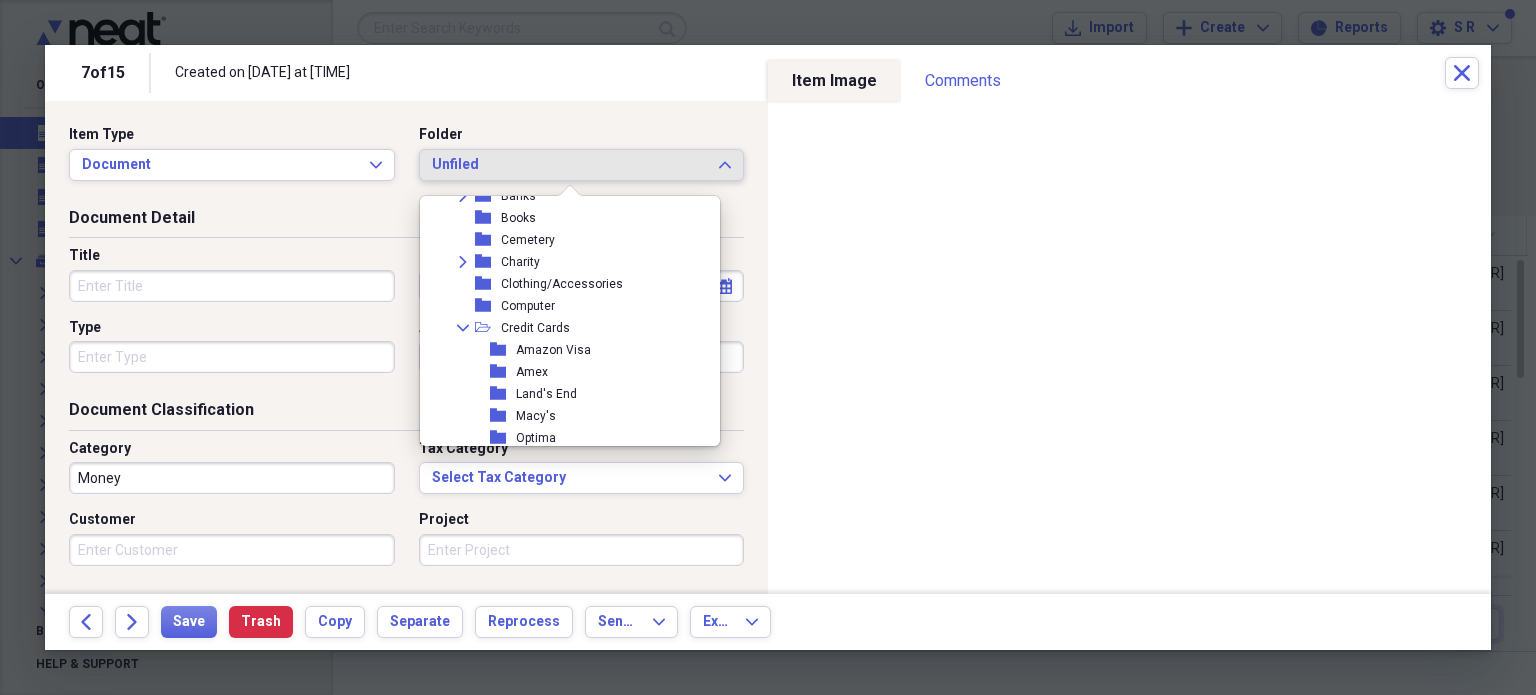 scroll, scrollTop: 400, scrollLeft: 0, axis: vertical 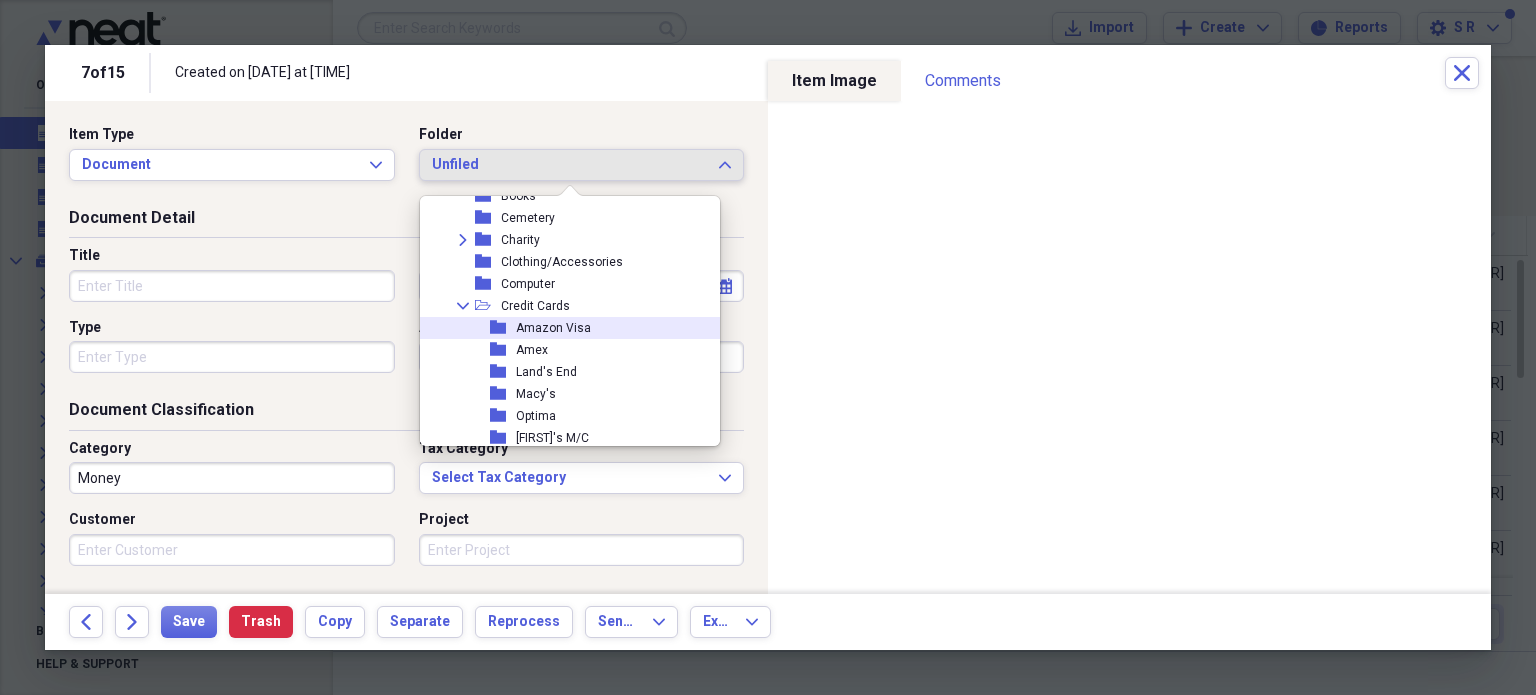 click on "Amazon Visa" at bounding box center (553, 328) 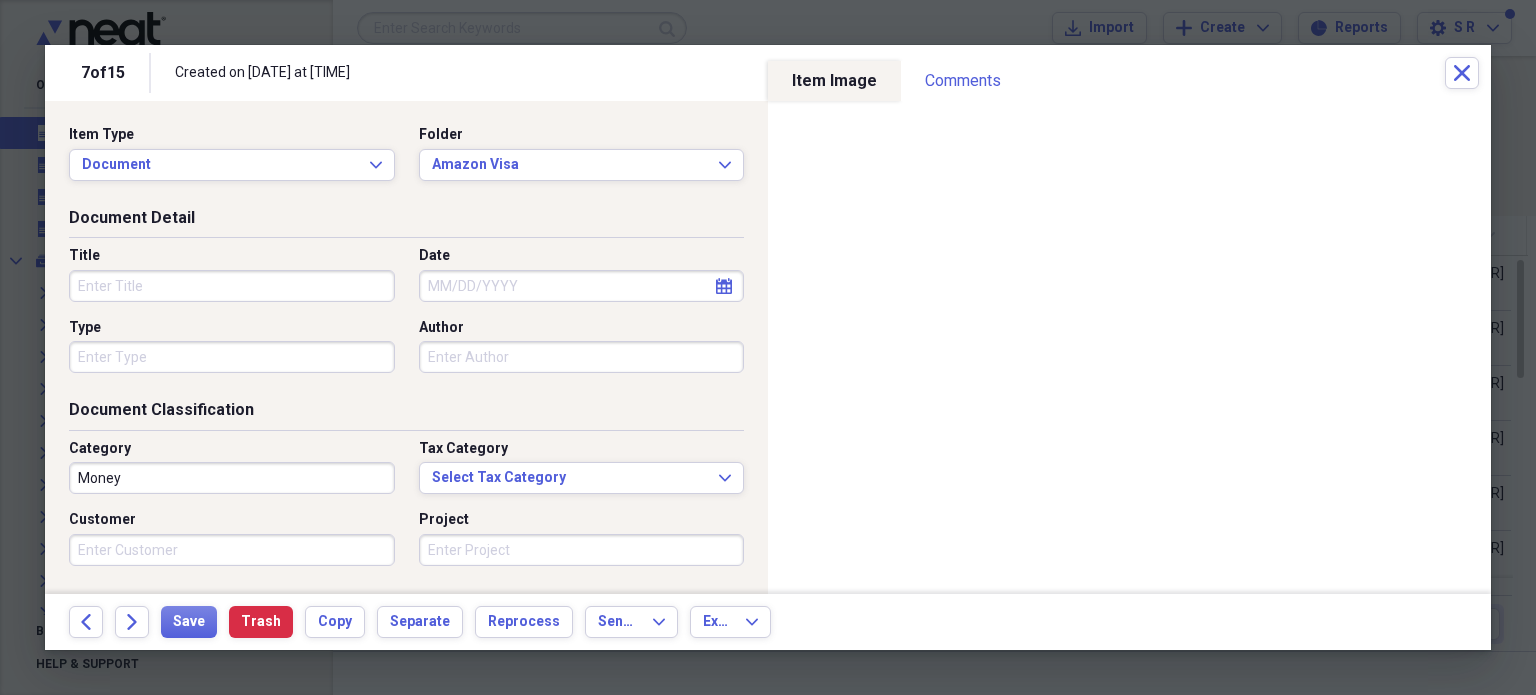 click on "Title" at bounding box center (232, 286) 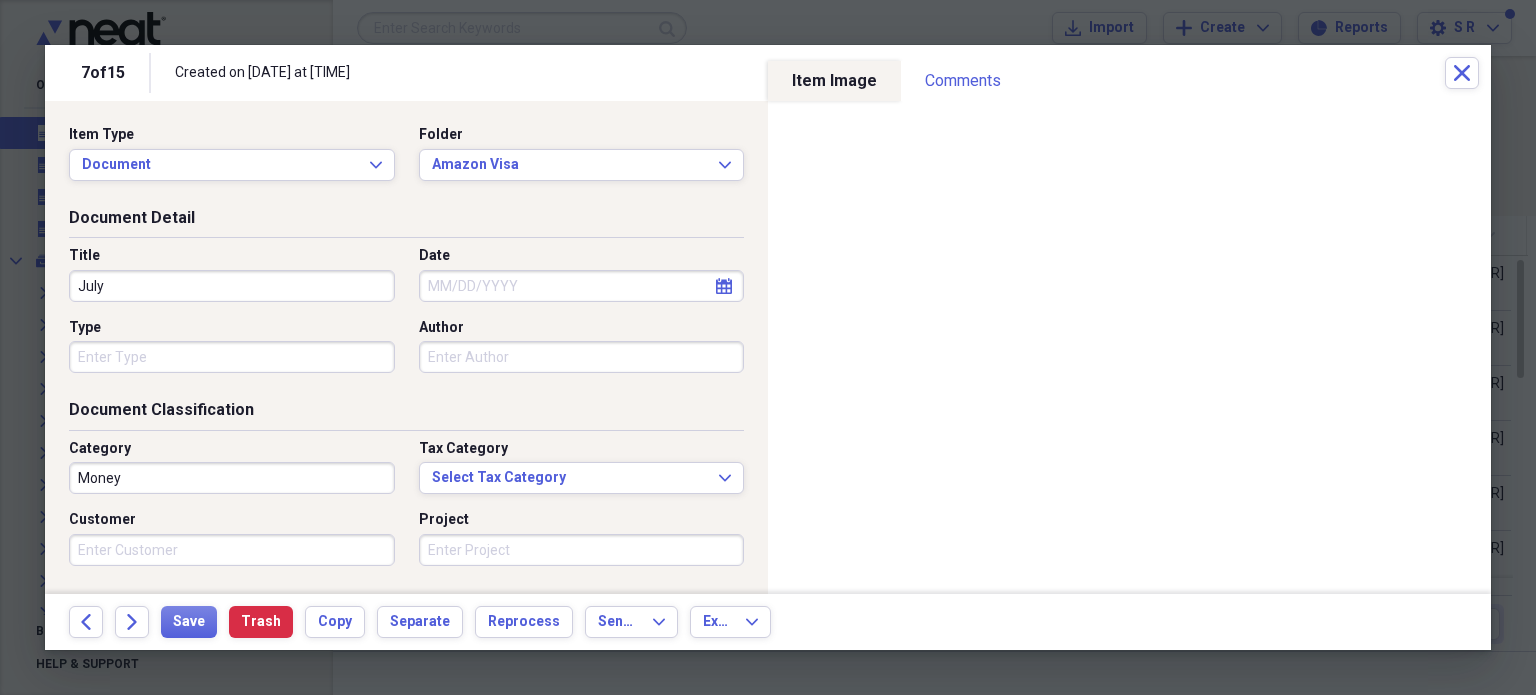 type on "July" 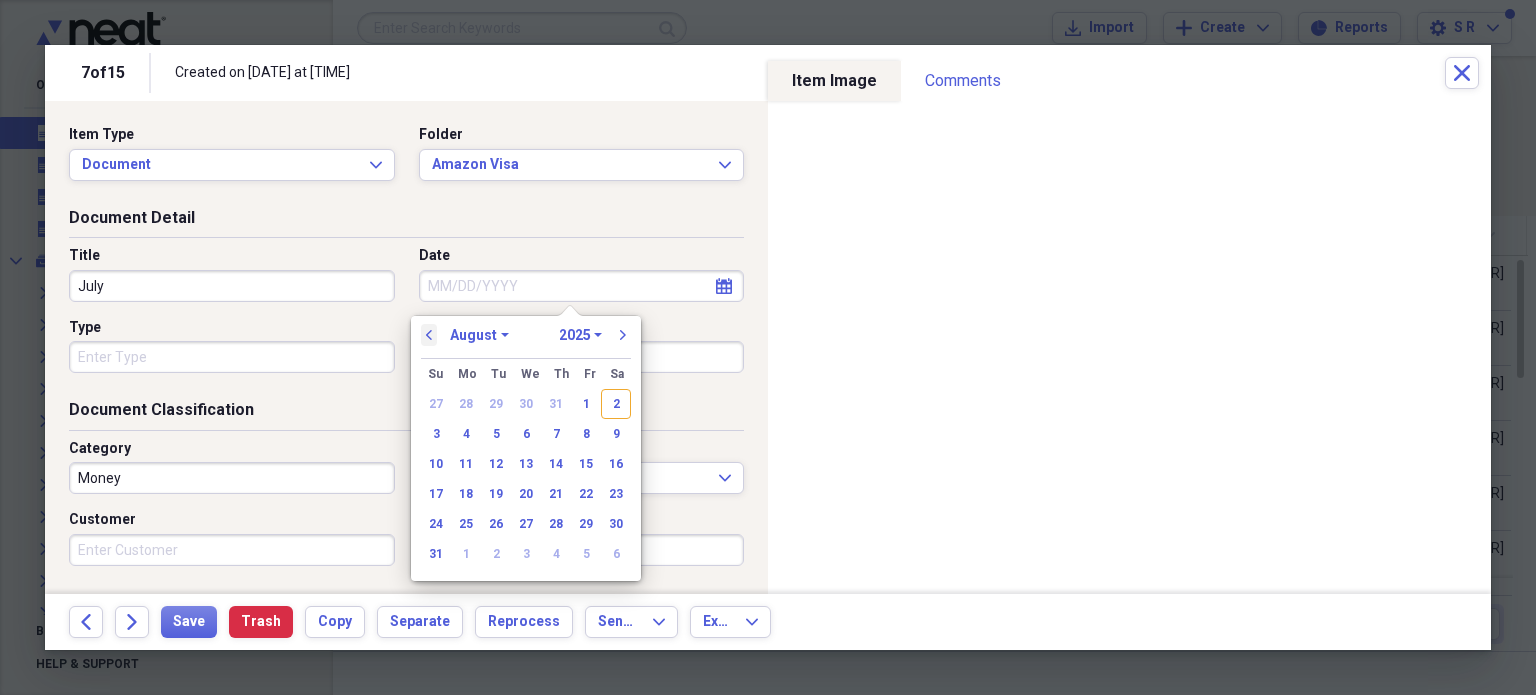 click on "previous" at bounding box center (429, 335) 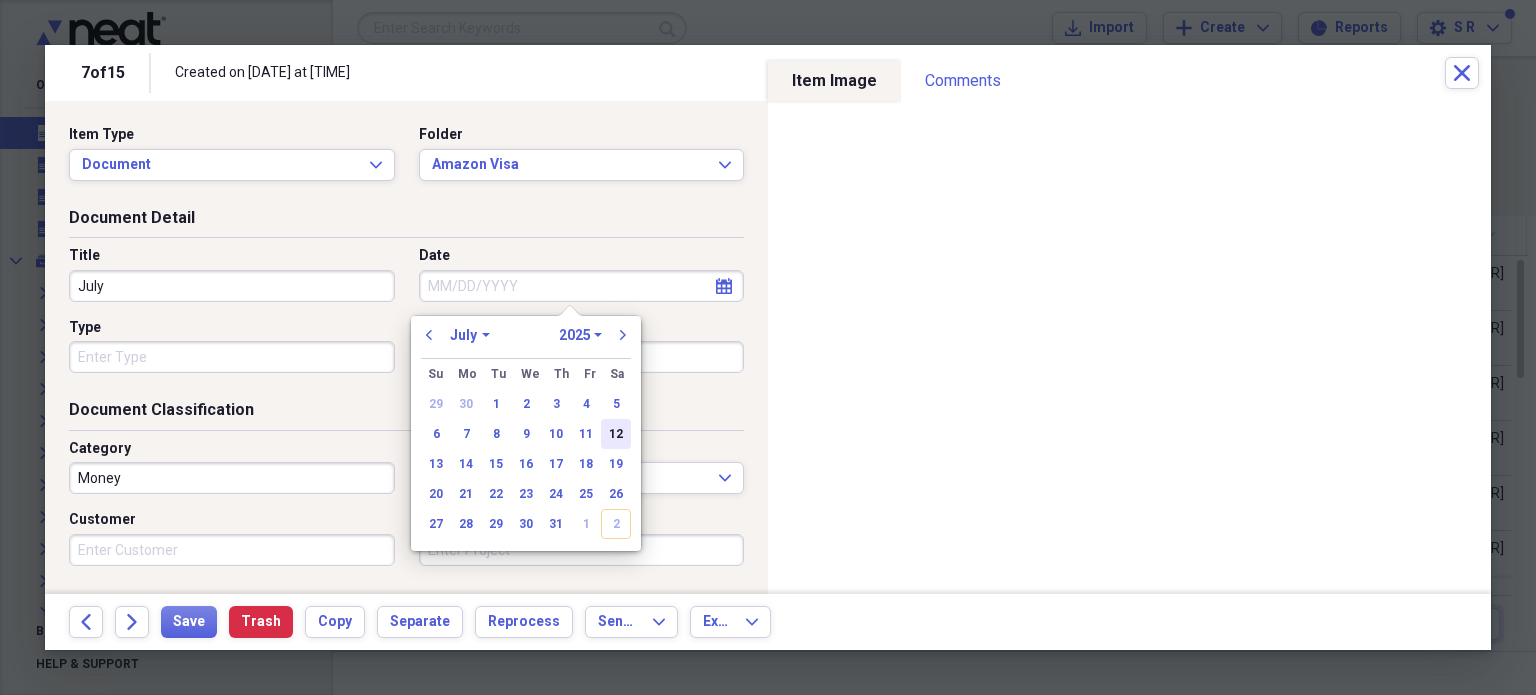 click on "12" at bounding box center [616, 434] 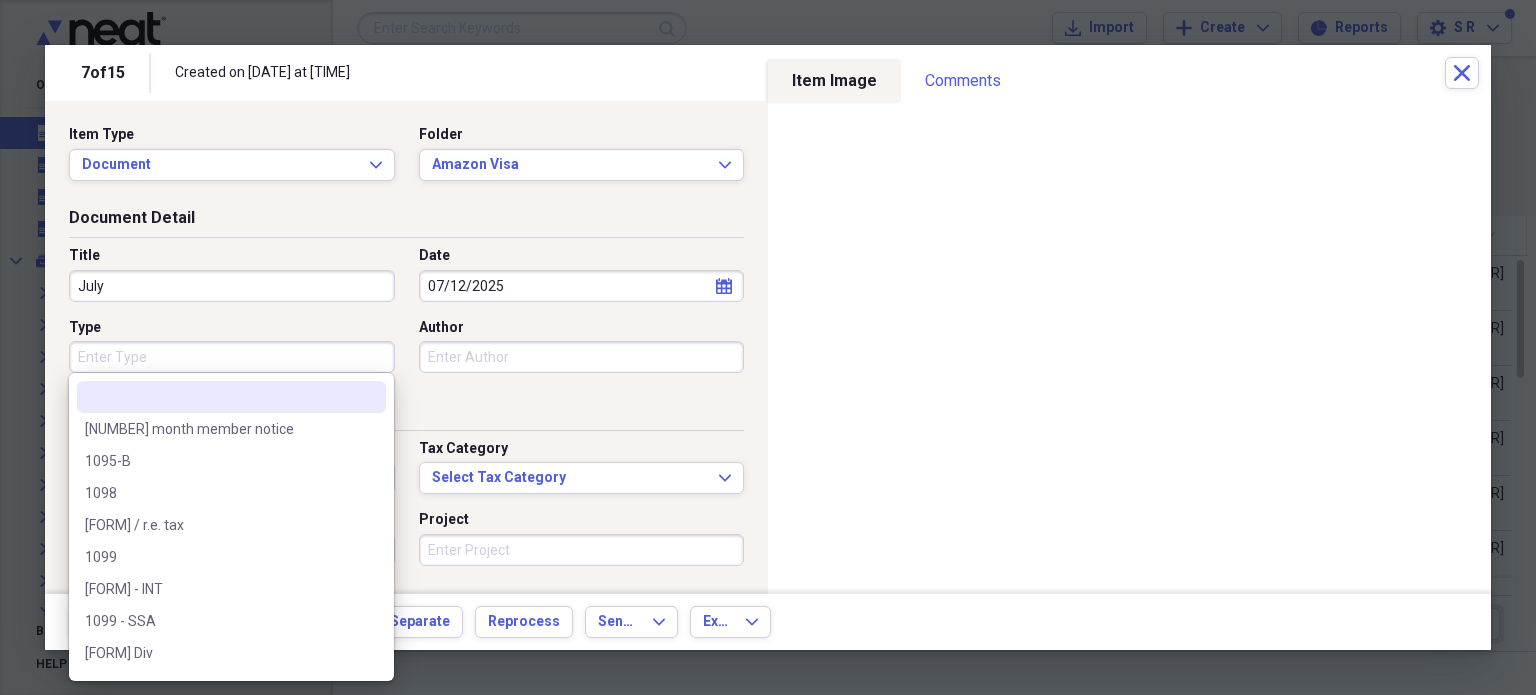 click on "Type" at bounding box center [232, 357] 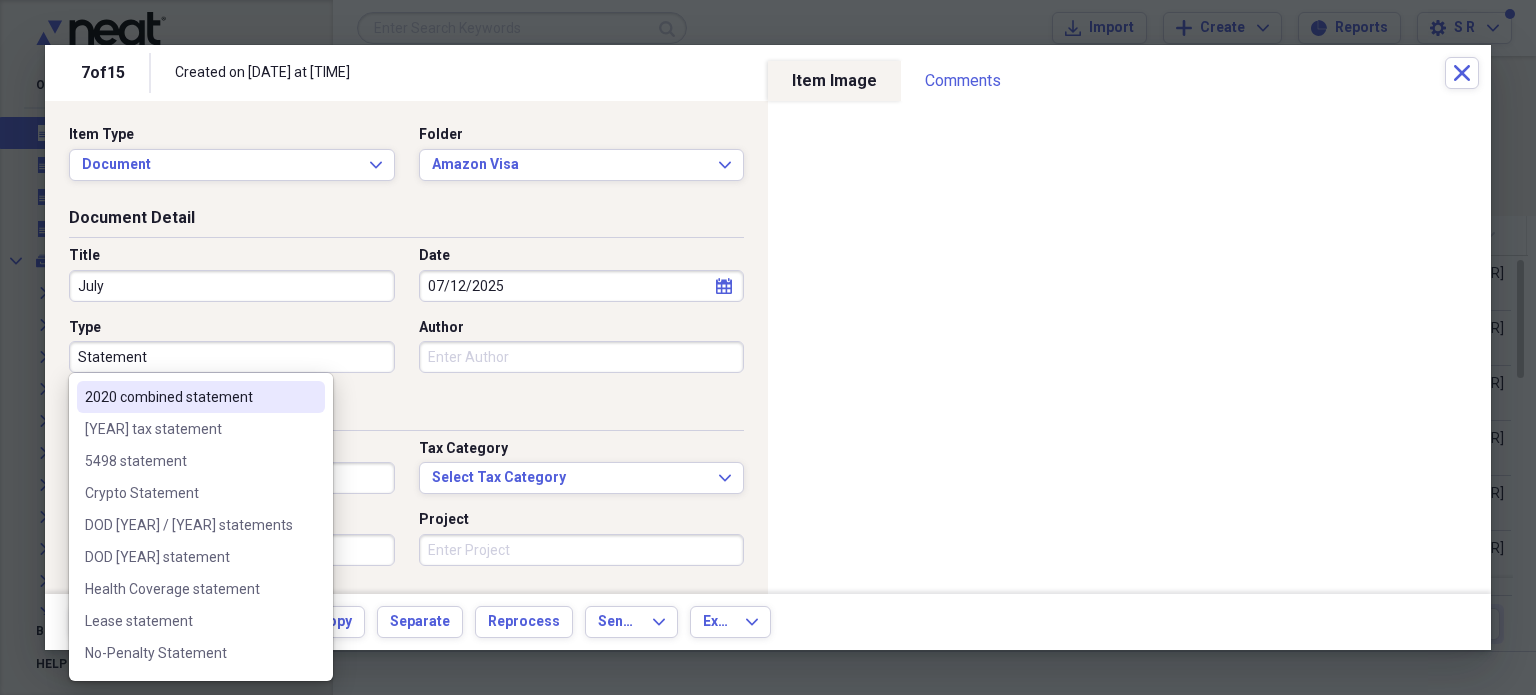 type on "Statement" 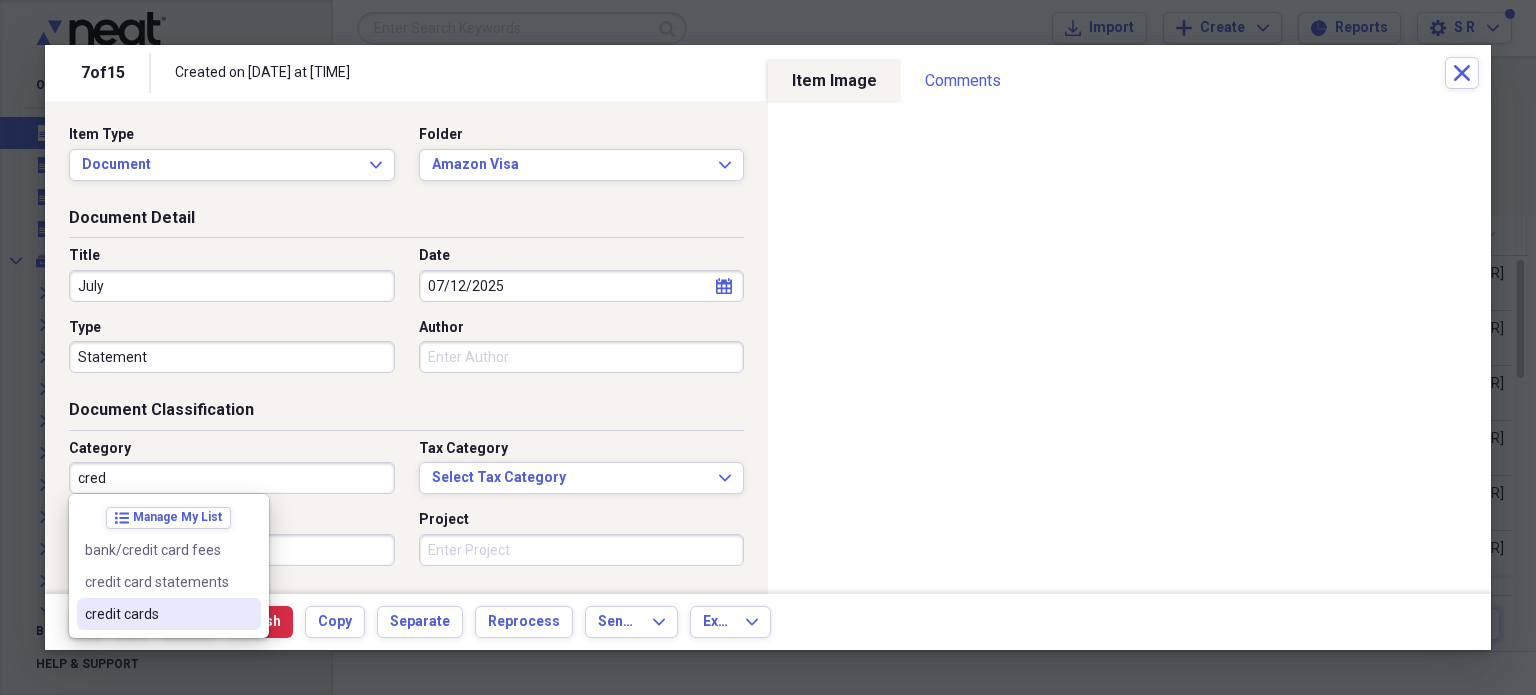click on "credit cards" at bounding box center (169, 614) 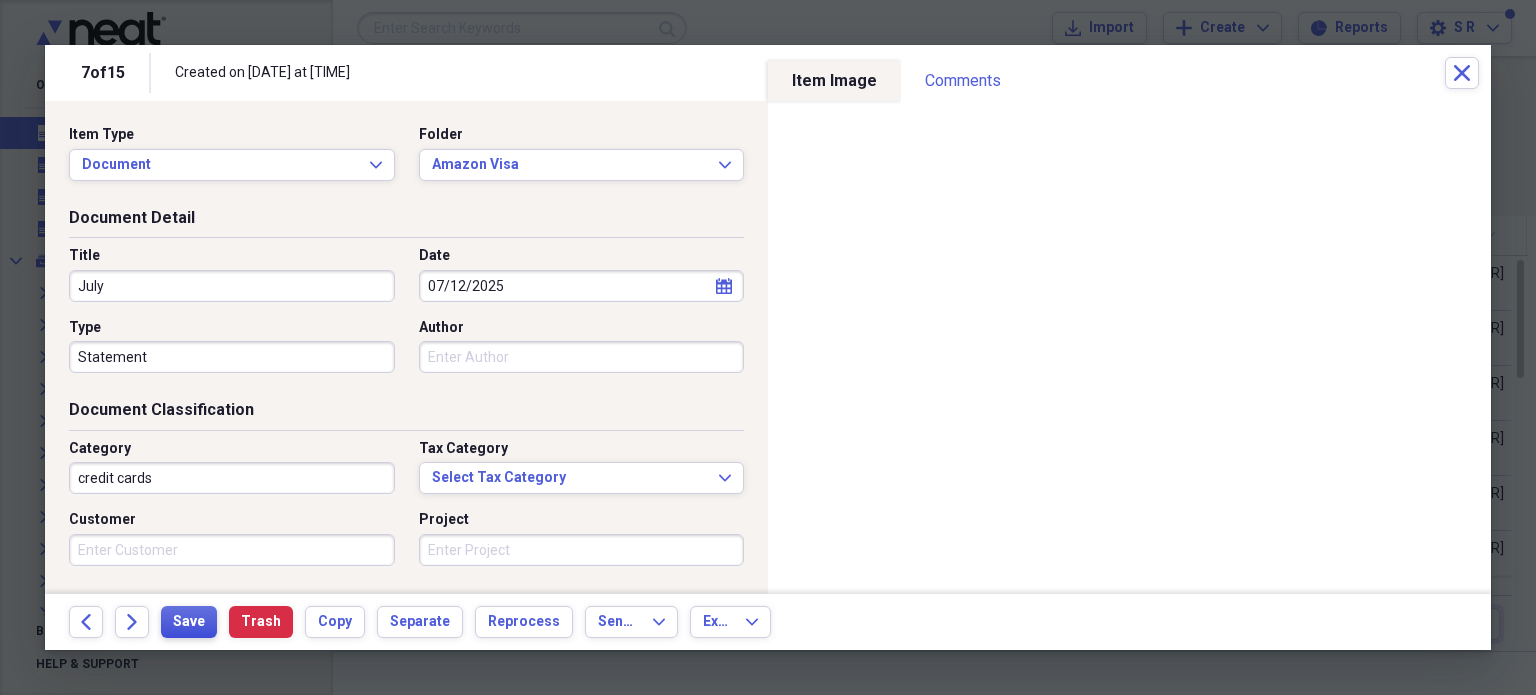 click on "Save" at bounding box center (189, 622) 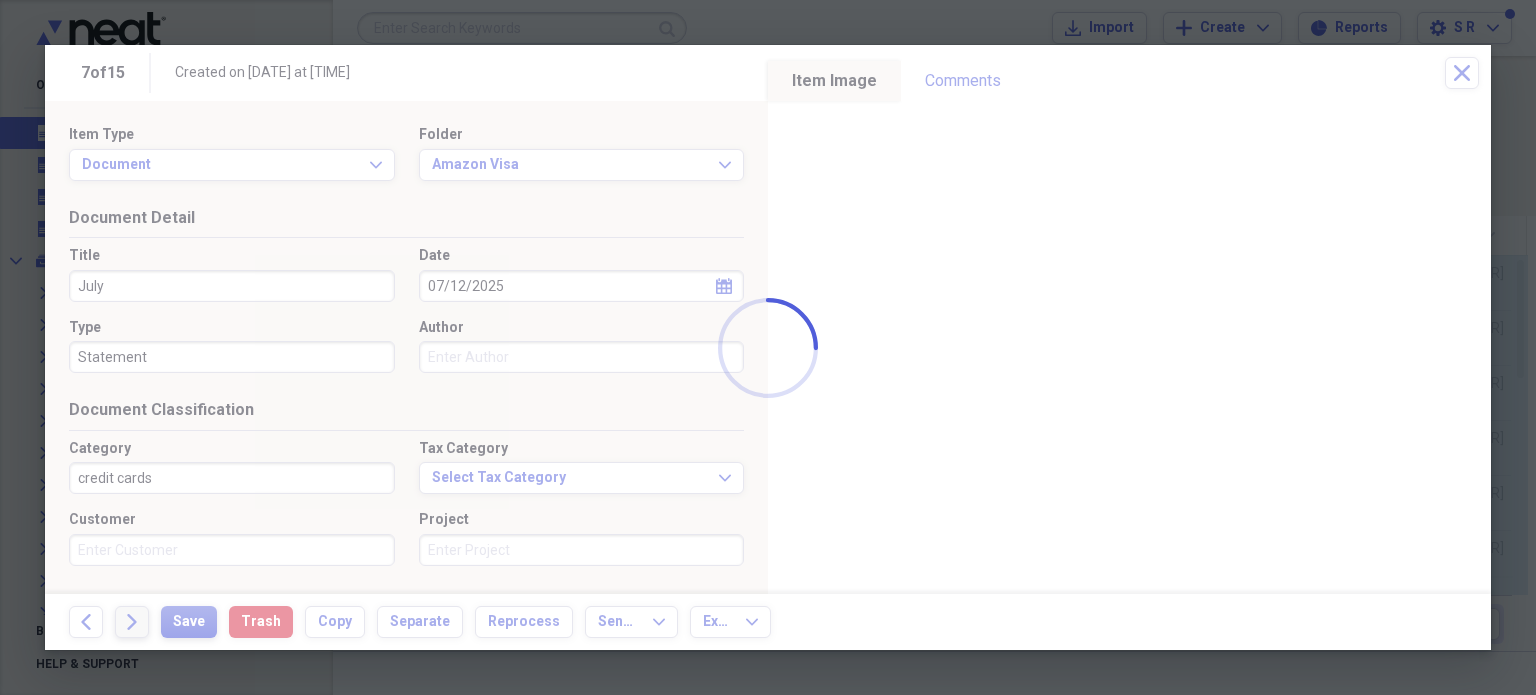 type on "July" 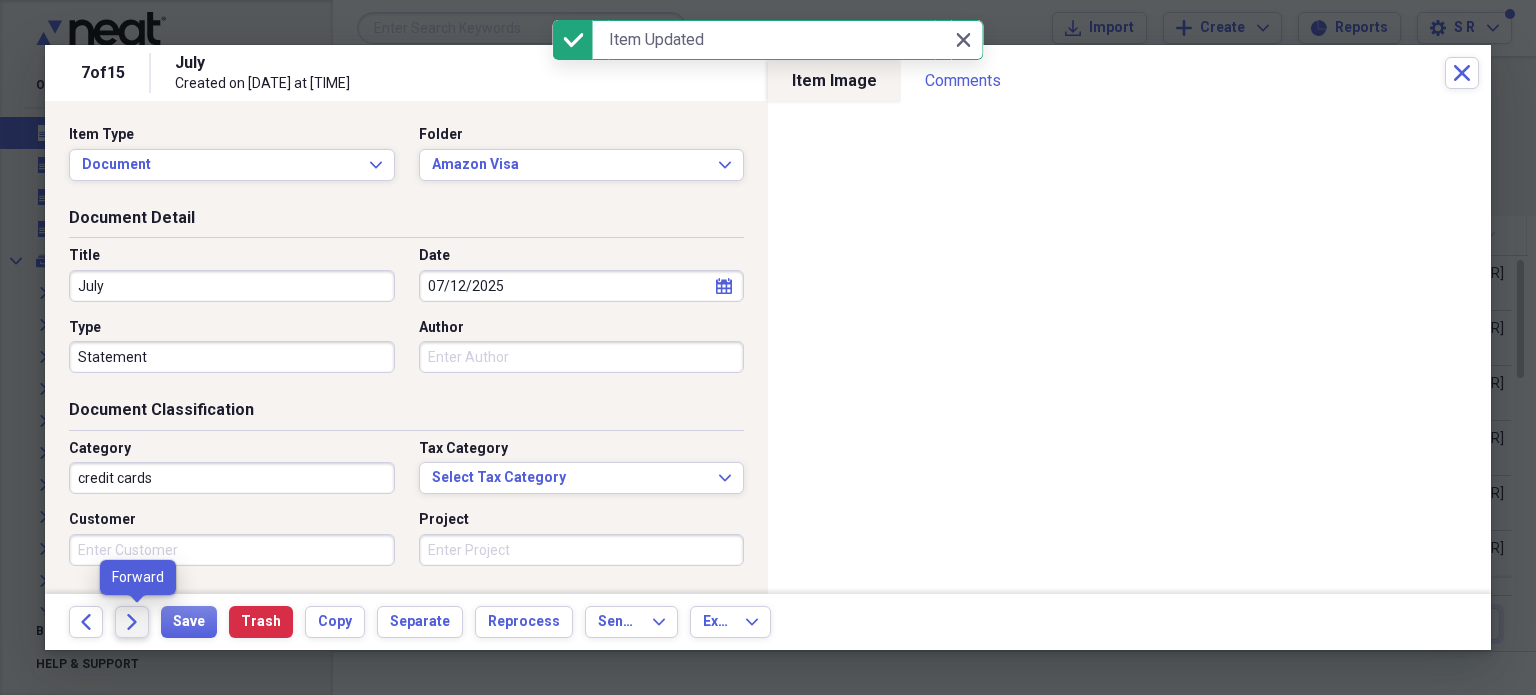 click on "Forward" 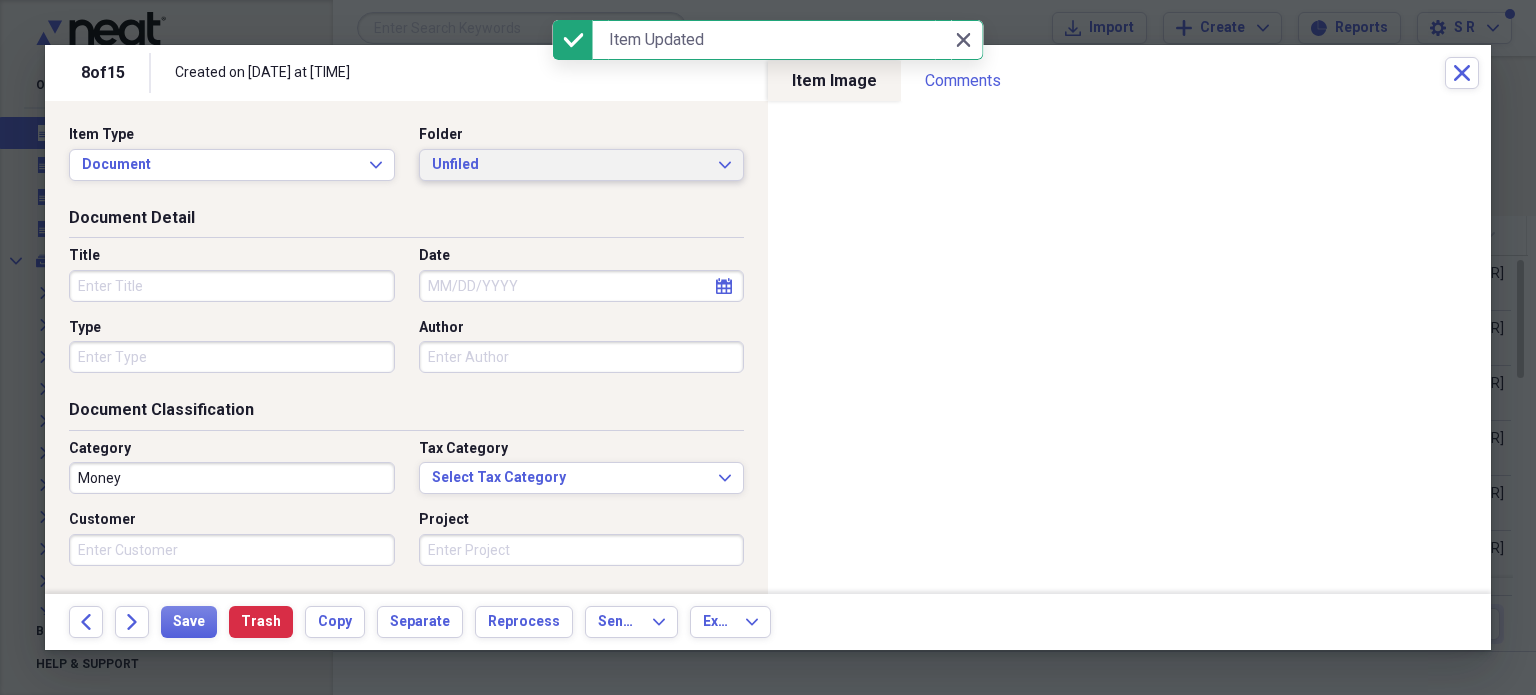click on "Unfiled Expand" at bounding box center (582, 165) 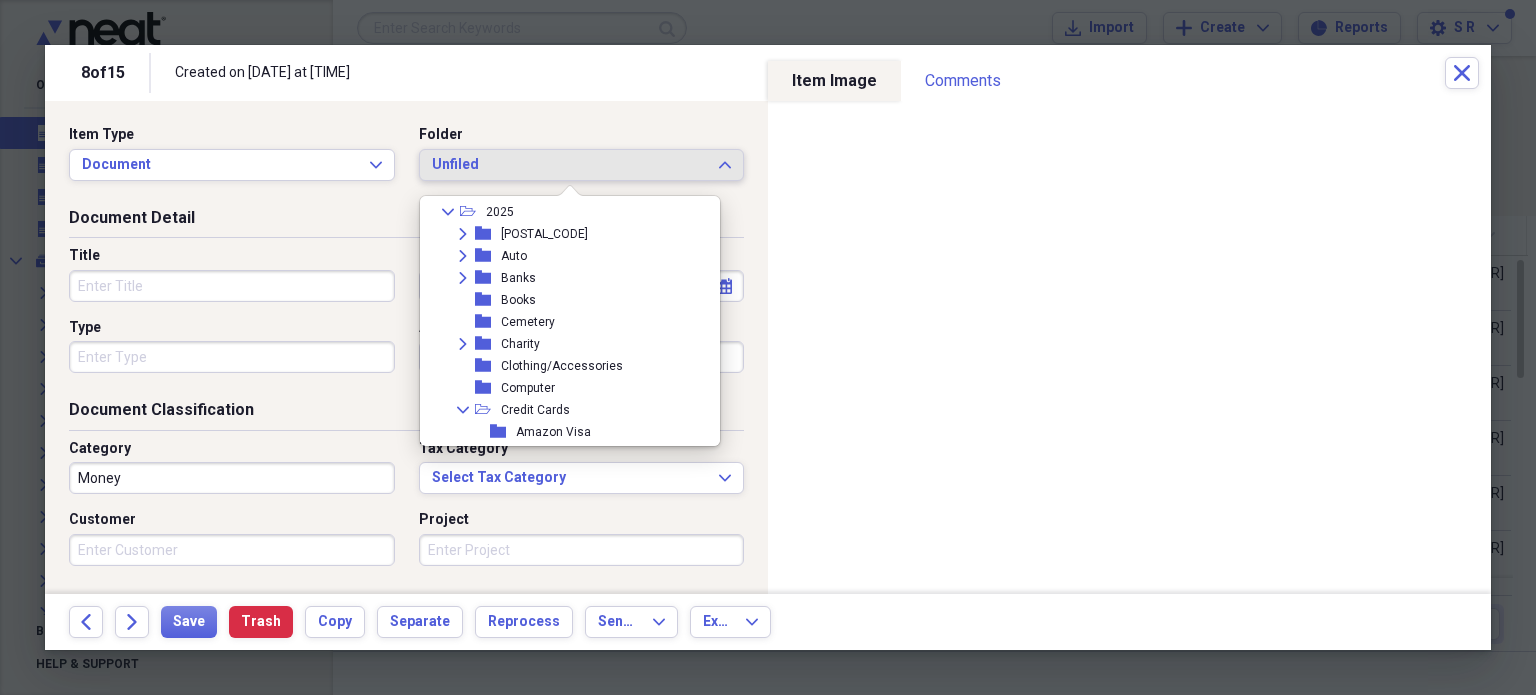 scroll, scrollTop: 400, scrollLeft: 0, axis: vertical 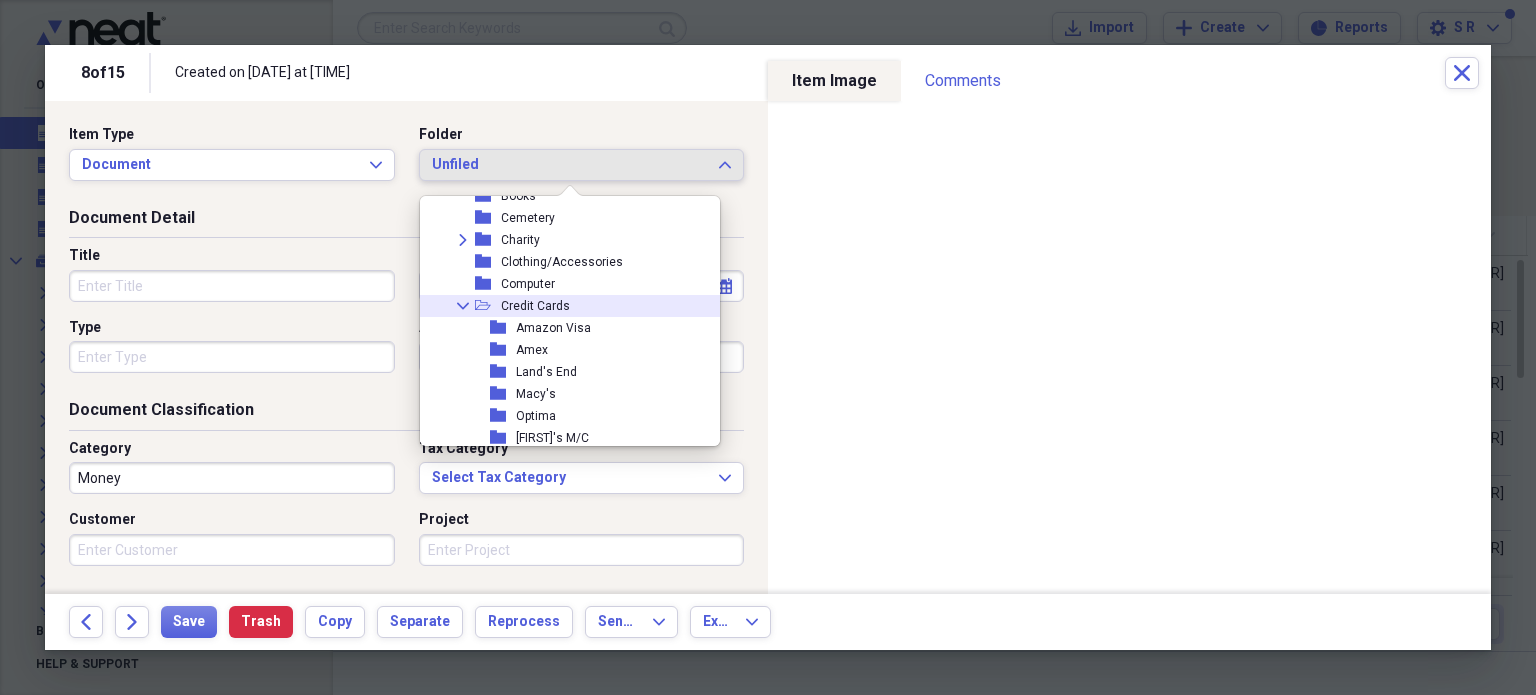 click on "Collapse" 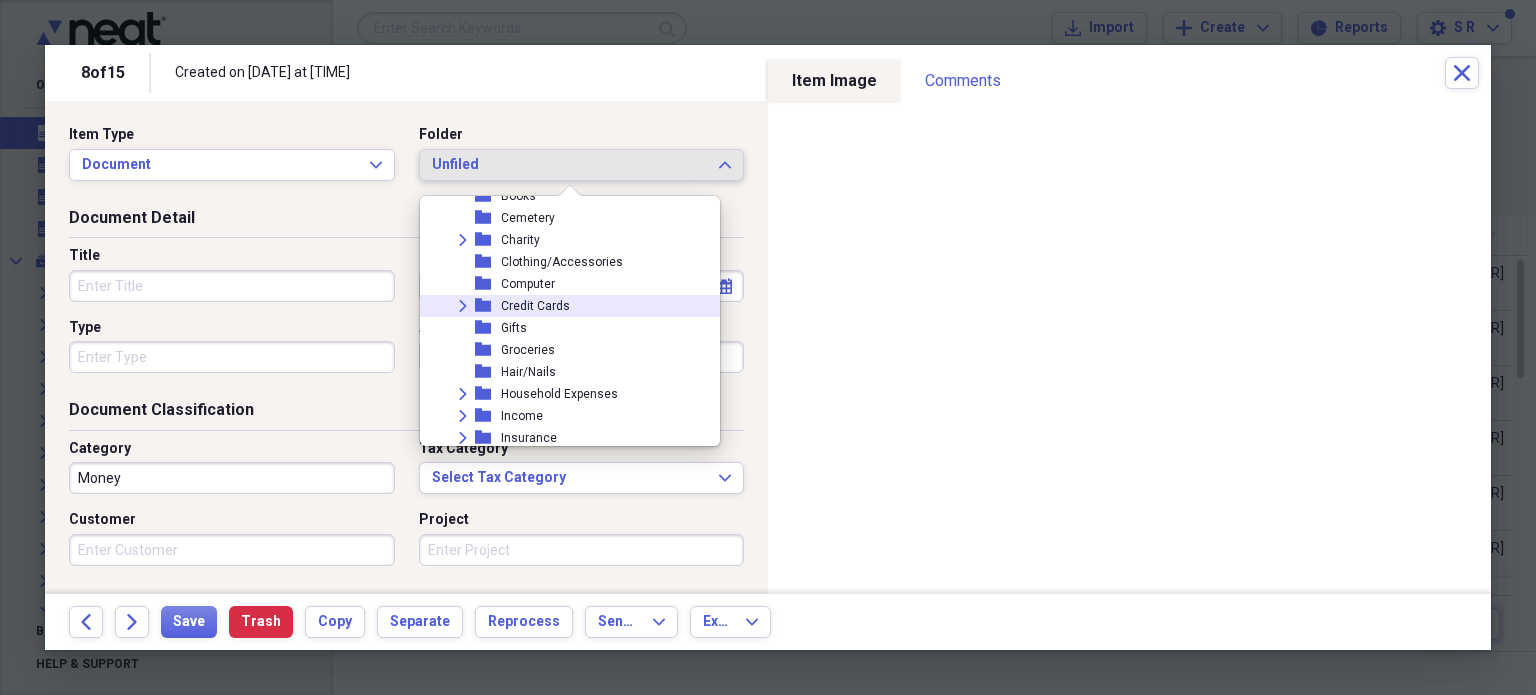scroll, scrollTop: 300, scrollLeft: 0, axis: vertical 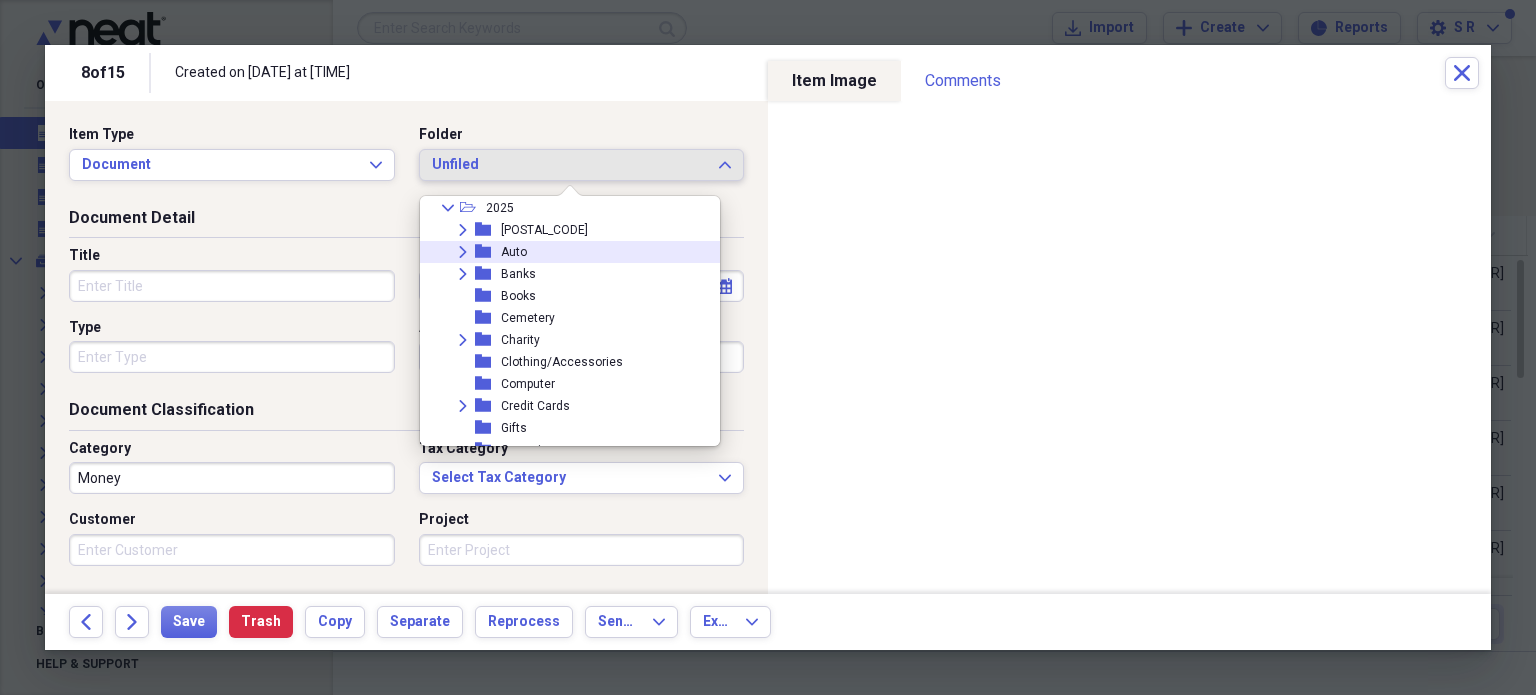 click on "Expand" at bounding box center [463, 252] 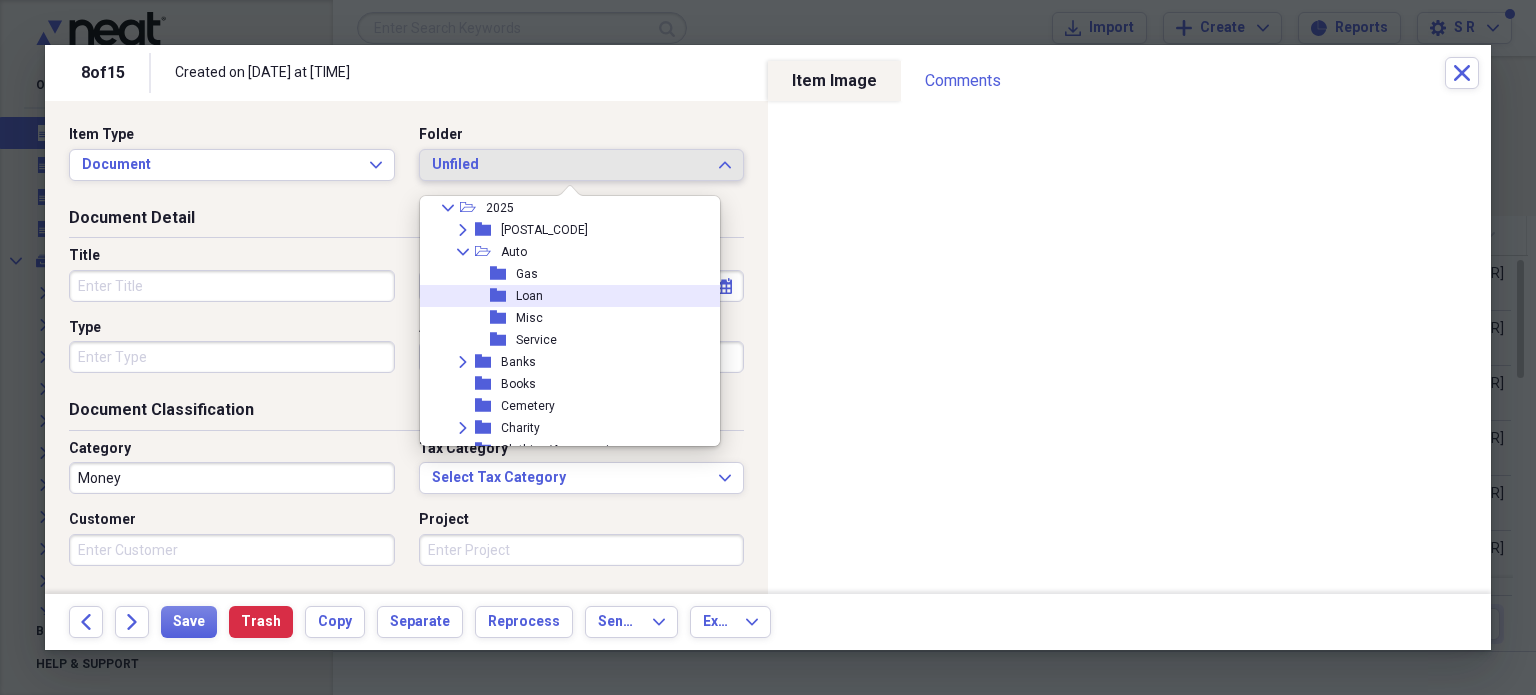 click on "Loan" at bounding box center [529, 296] 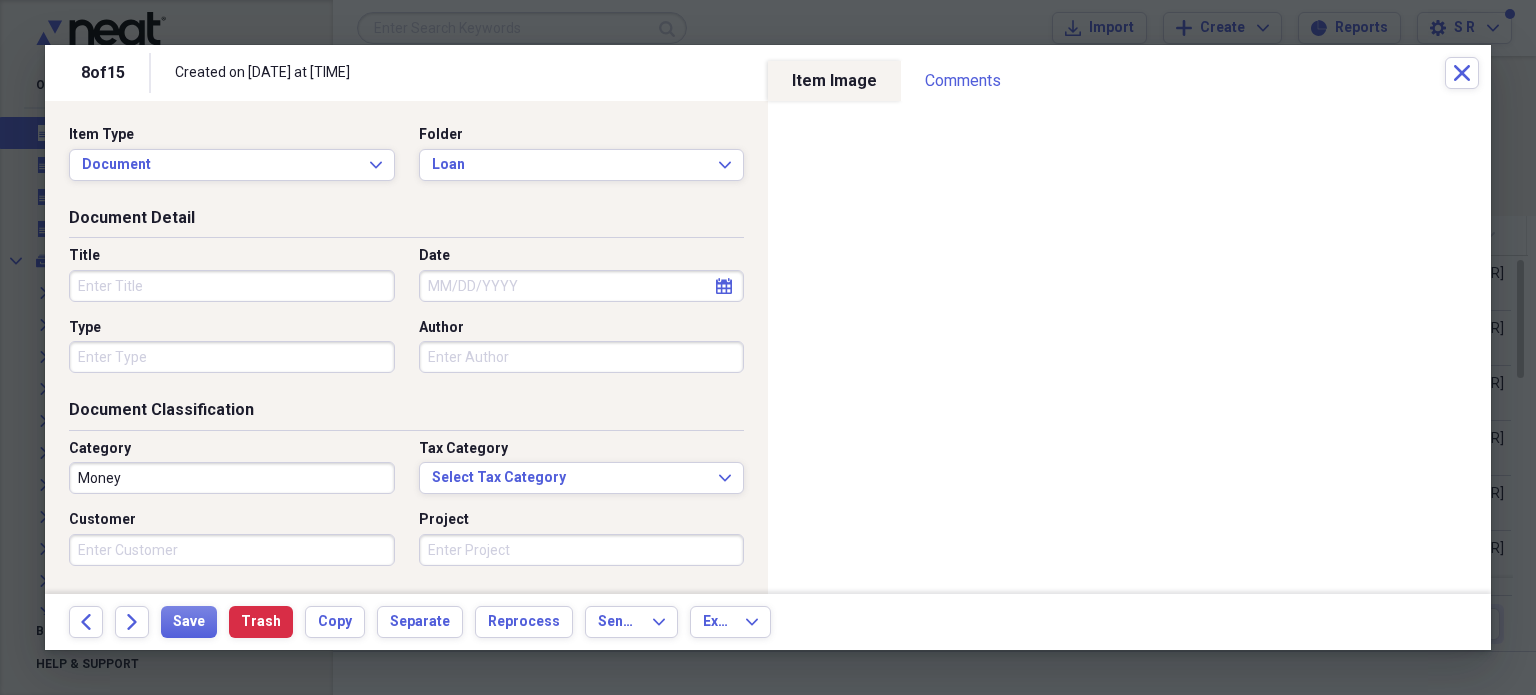 click on "Title" at bounding box center [232, 286] 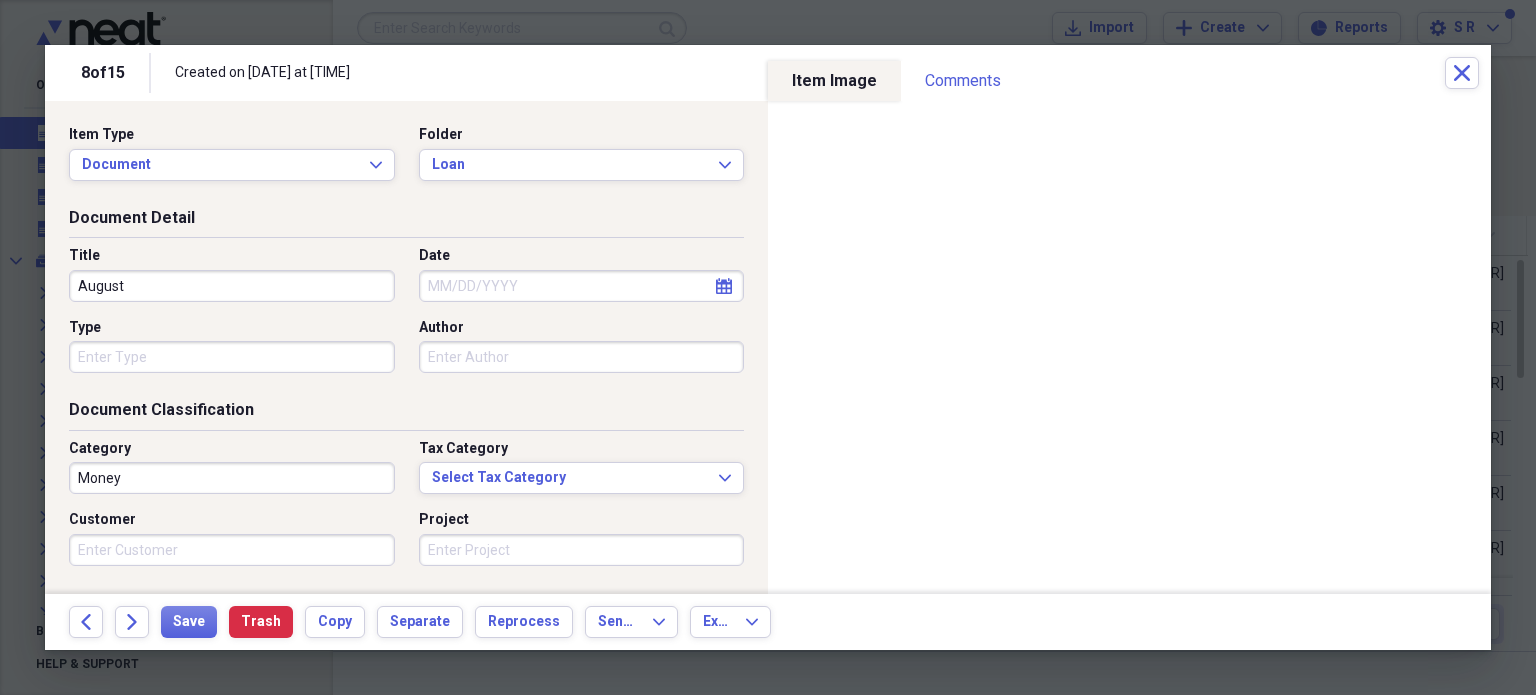 type on "August" 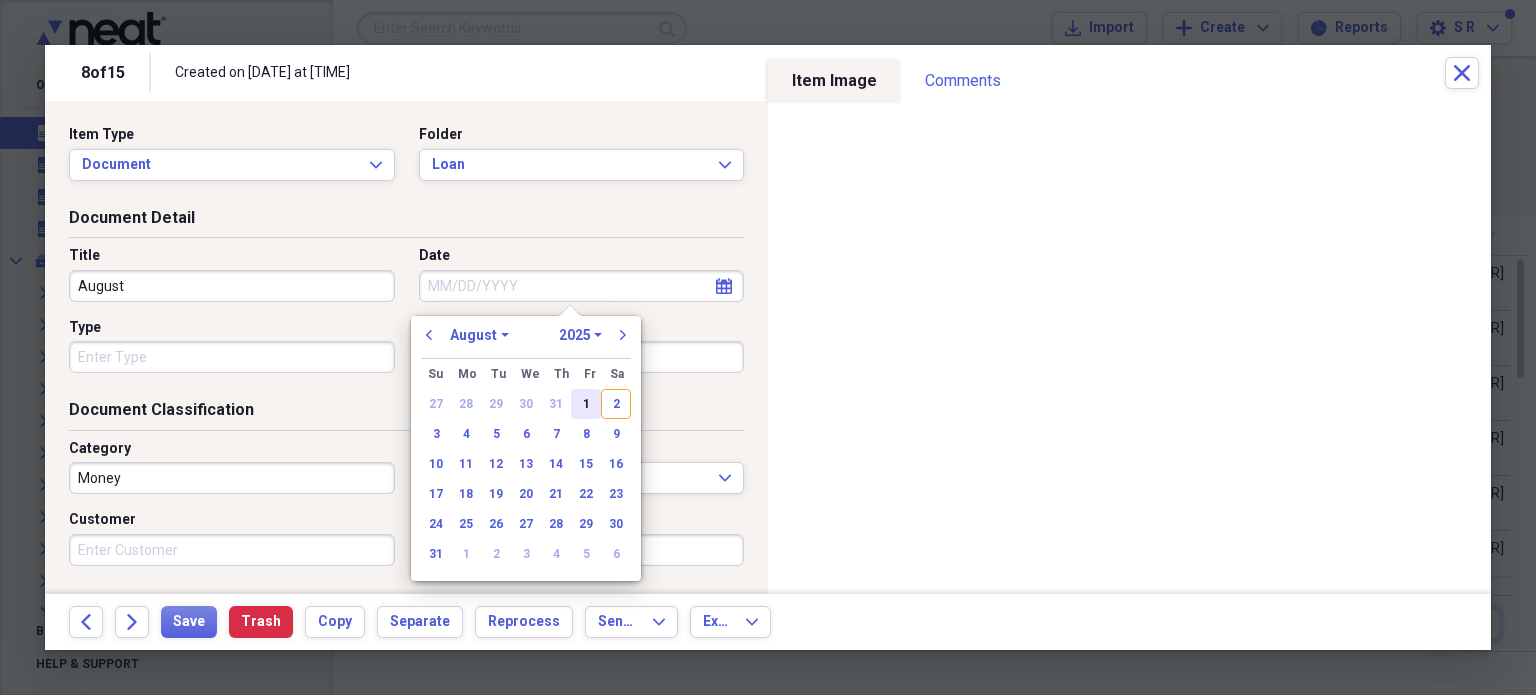 click on "1" at bounding box center [586, 404] 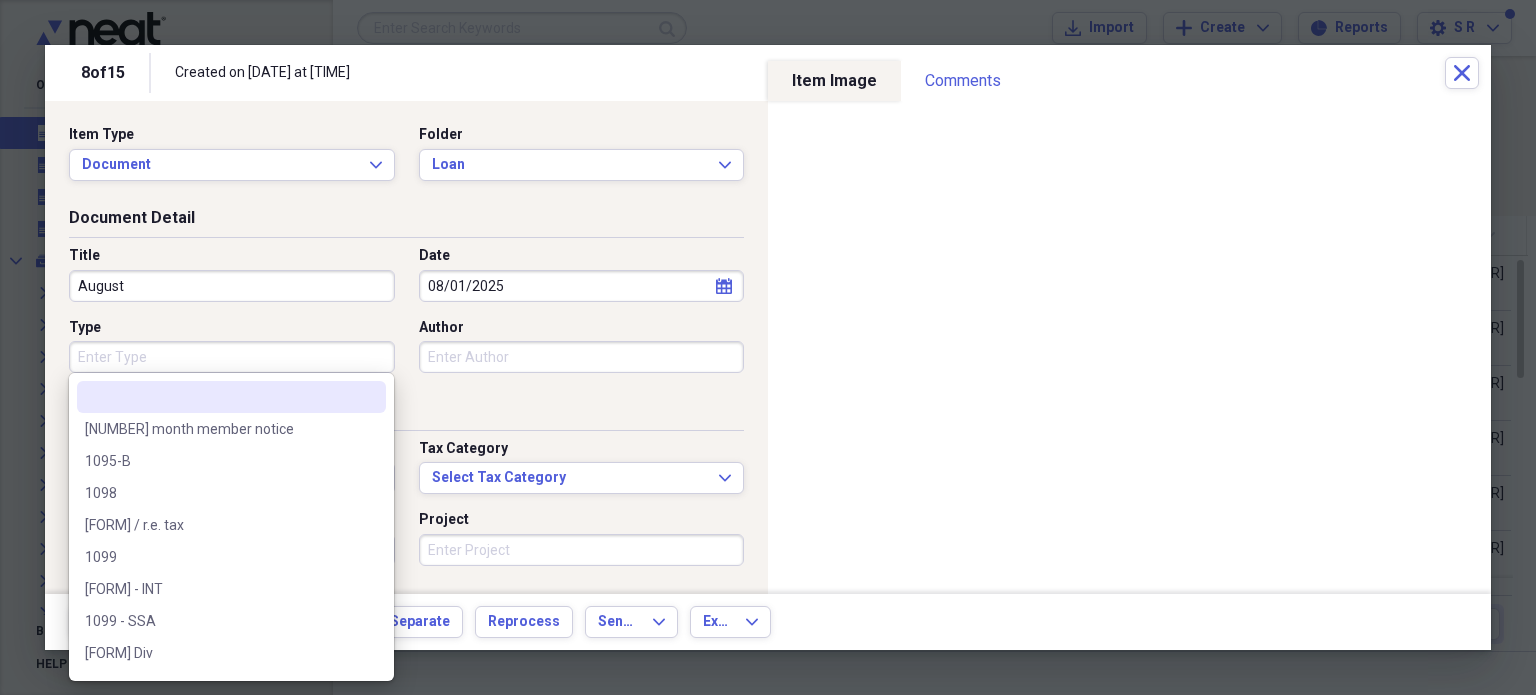 click on "Type" at bounding box center [232, 357] 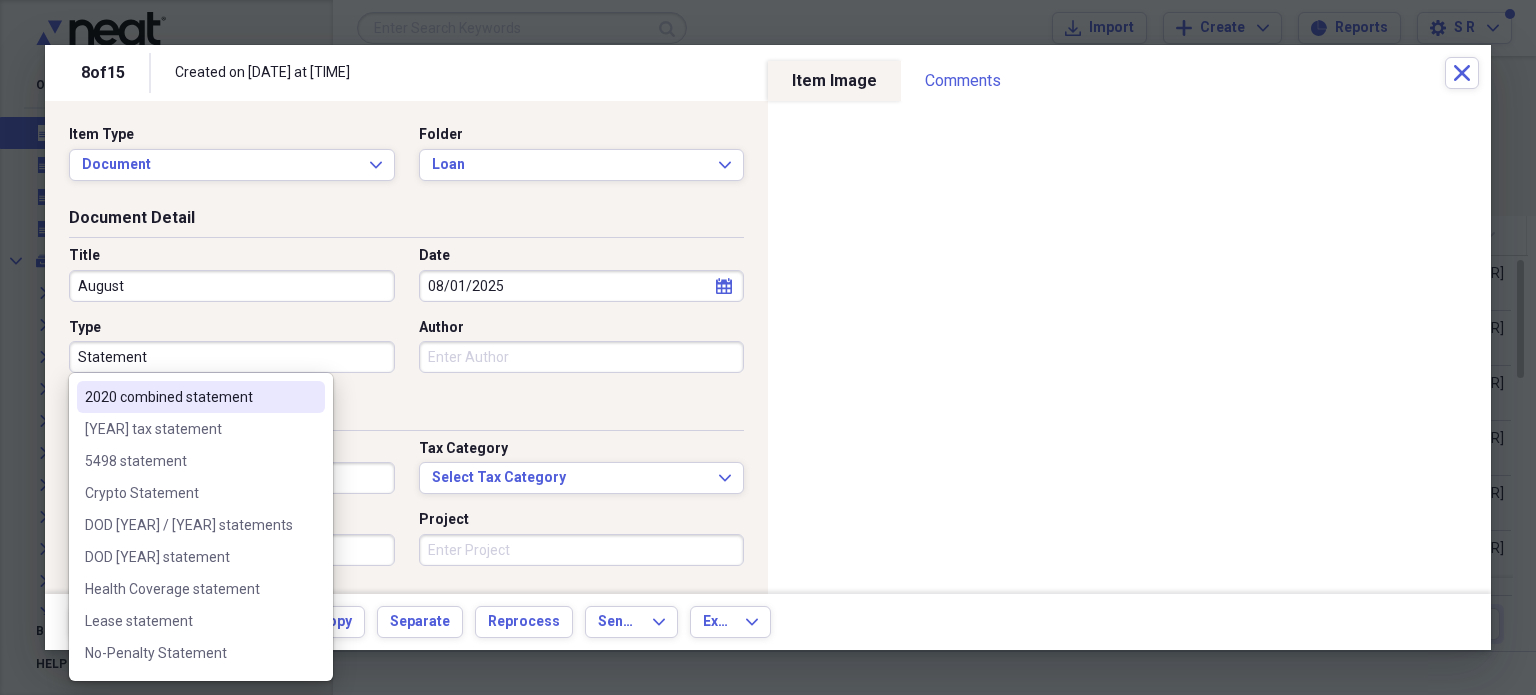 type on "Statement" 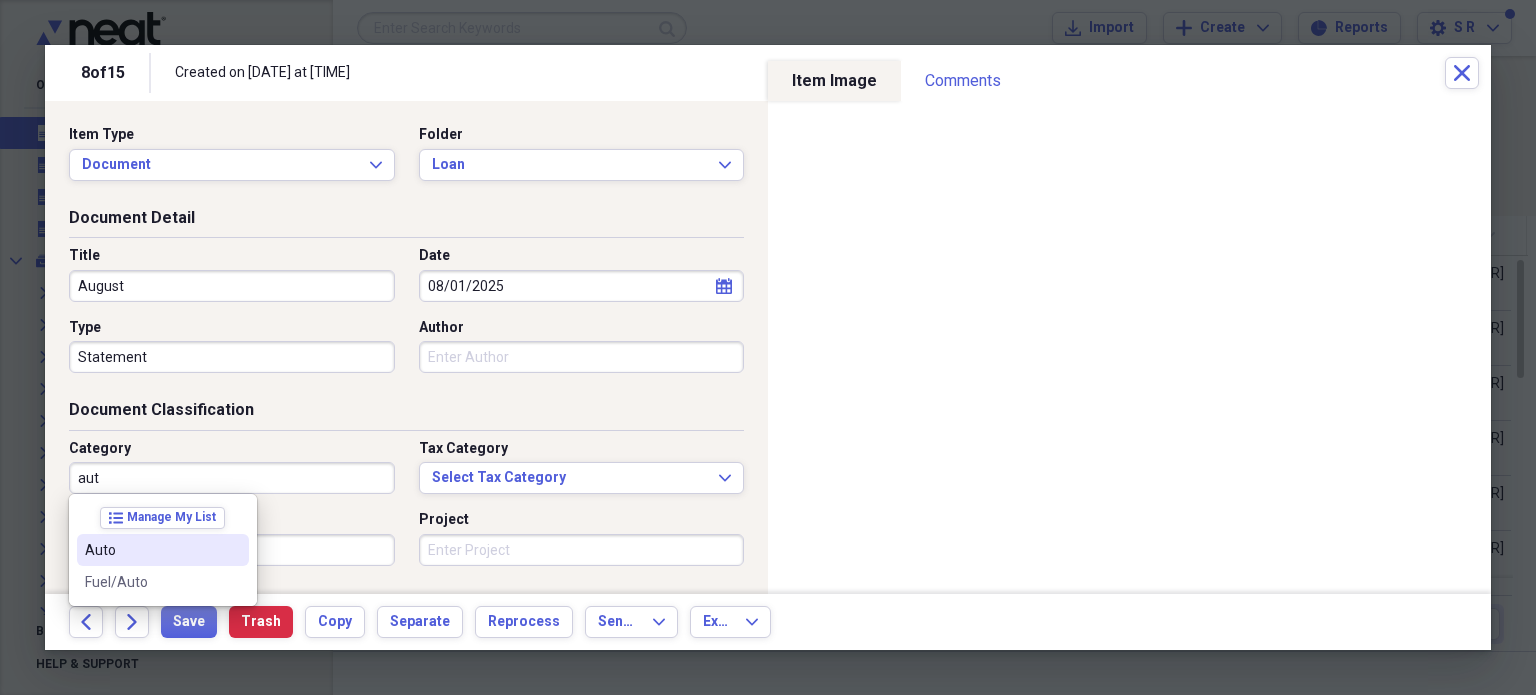 click on "Auto" at bounding box center (151, 550) 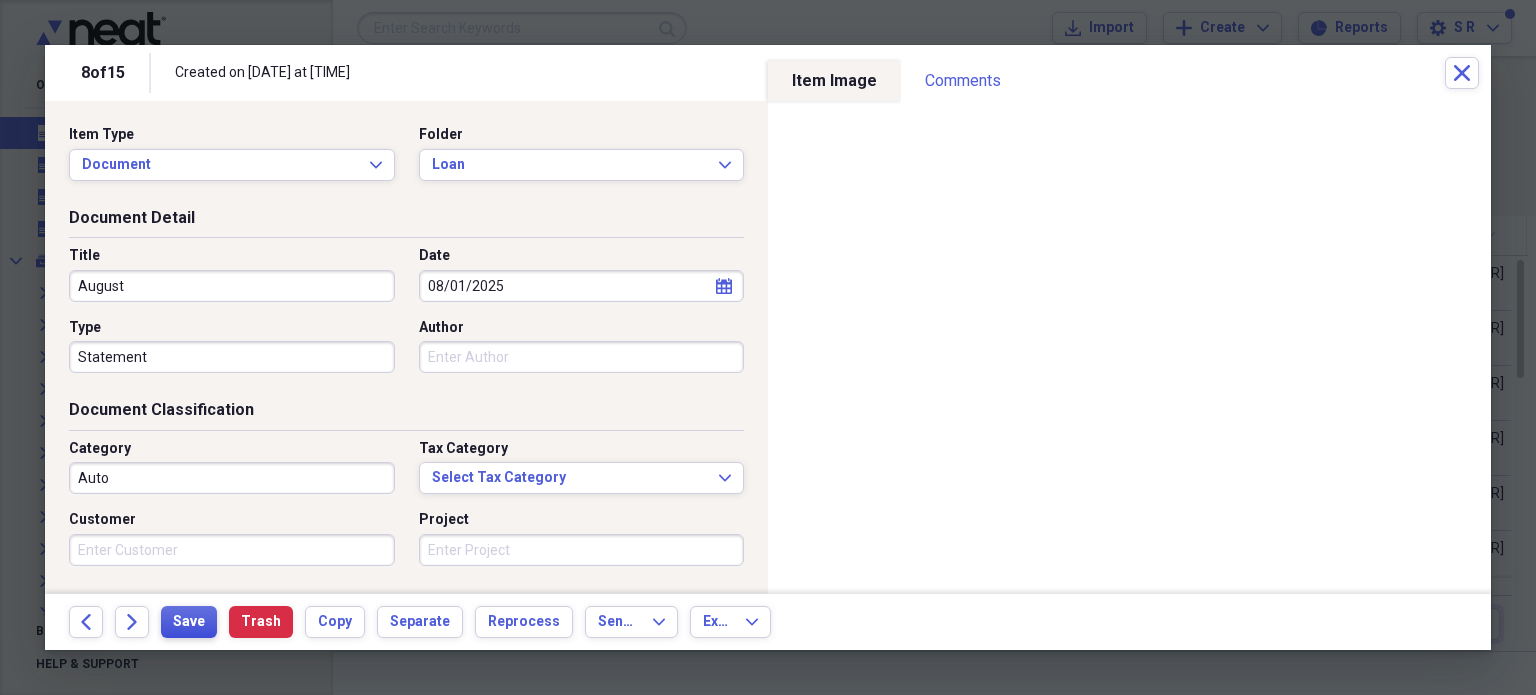 click on "Save" at bounding box center (189, 622) 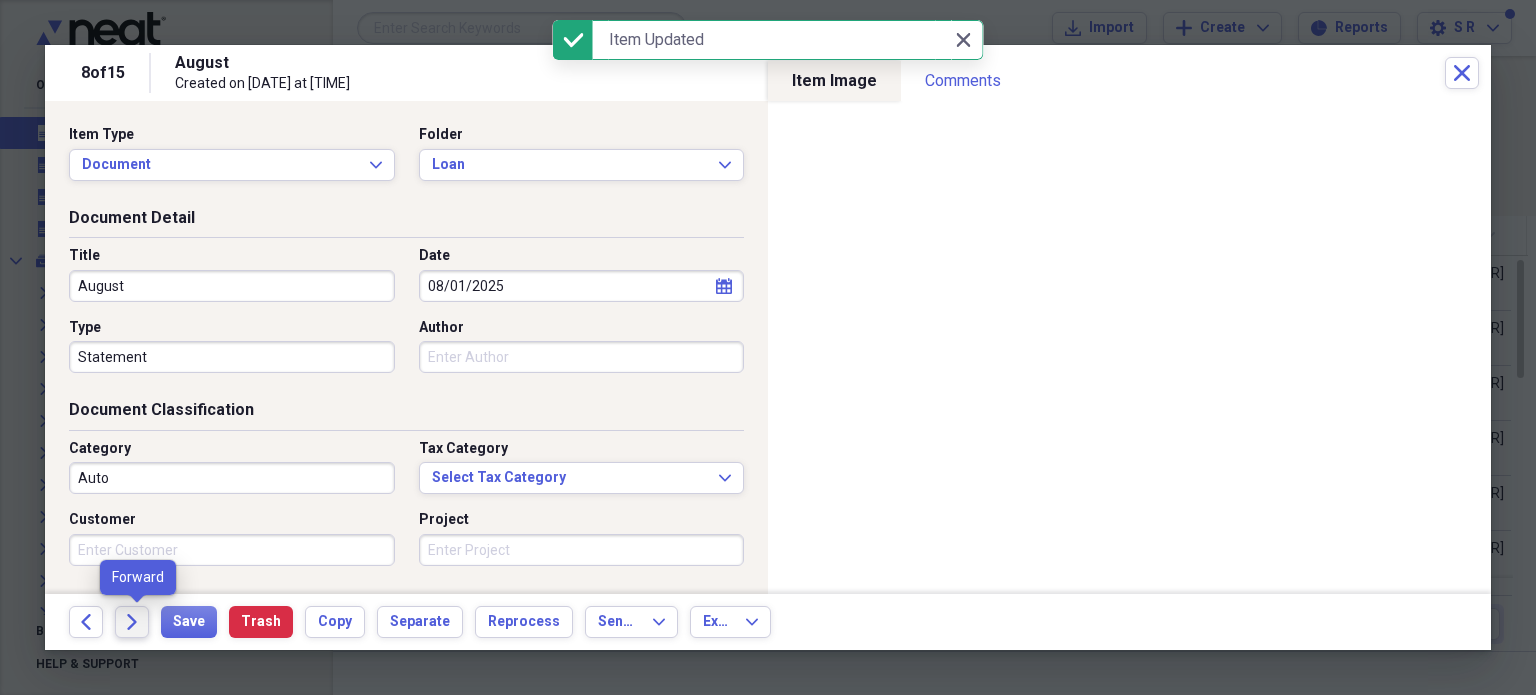 drag, startPoint x: 177, startPoint y: 621, endPoint x: 134, endPoint y: 629, distance: 43.737854 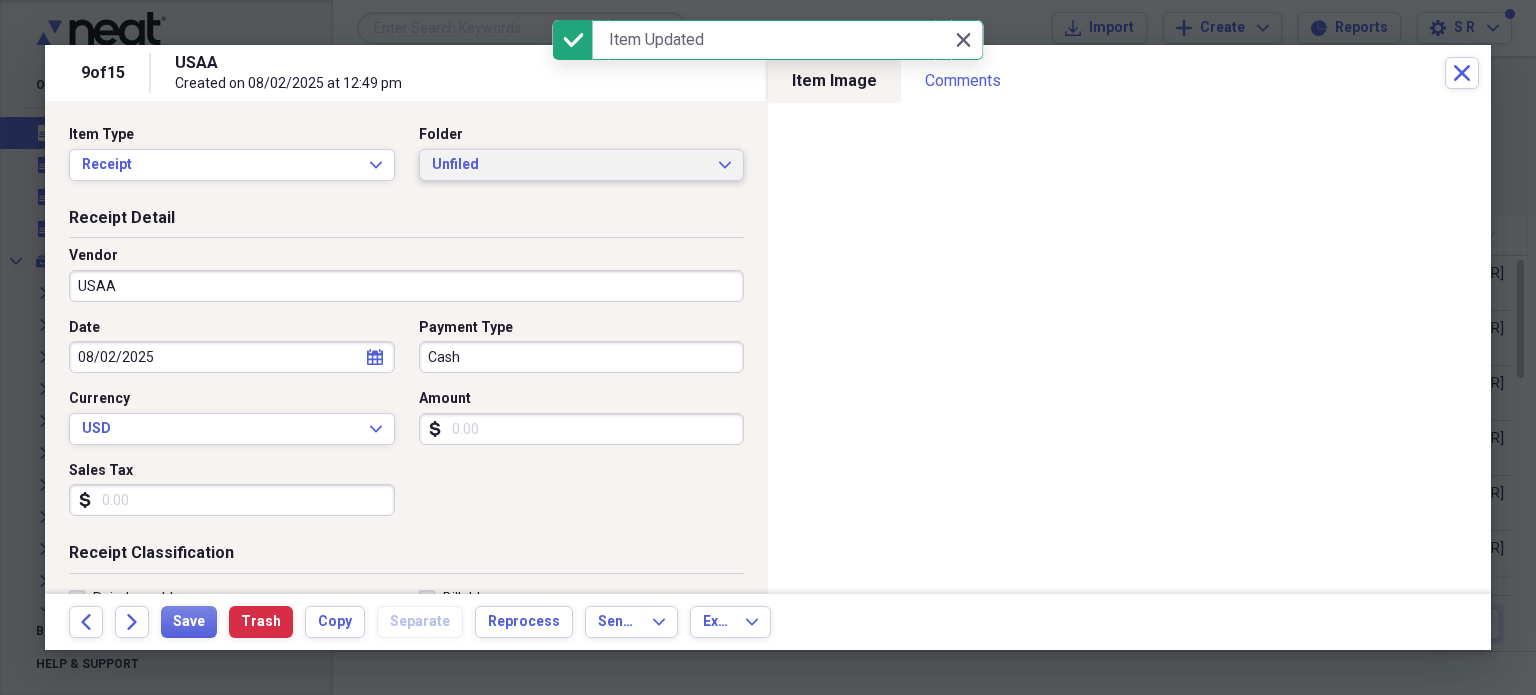 click on "Expand" 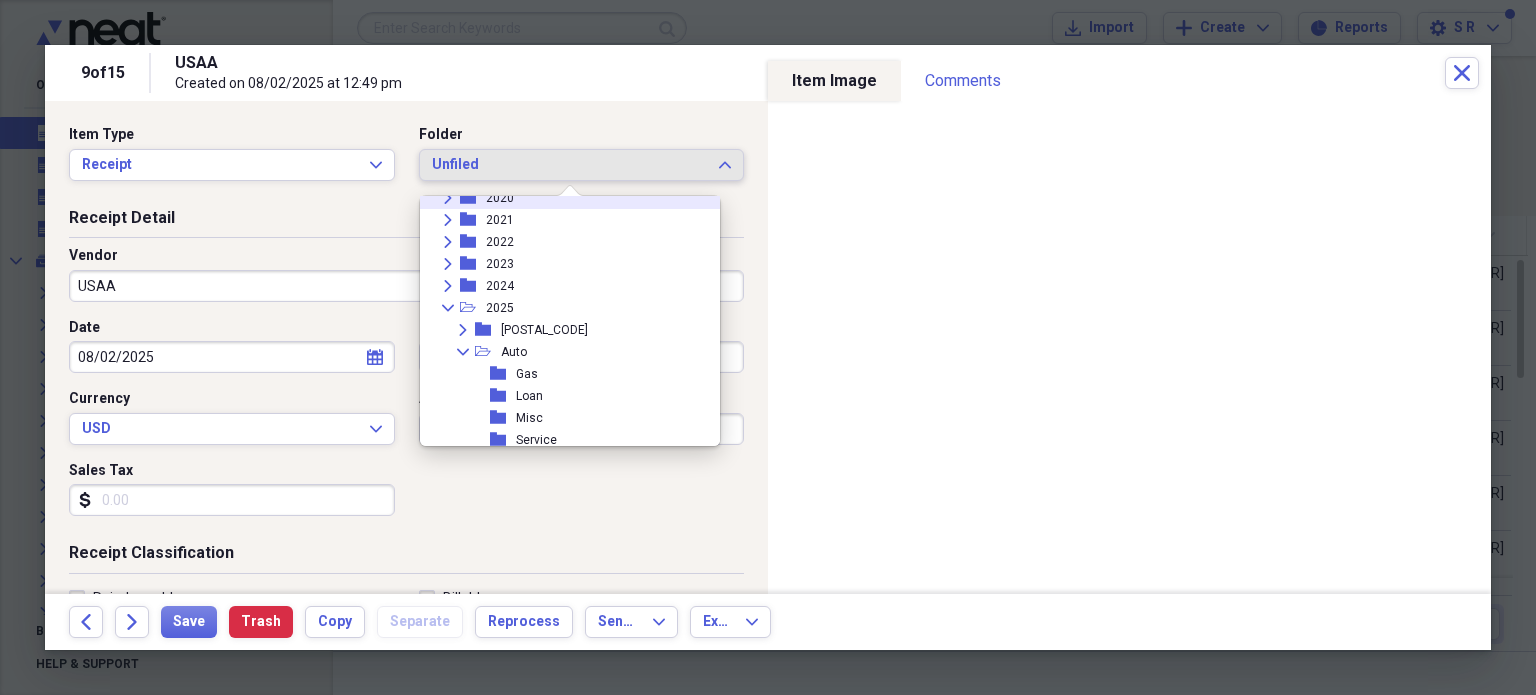 scroll, scrollTop: 300, scrollLeft: 0, axis: vertical 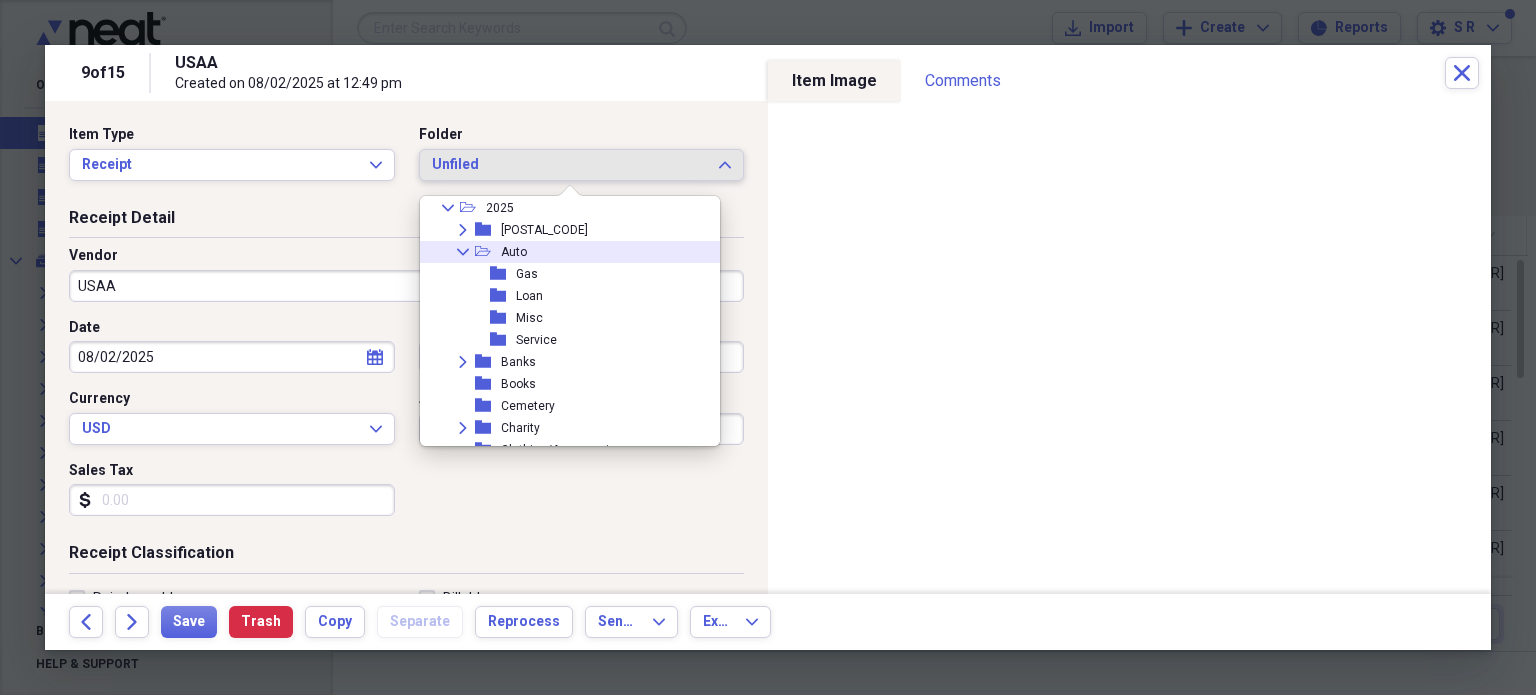 click on "Collapse" 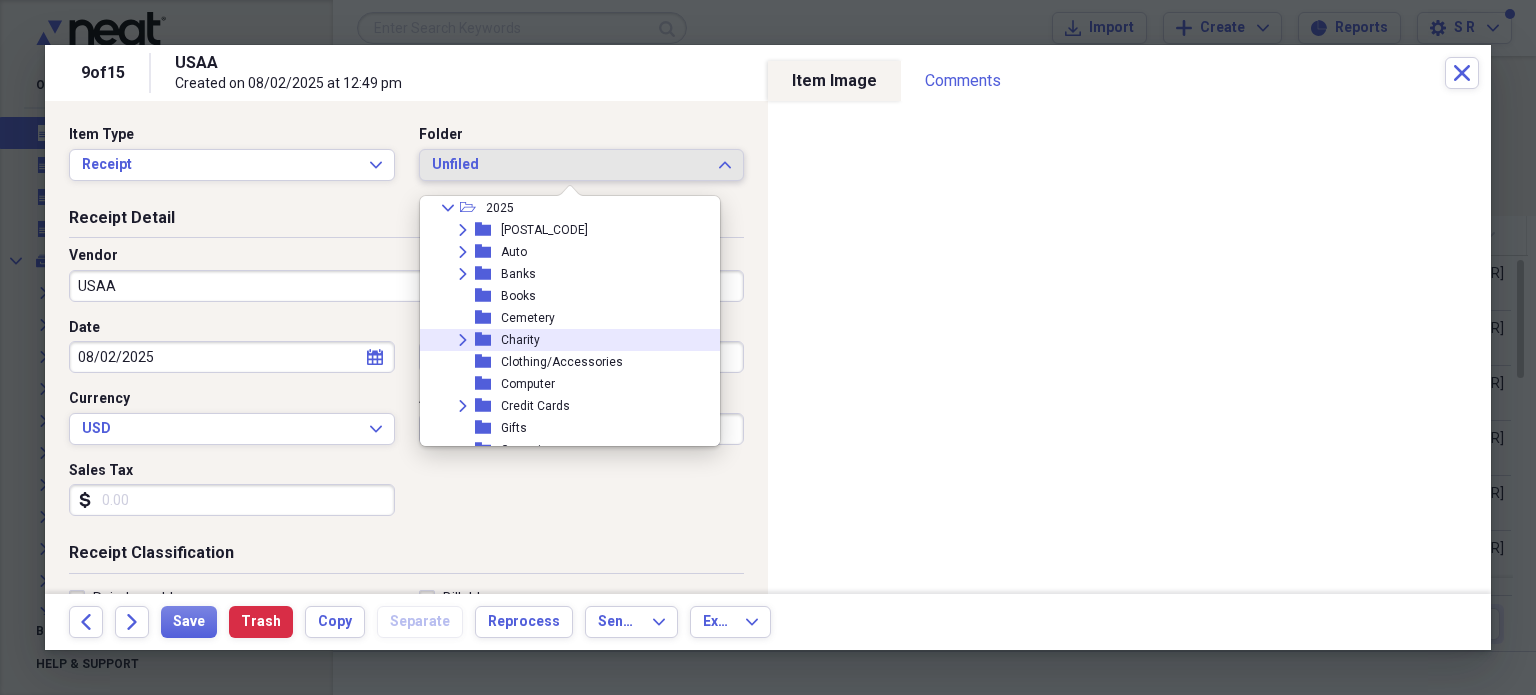 click on "Expand" 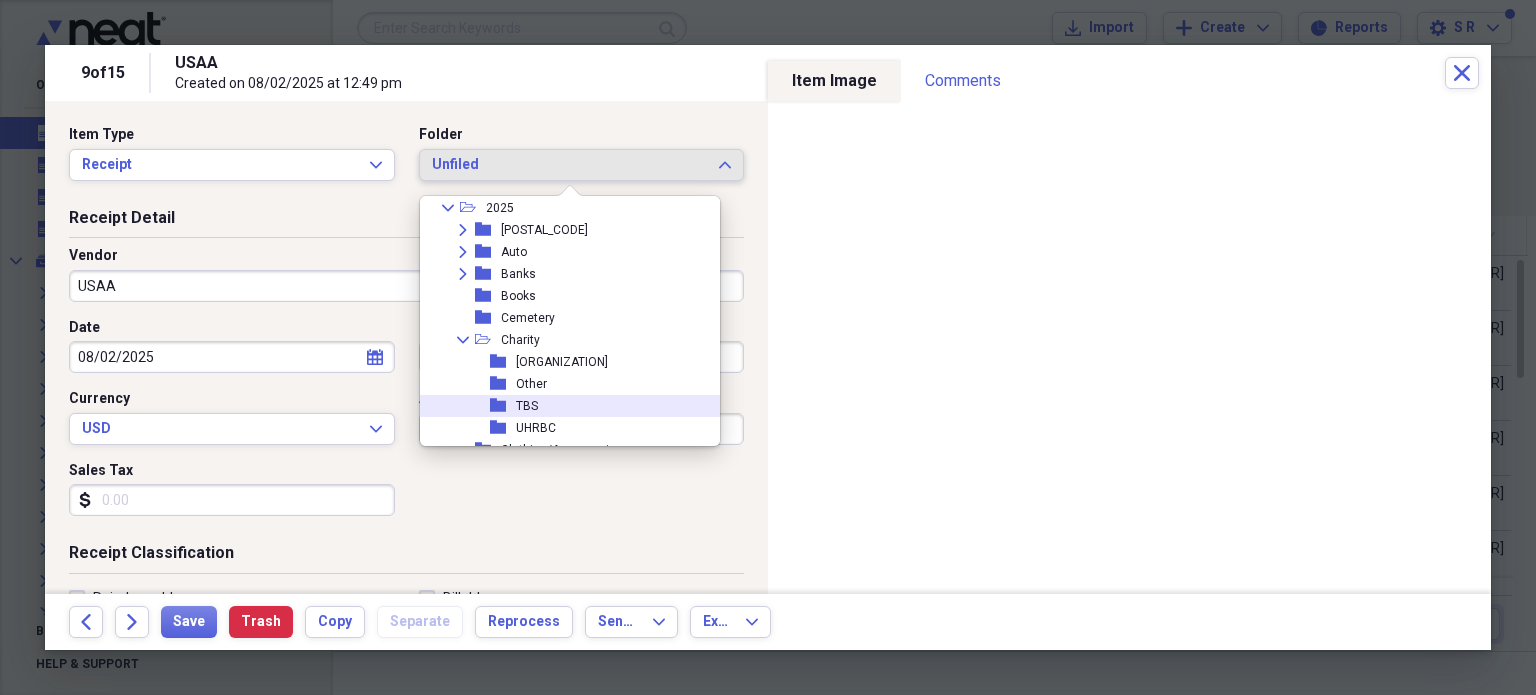 click 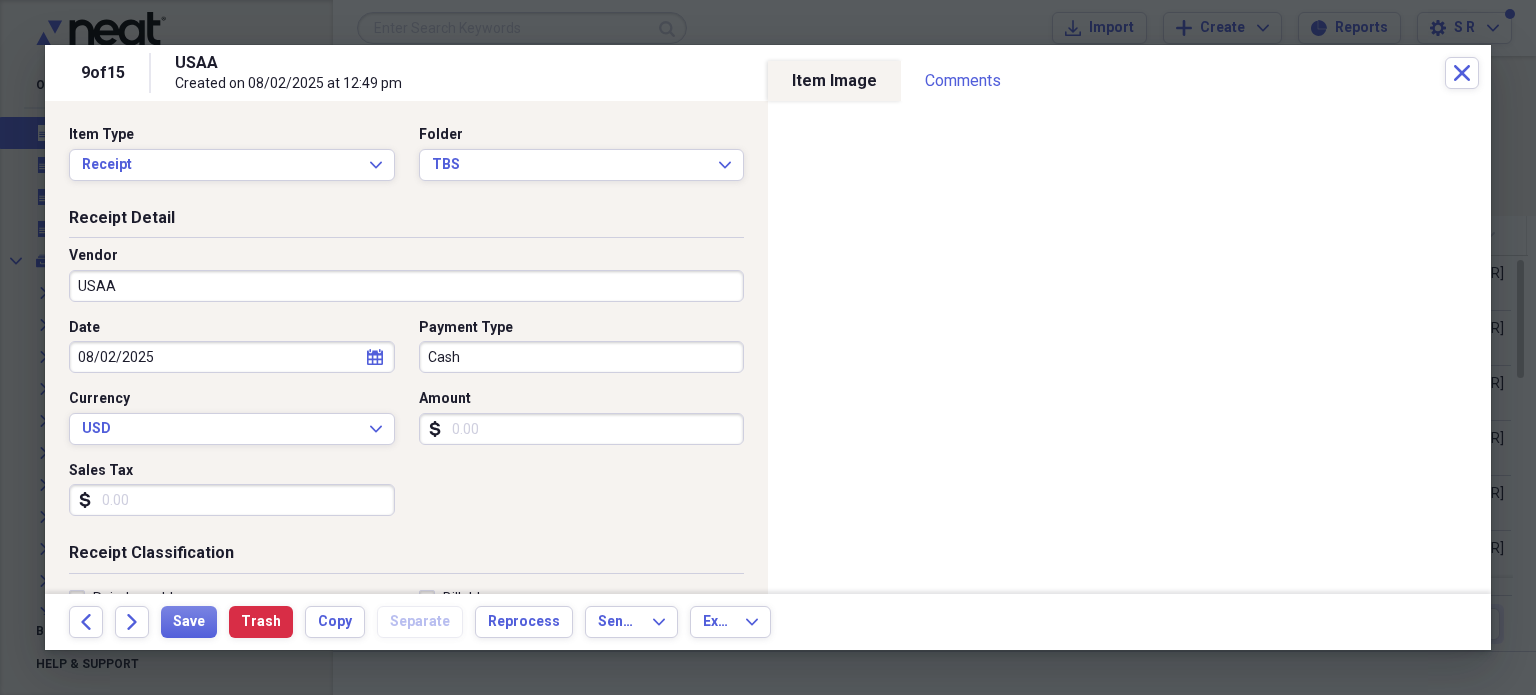 click on "USAA" at bounding box center [406, 286] 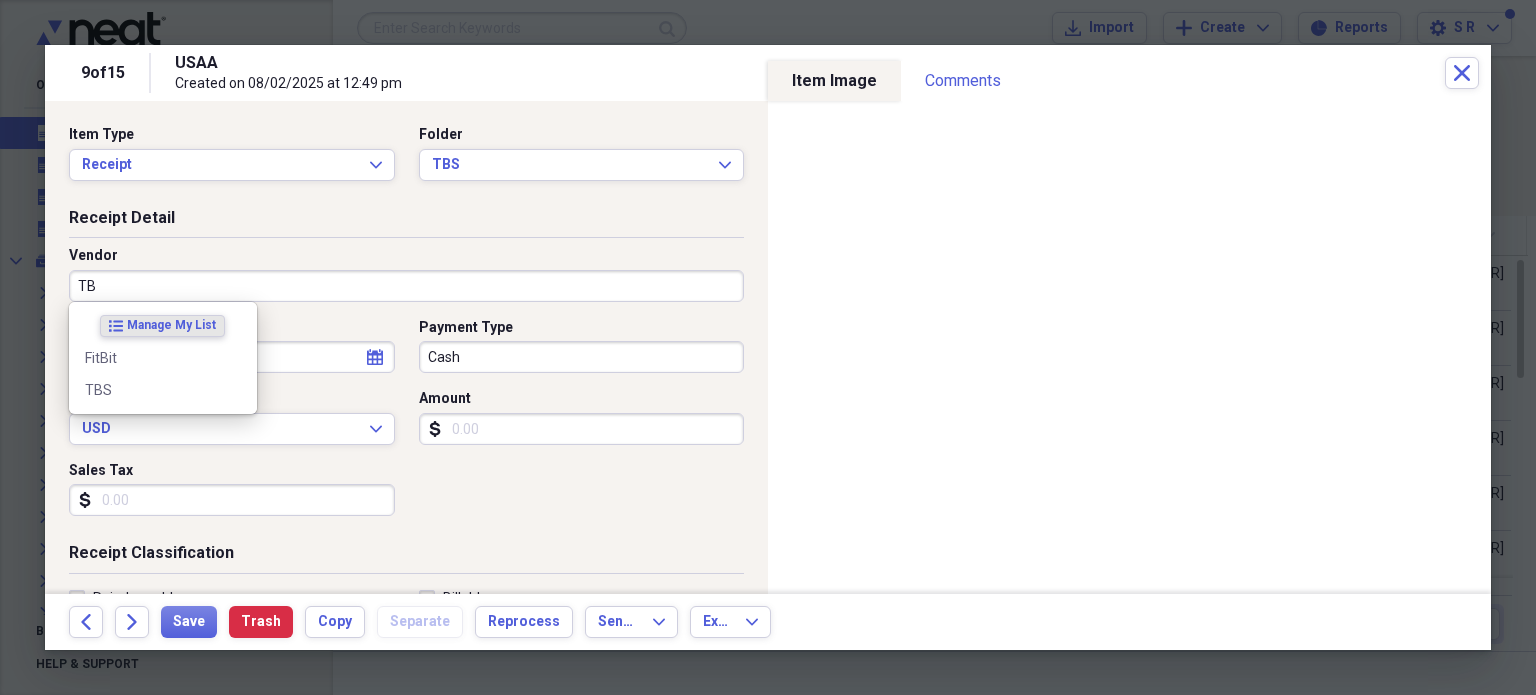 type on "TBS" 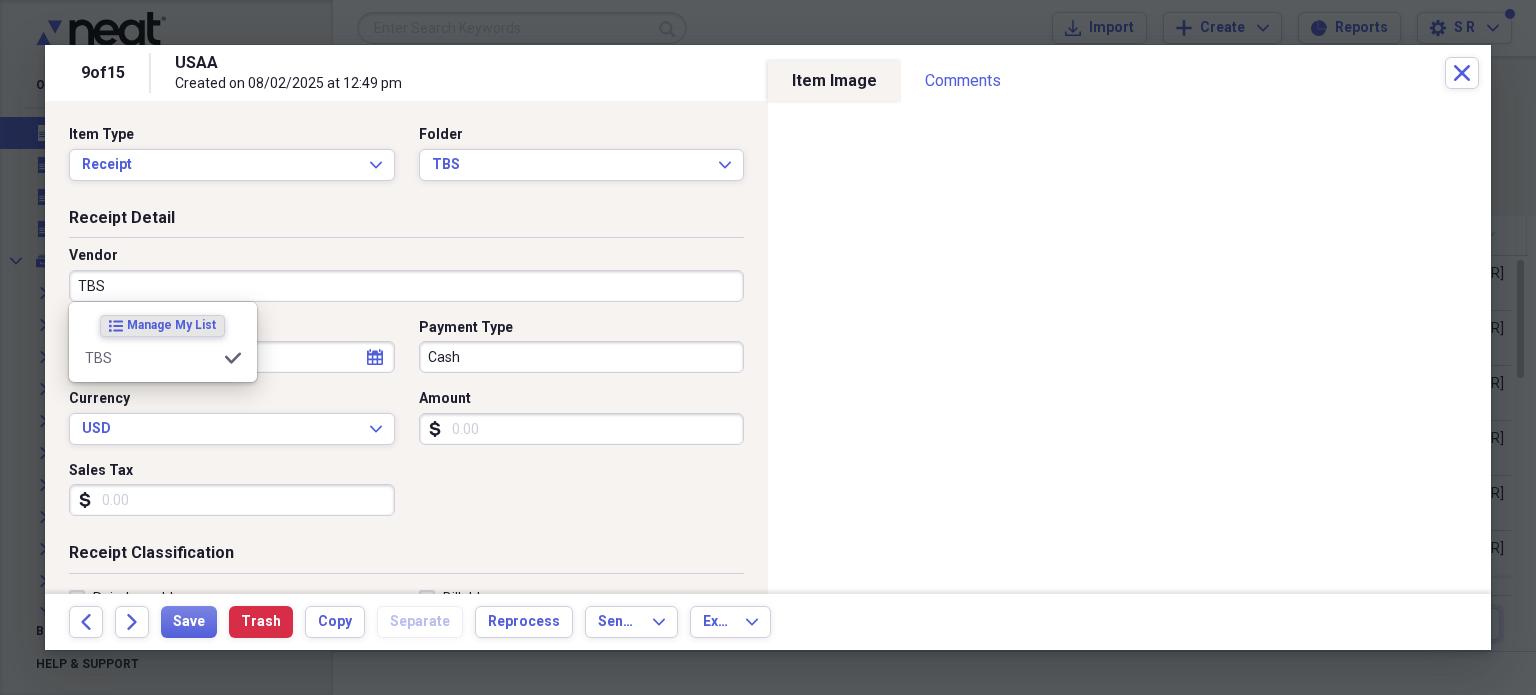 type on "Charity" 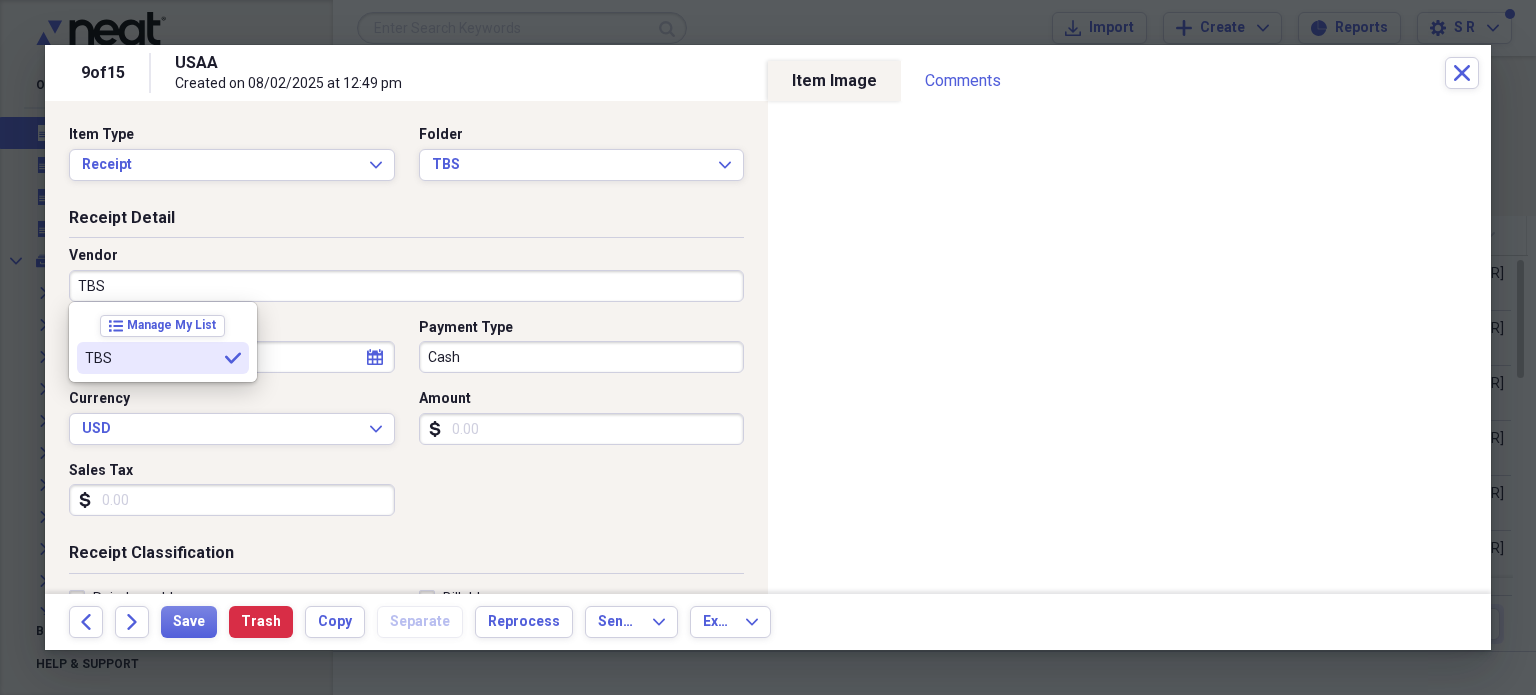type on "TBS" 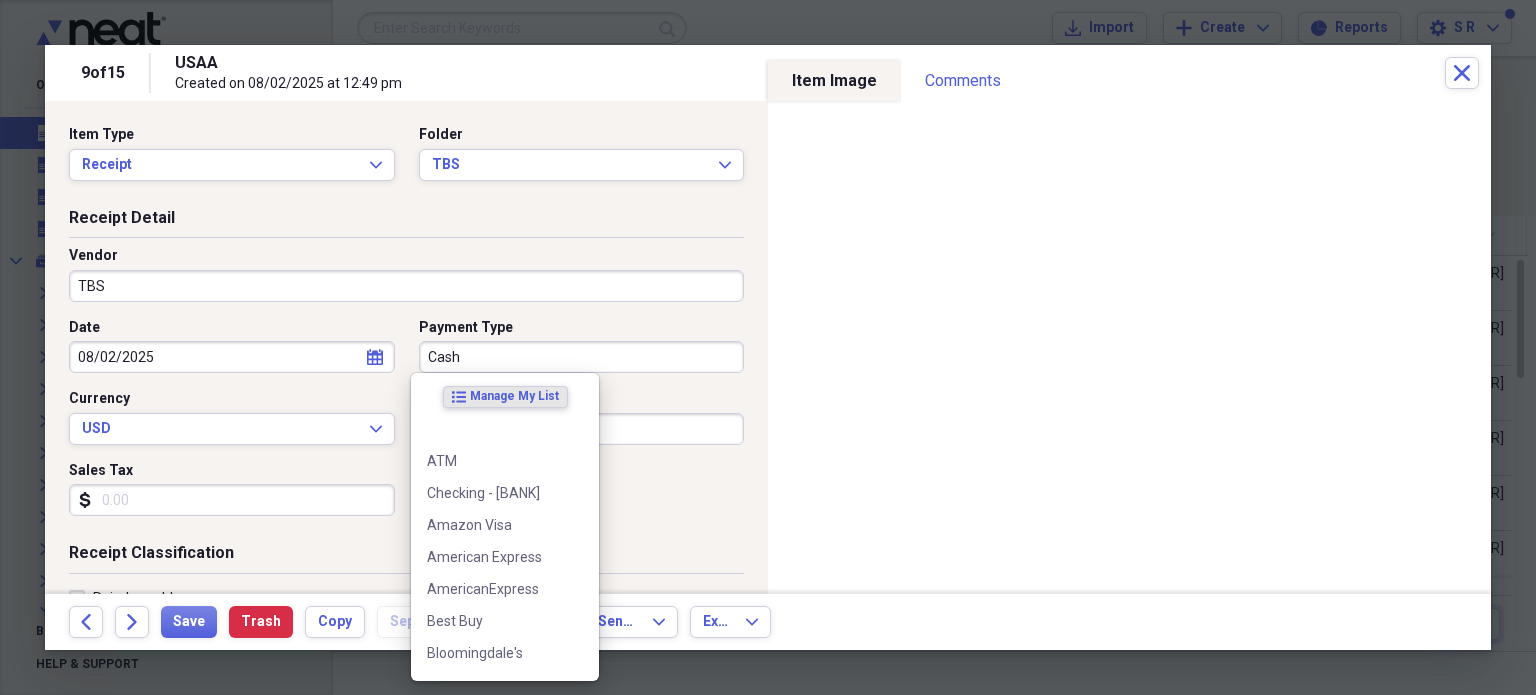click on "Cash" at bounding box center (582, 357) 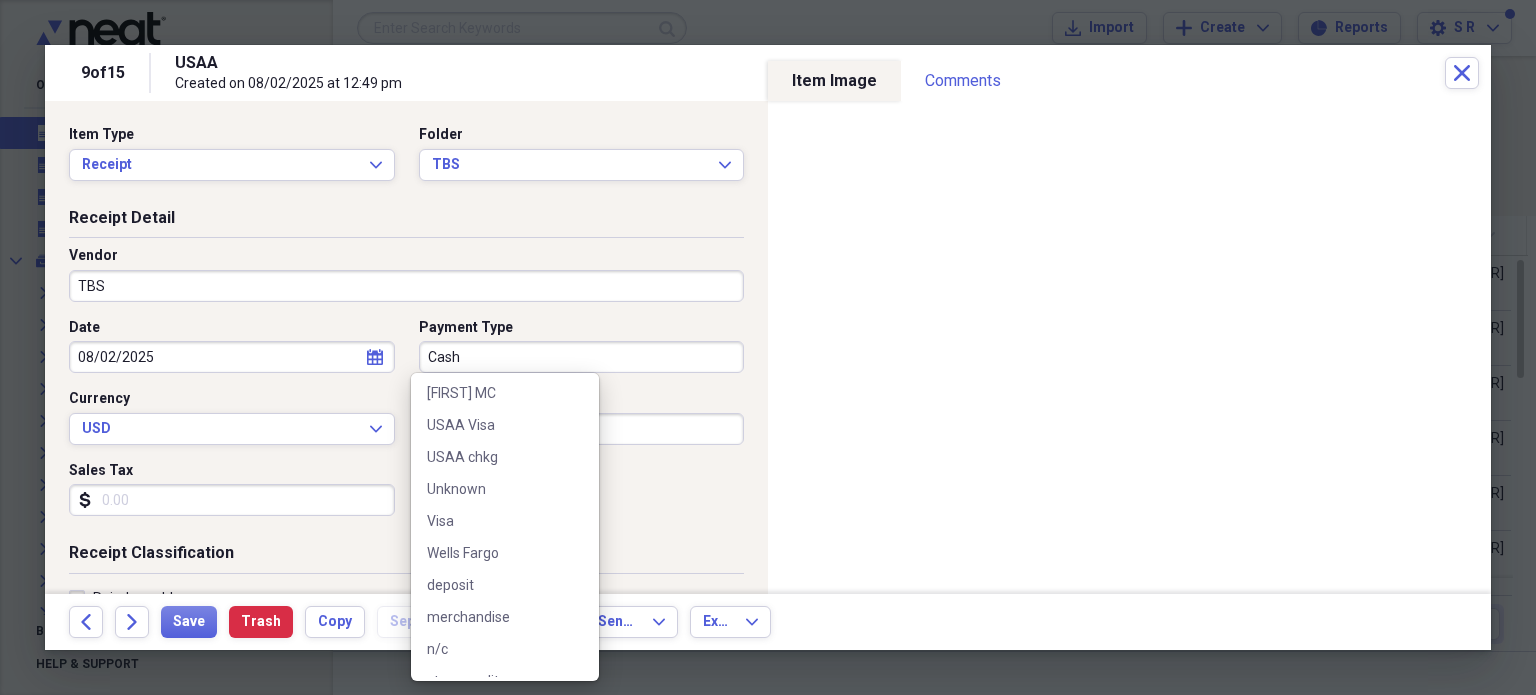 scroll, scrollTop: 900, scrollLeft: 0, axis: vertical 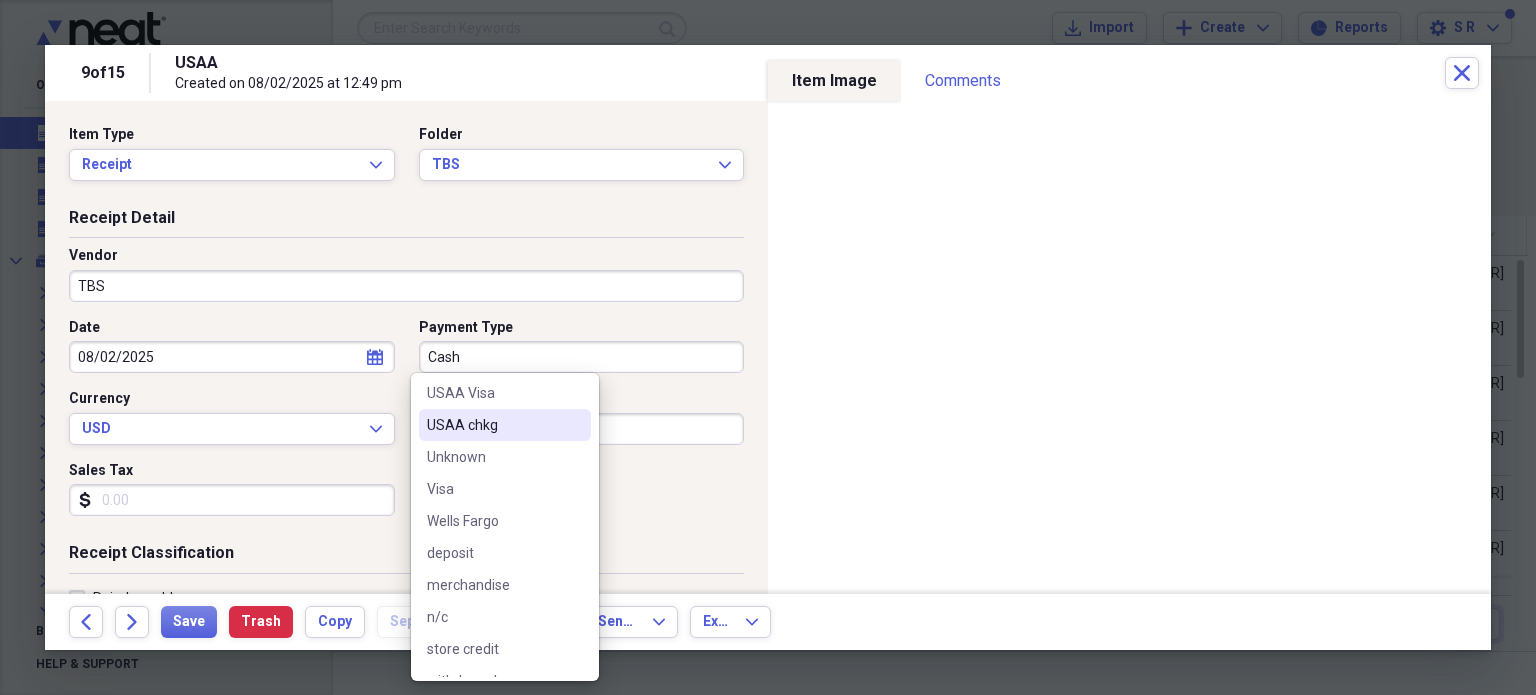 click on "USAA chkg" at bounding box center [493, 425] 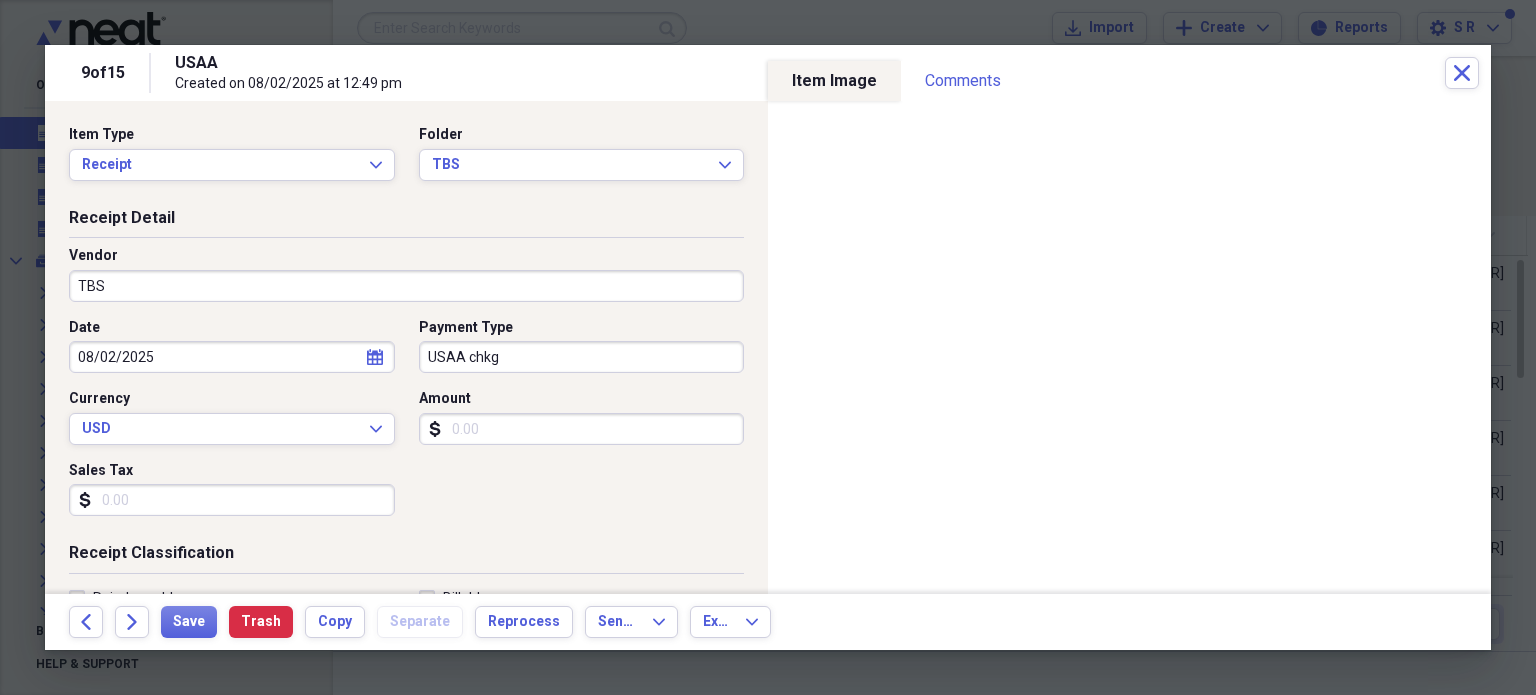 click on "Amount" at bounding box center [582, 429] 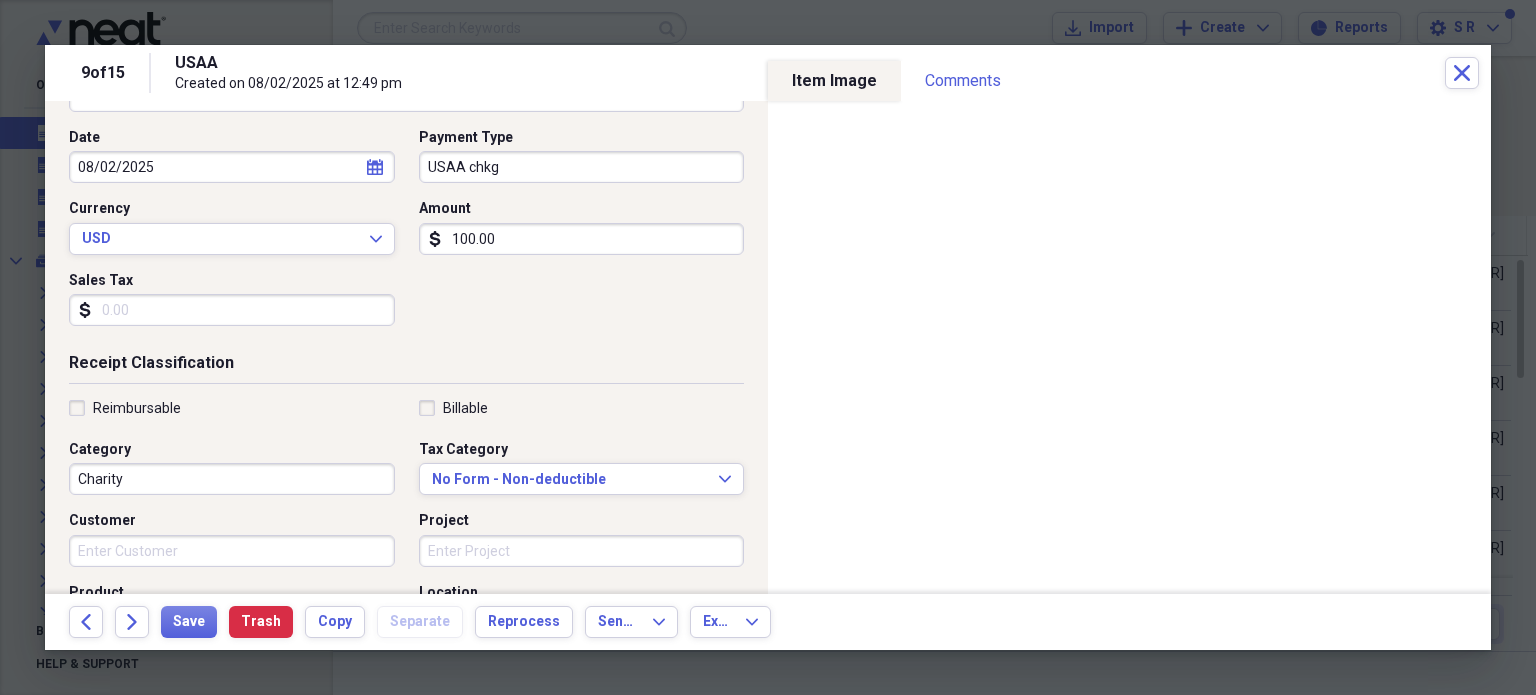 scroll, scrollTop: 200, scrollLeft: 0, axis: vertical 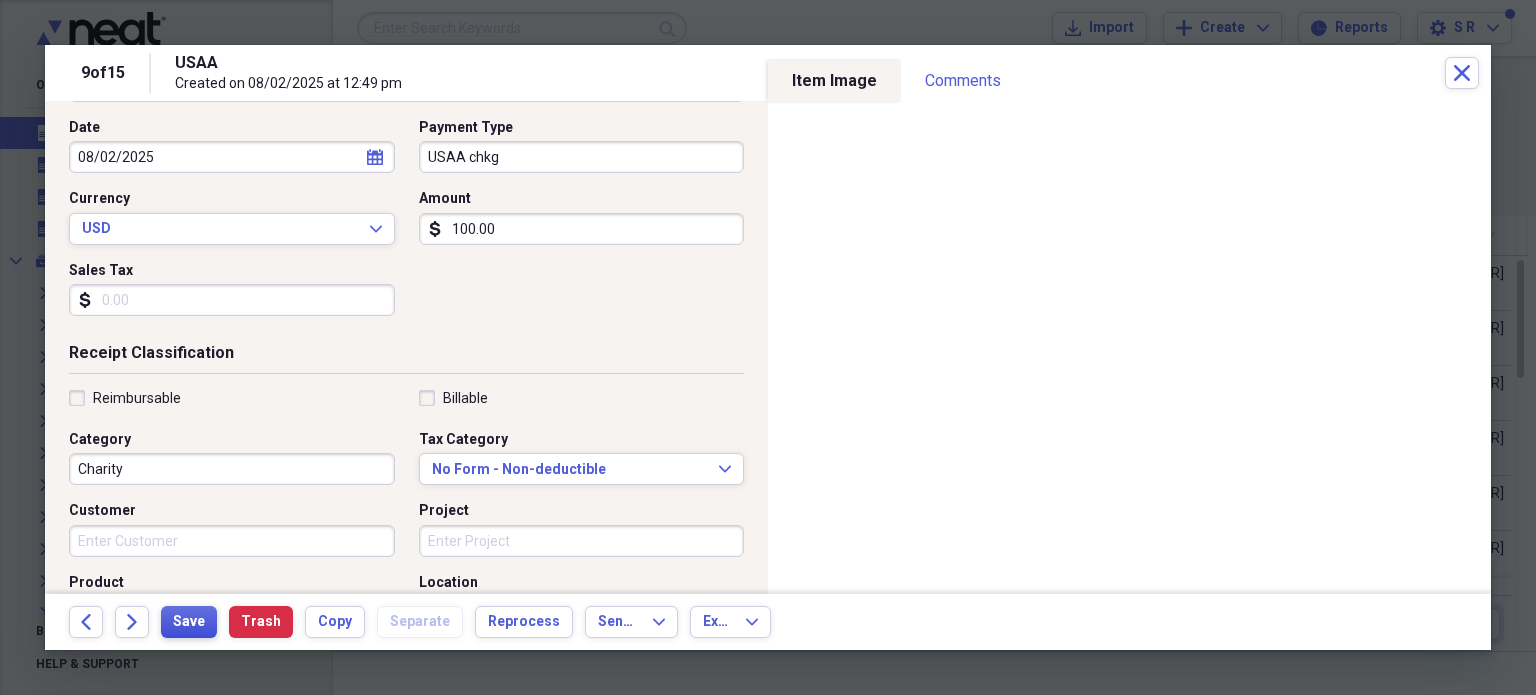 type on "100.00" 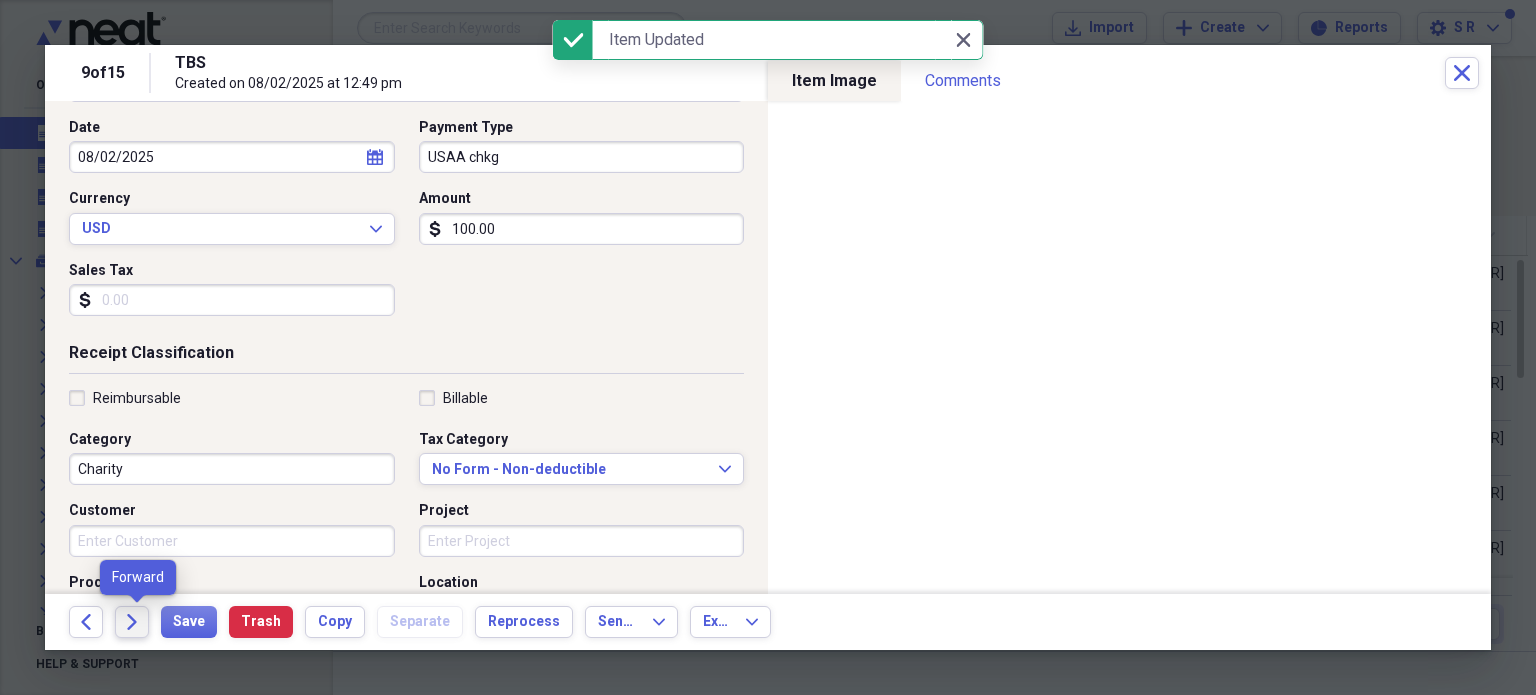 click on "Forward" 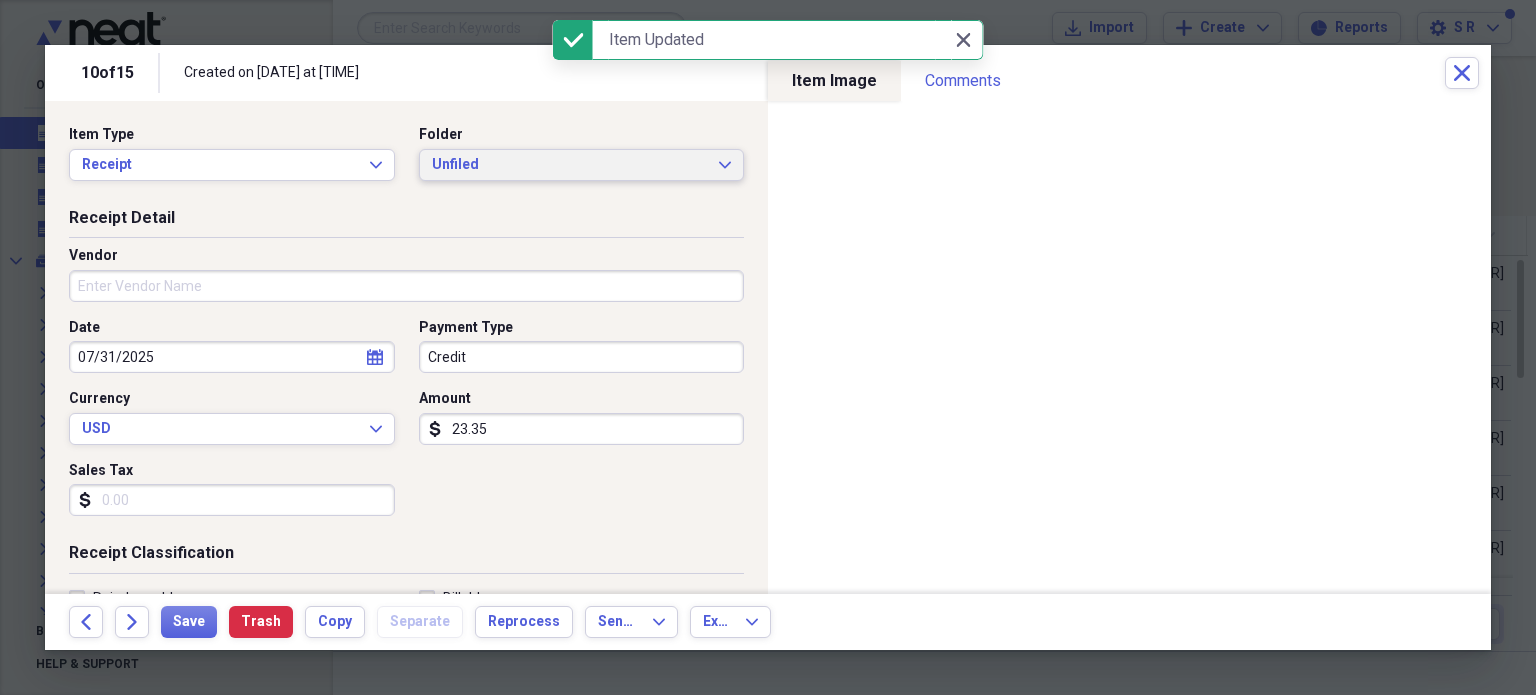 click on "Unfiled Expand" at bounding box center [582, 165] 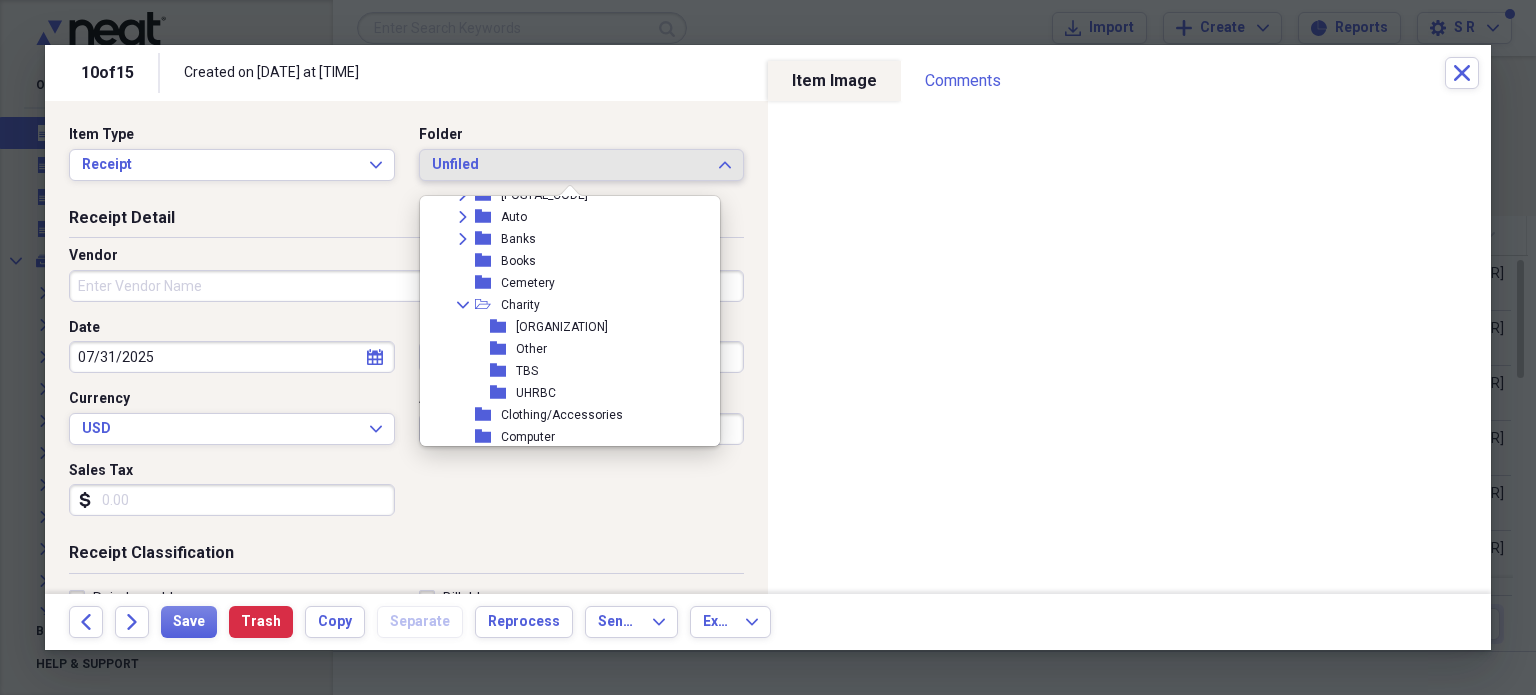 scroll, scrollTop: 400, scrollLeft: 0, axis: vertical 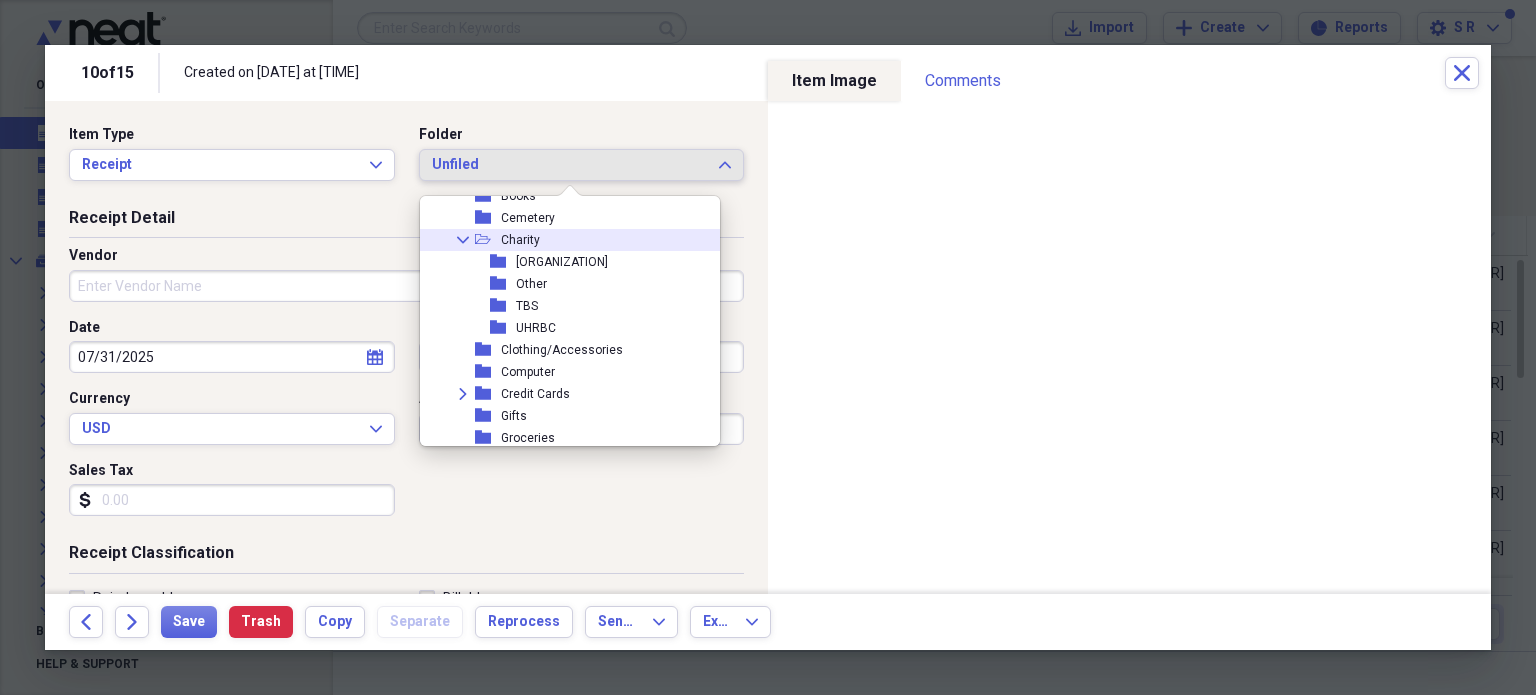 click on "Collapse" 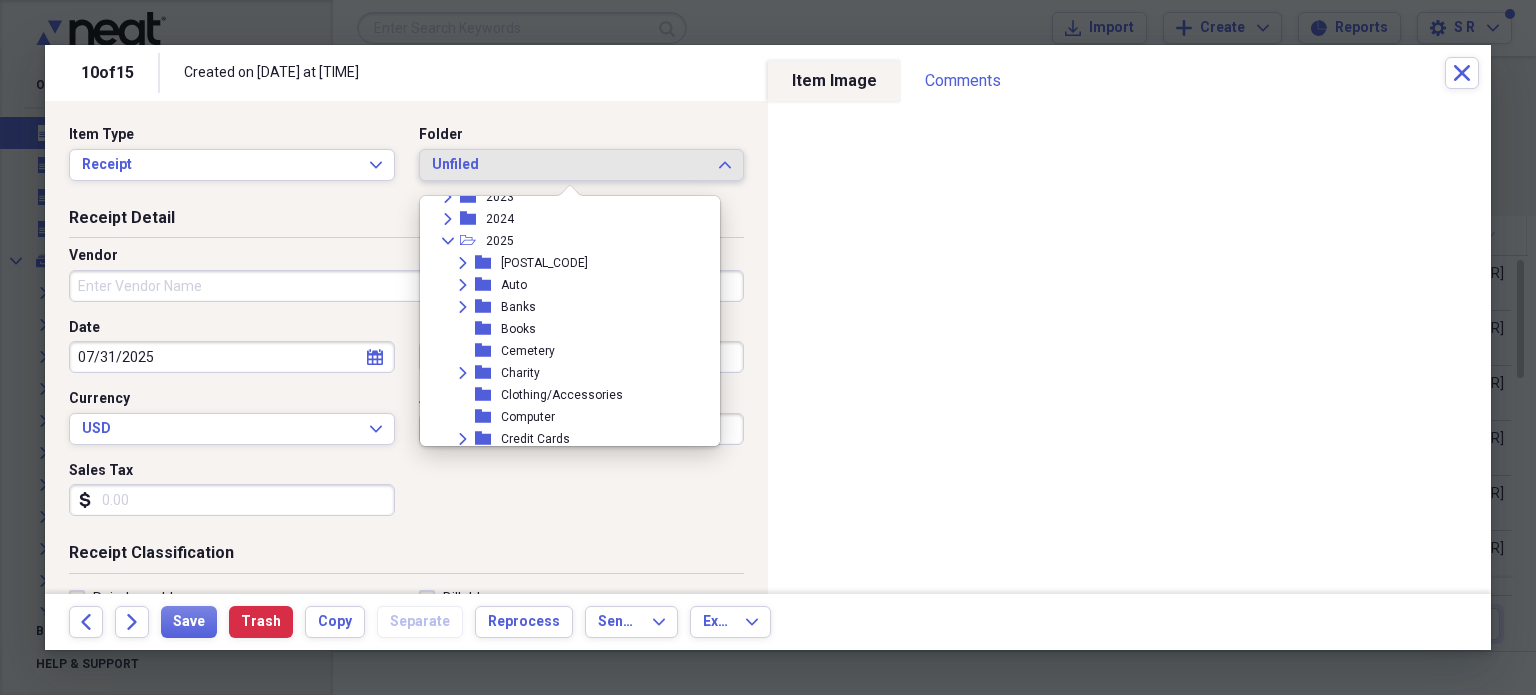 scroll, scrollTop: 300, scrollLeft: 0, axis: vertical 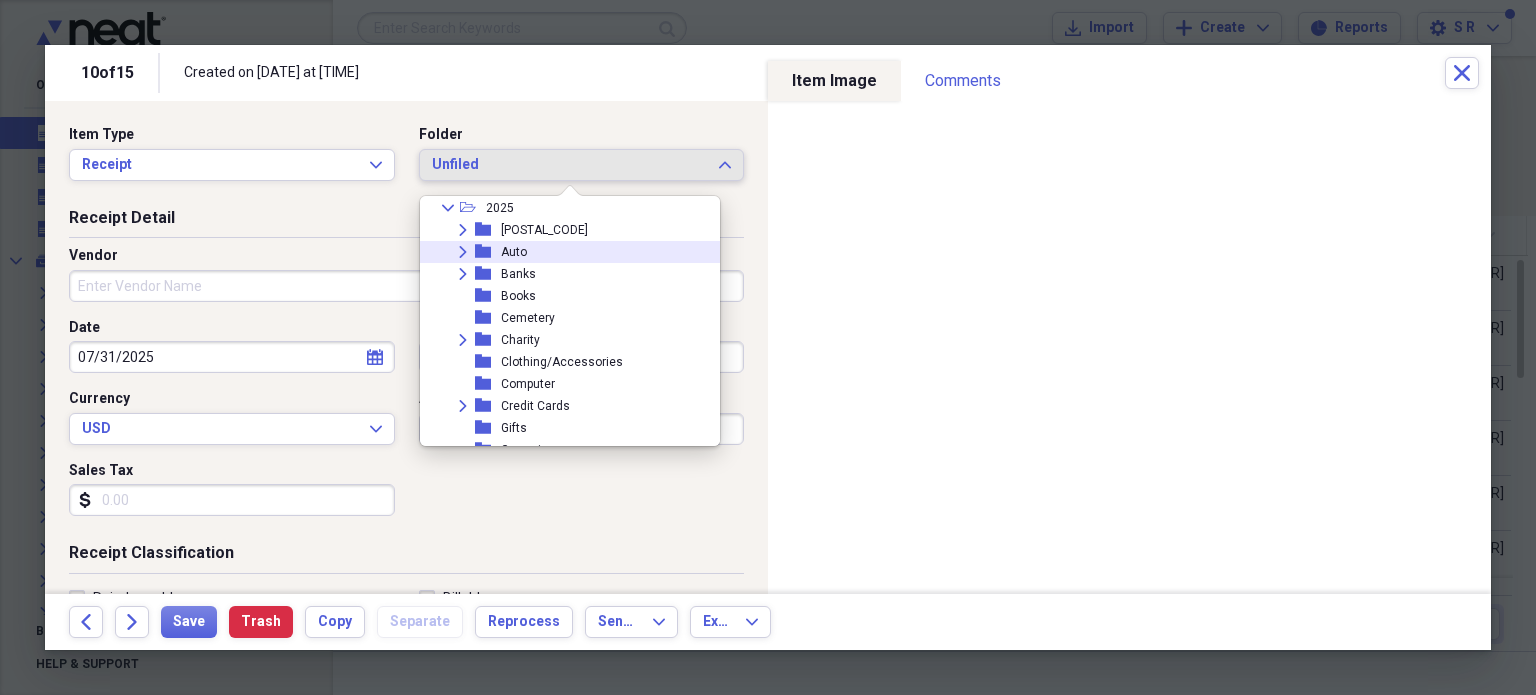 click on "Expand" 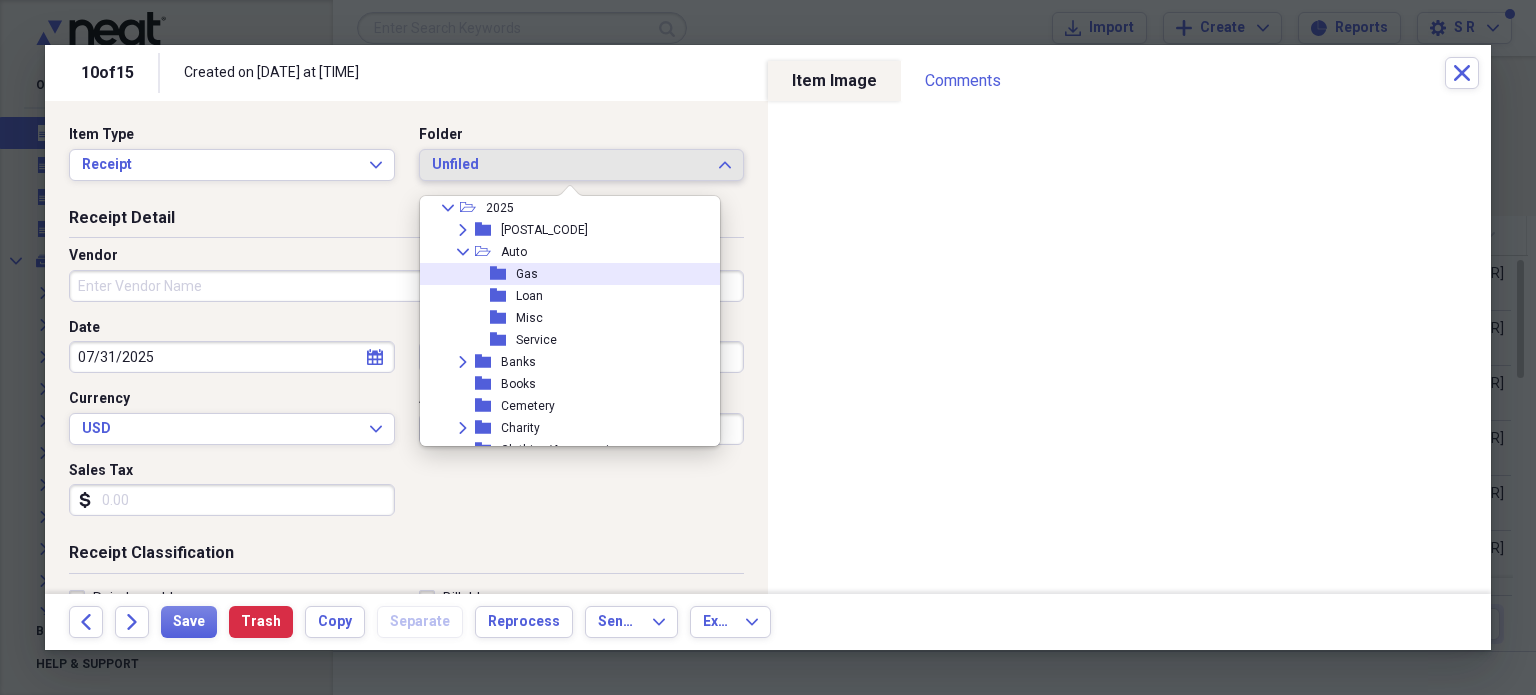 click 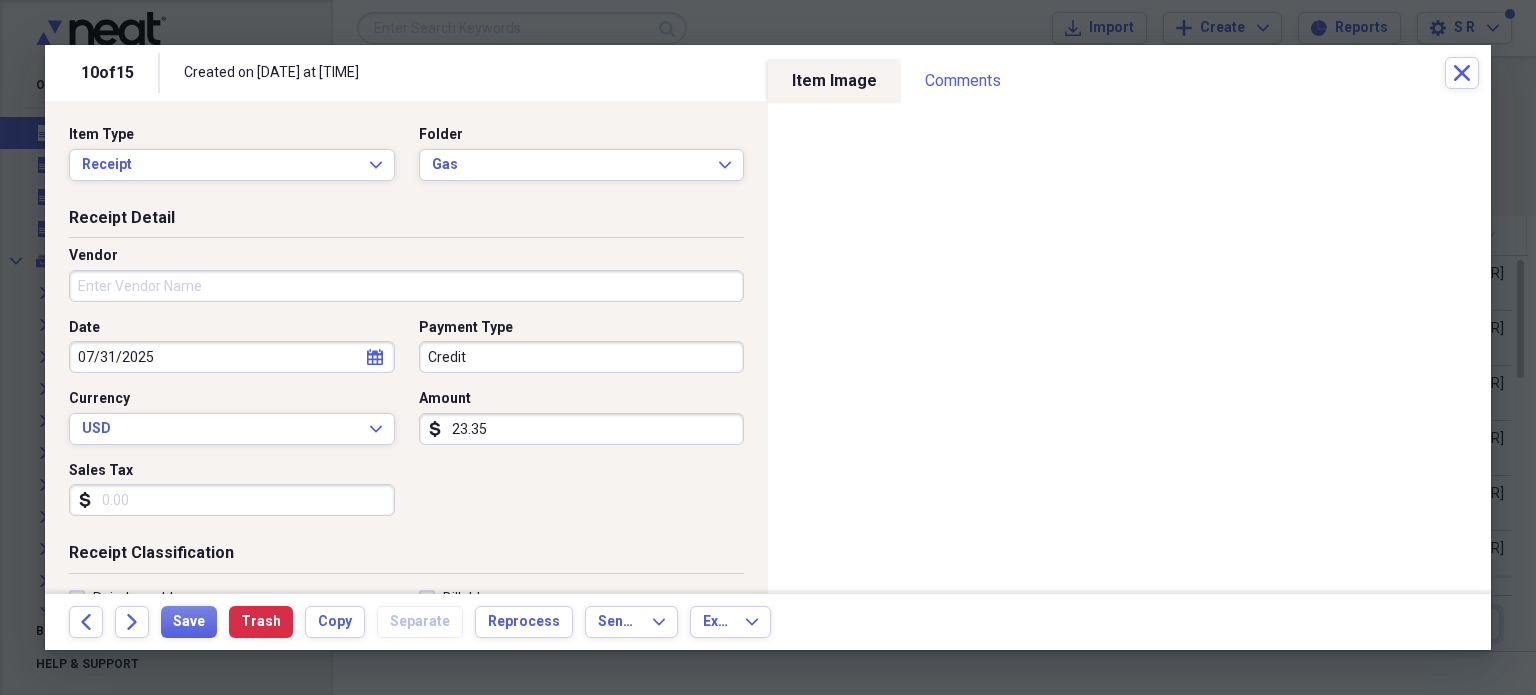 click on "Vendor" at bounding box center [406, 286] 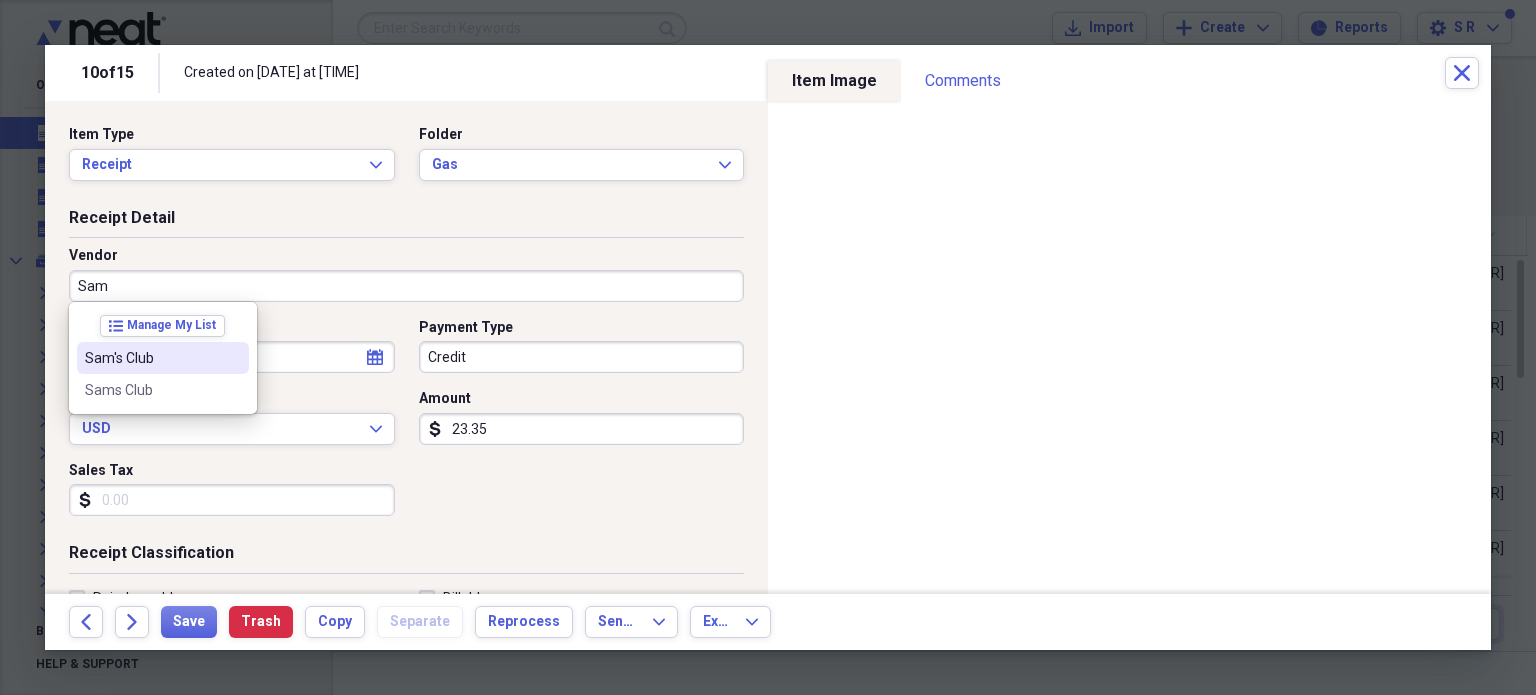 click on "Sam's Club" at bounding box center [151, 358] 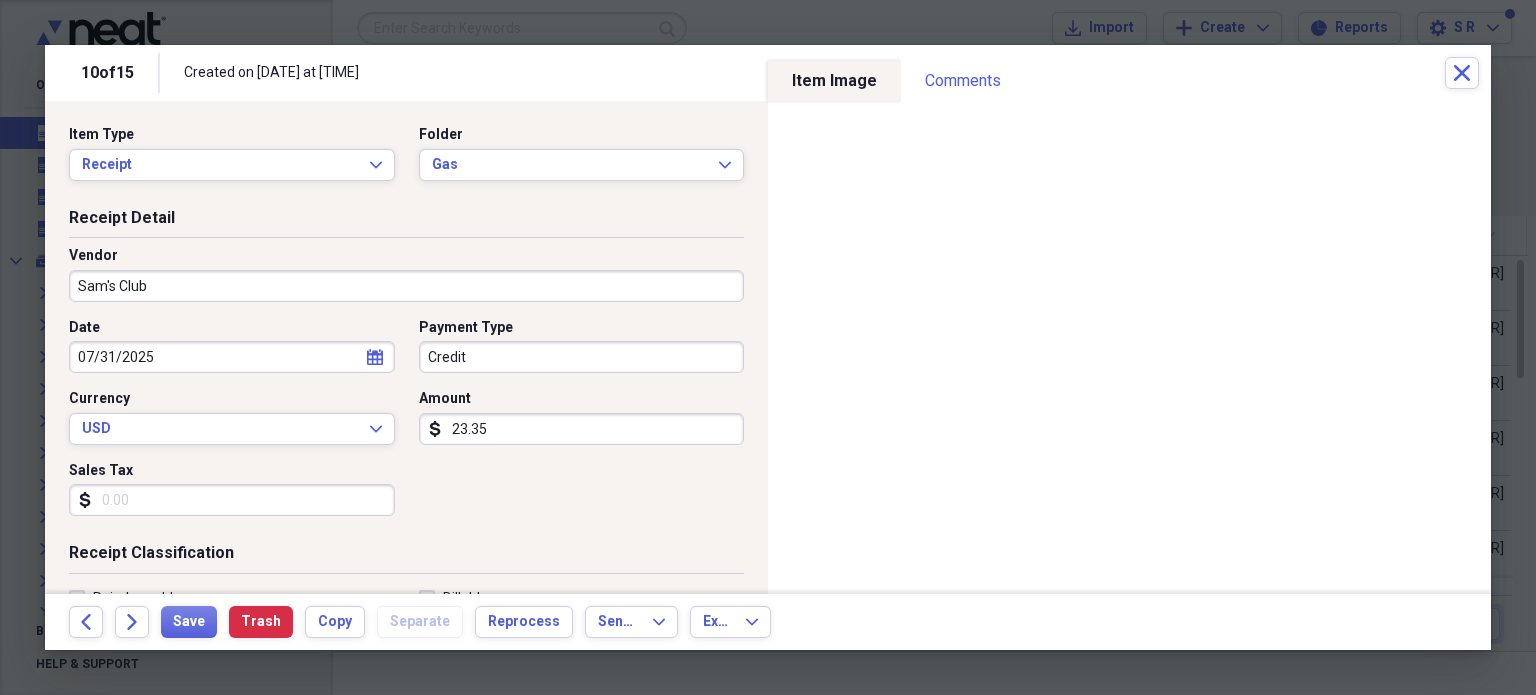 type on "Auto" 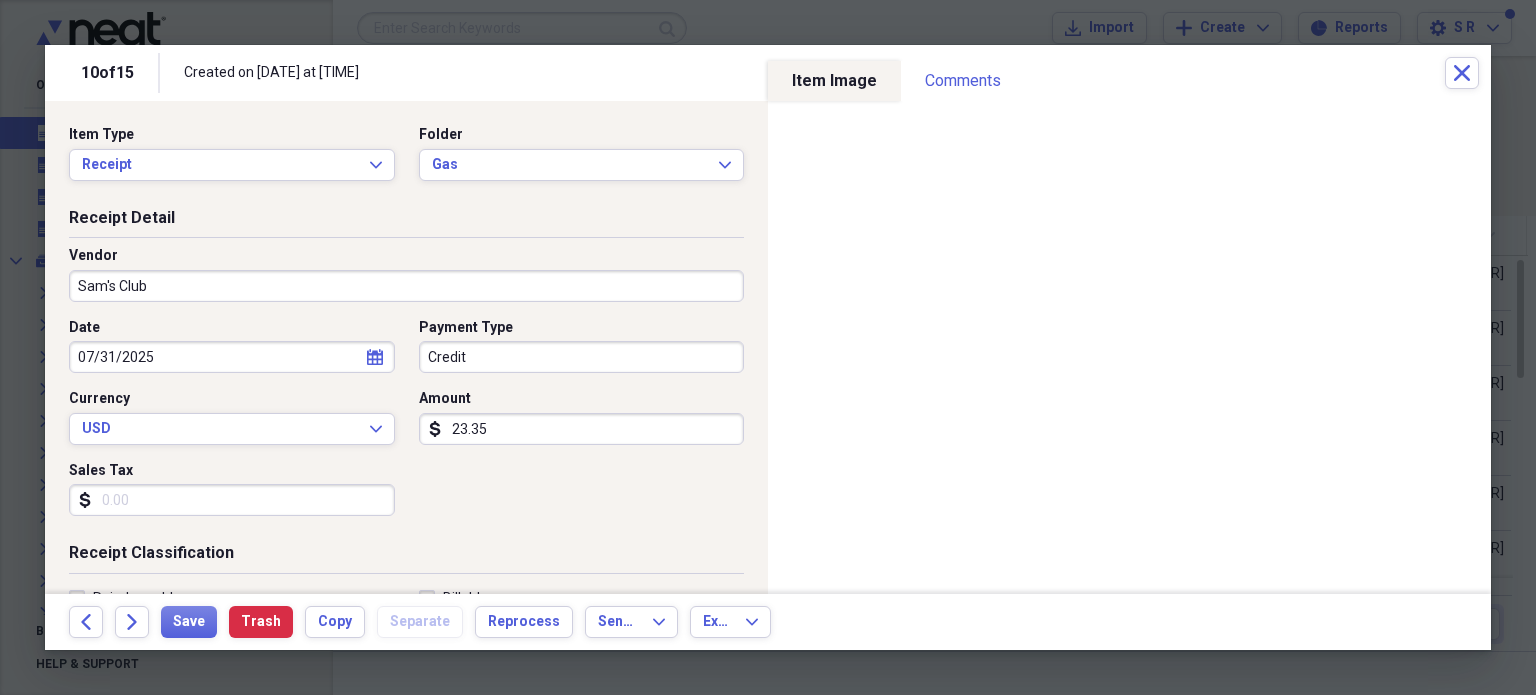 click on "Credit" at bounding box center [582, 357] 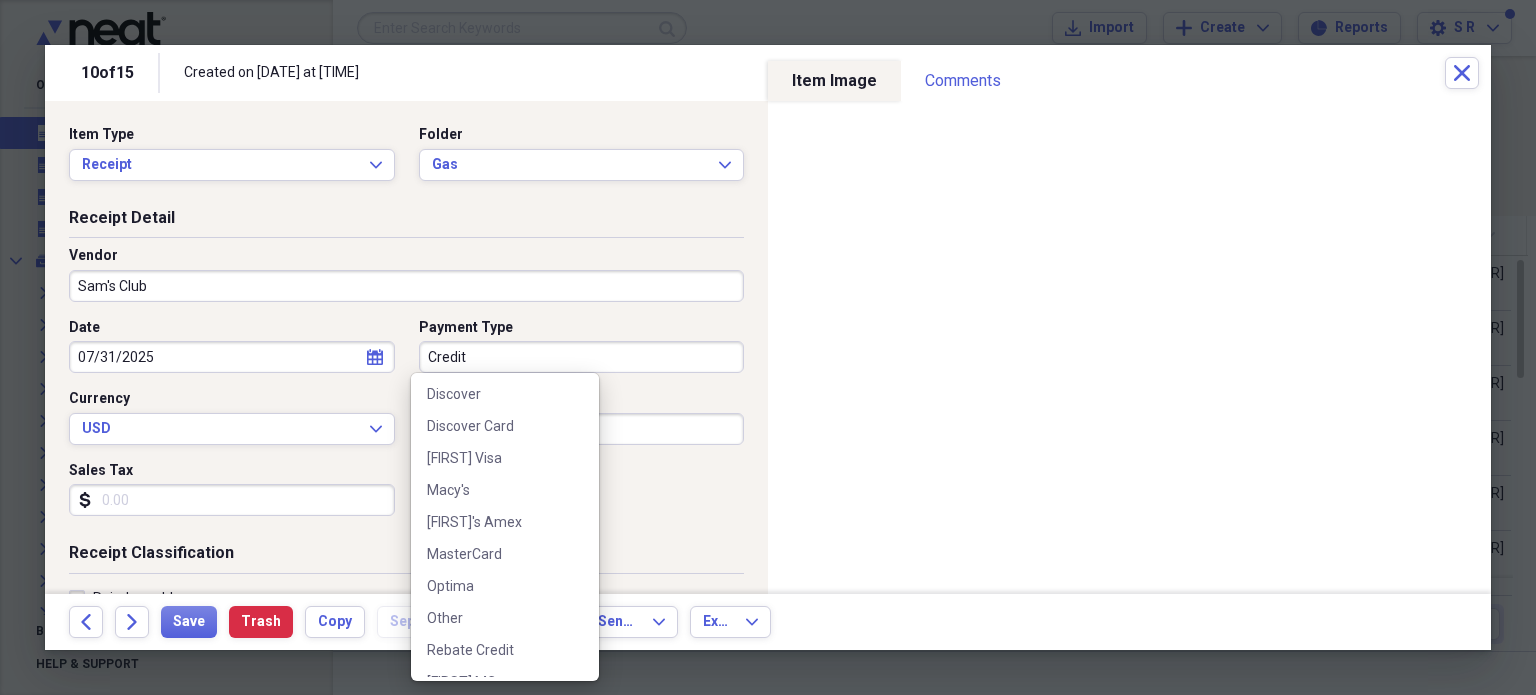 scroll, scrollTop: 600, scrollLeft: 0, axis: vertical 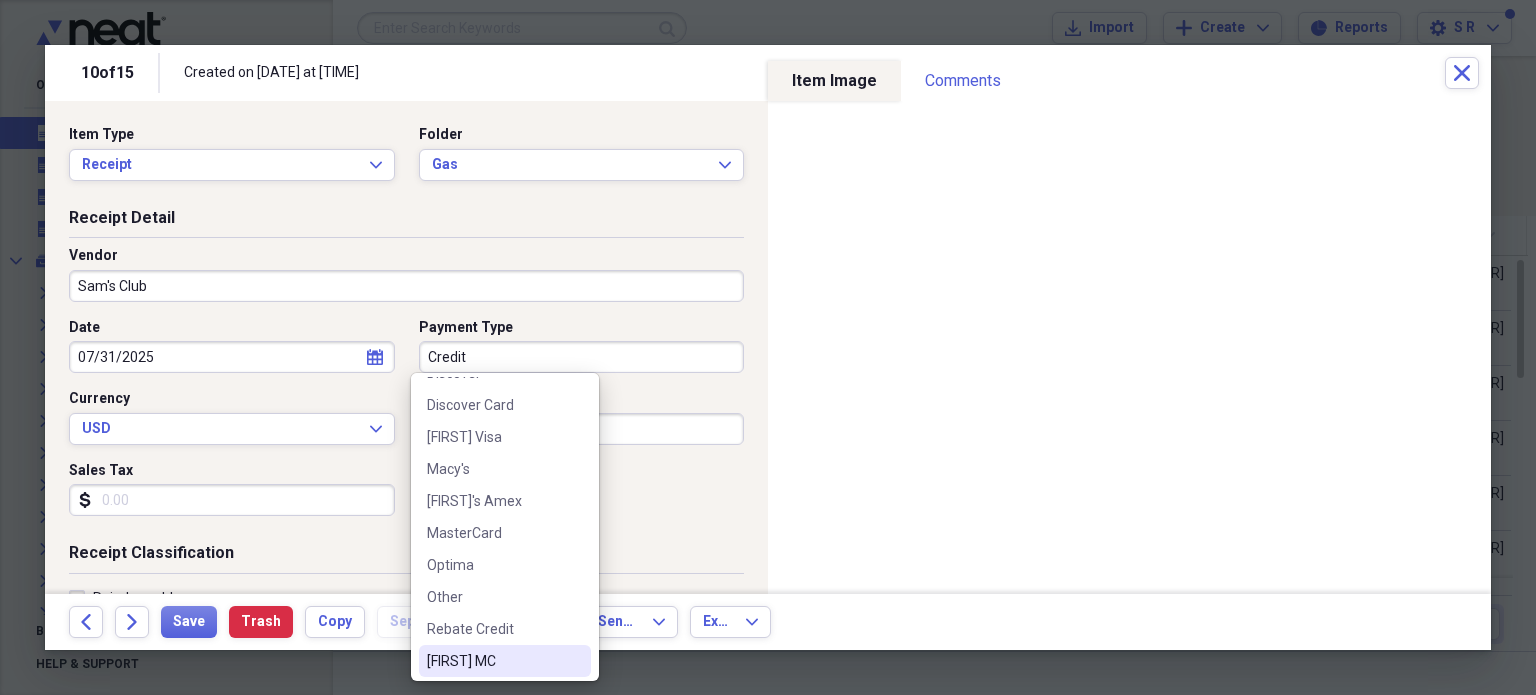 click on "[FIRST] MC" at bounding box center (493, 661) 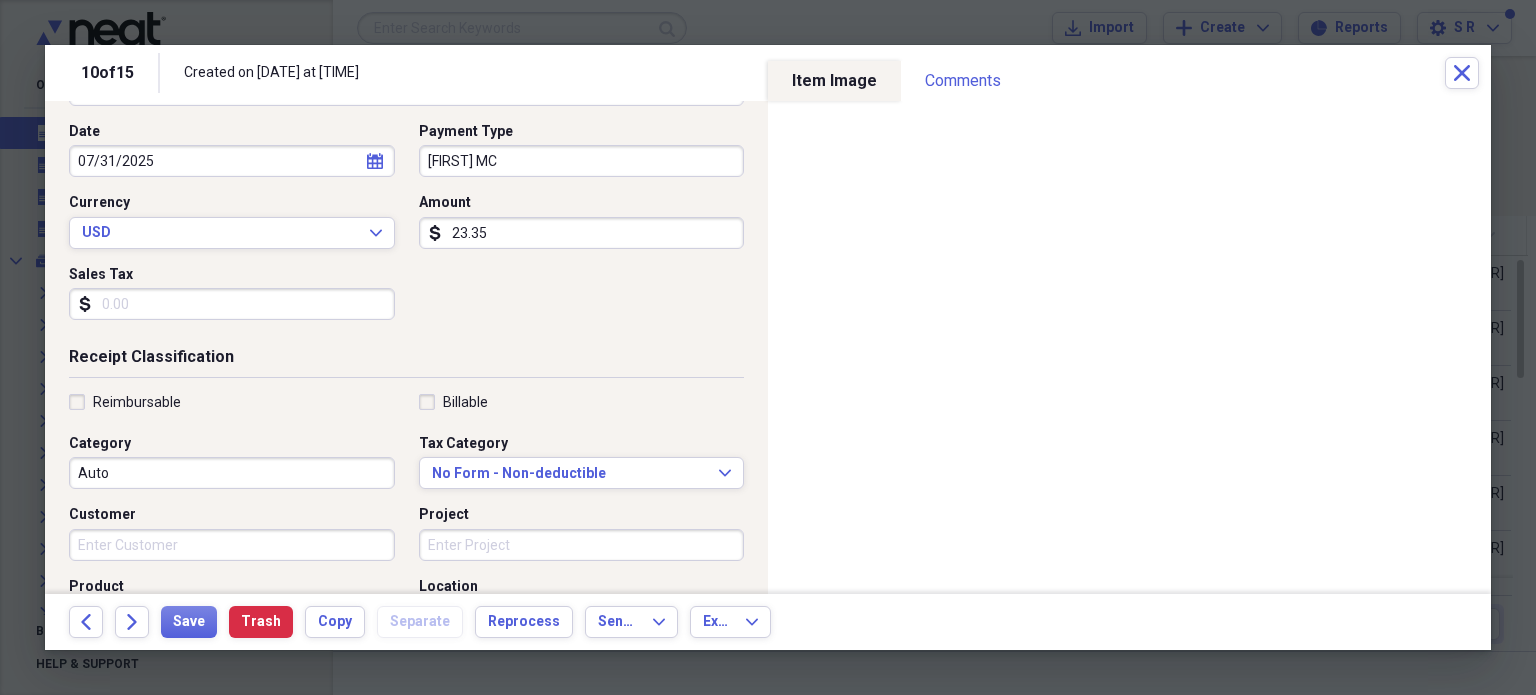 scroll, scrollTop: 200, scrollLeft: 0, axis: vertical 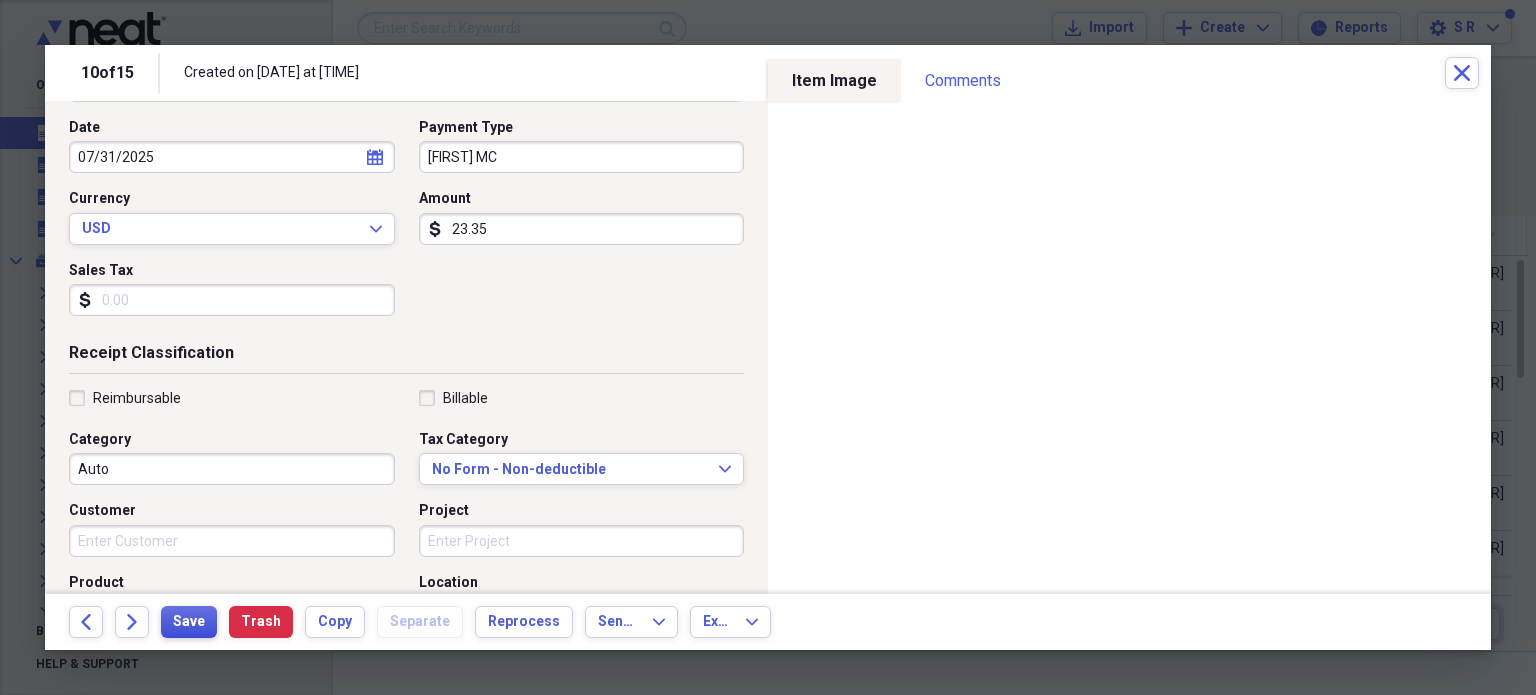 click on "Save" at bounding box center (189, 622) 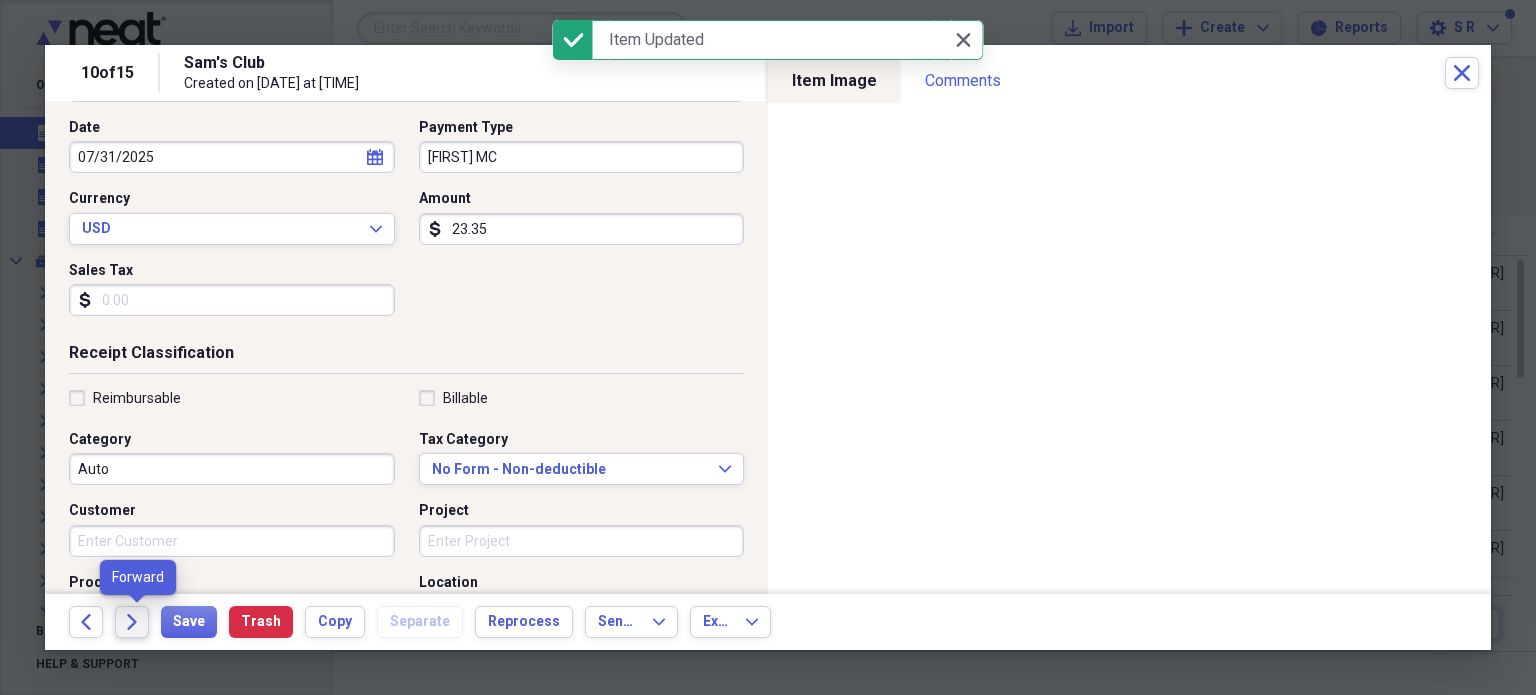 click on "Forward" at bounding box center [132, 622] 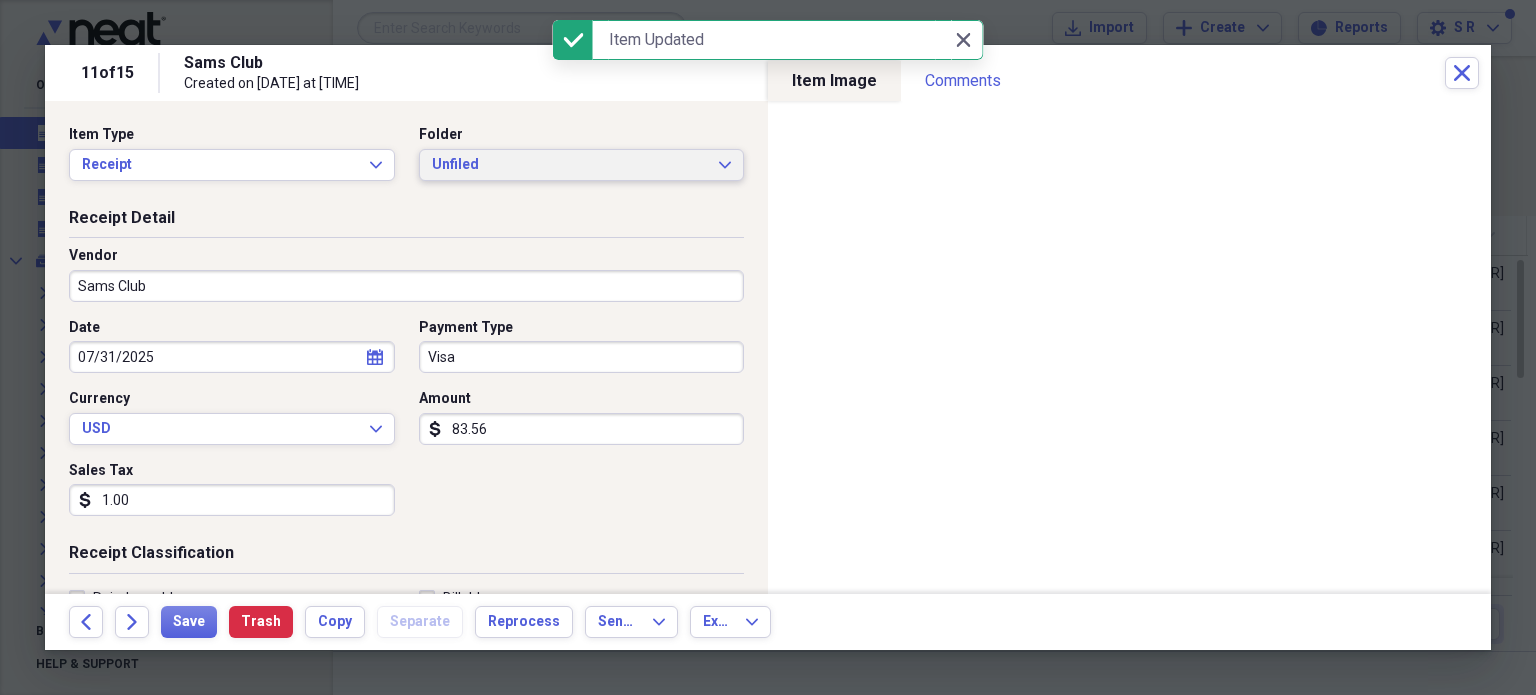 click on "Expand" 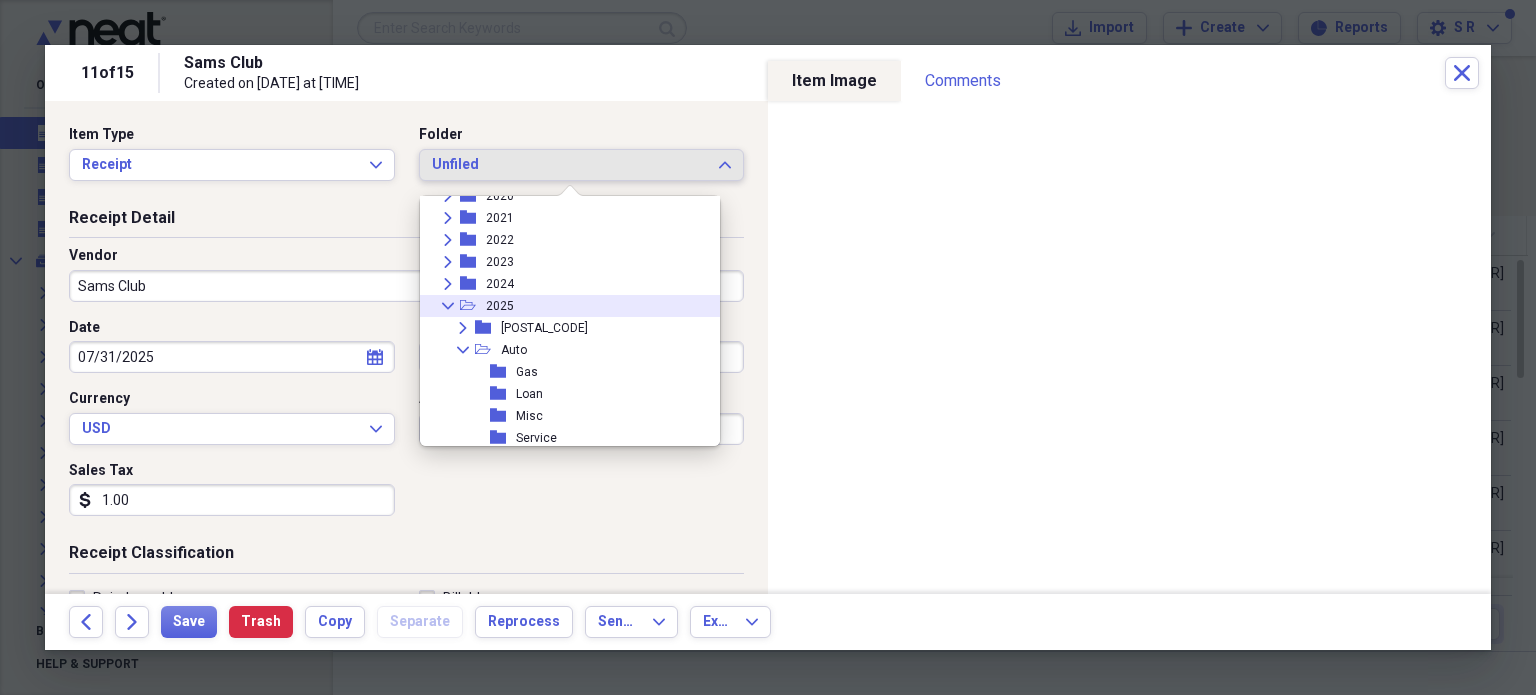 scroll, scrollTop: 200, scrollLeft: 0, axis: vertical 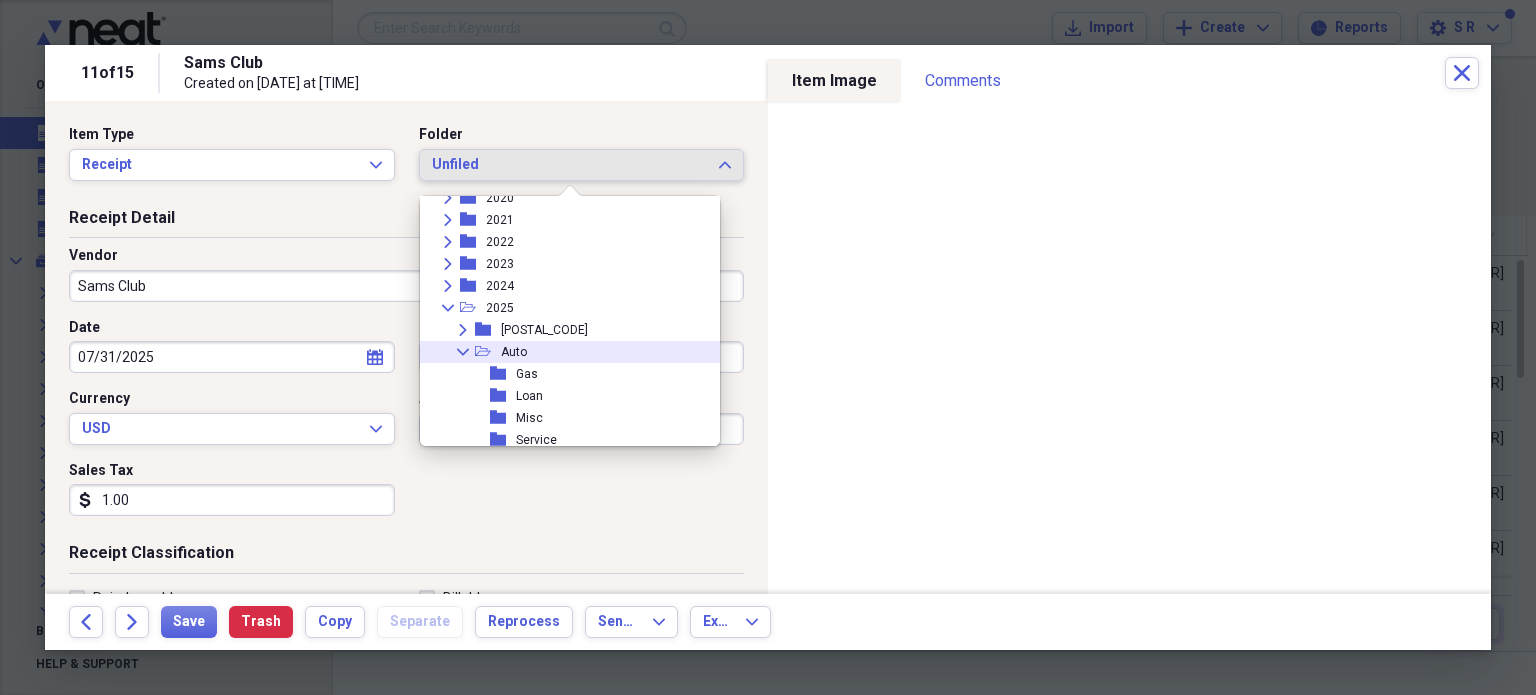 click on "Collapse" at bounding box center [463, 352] 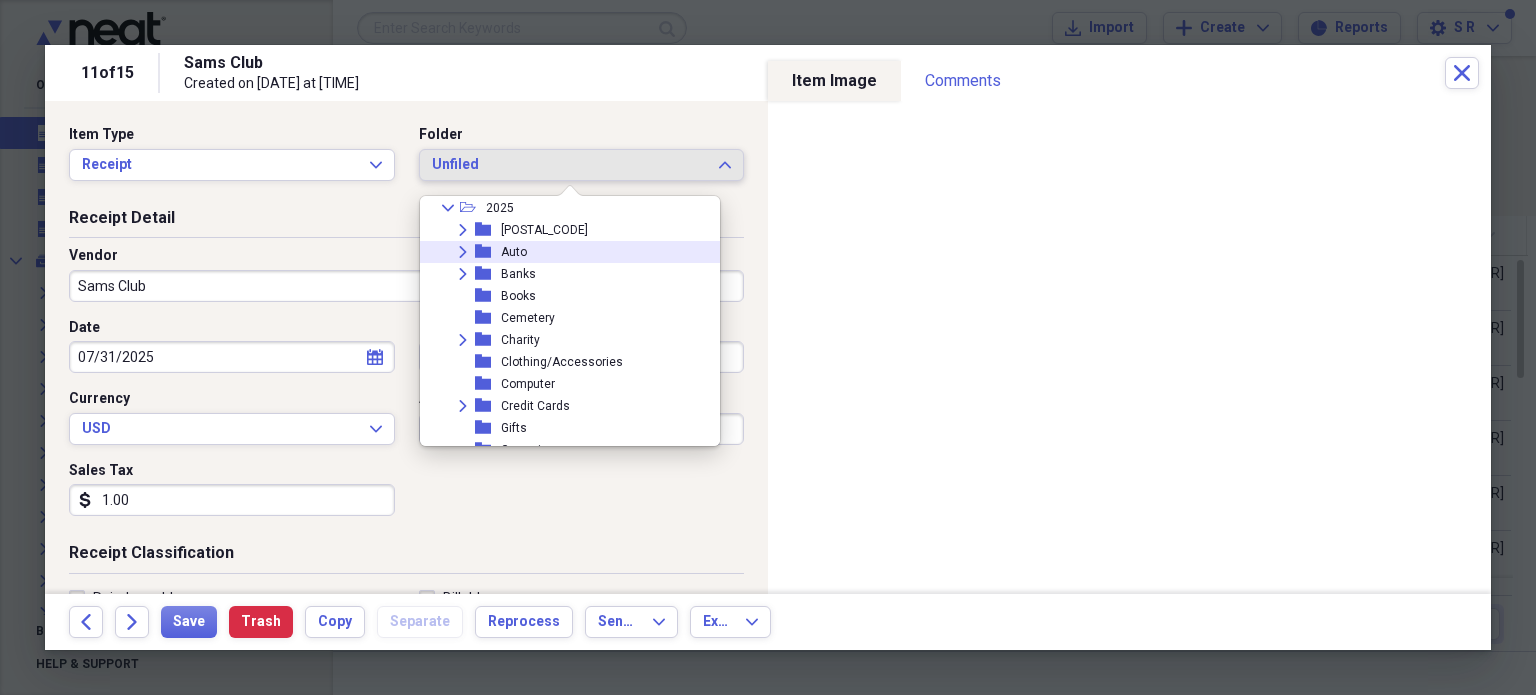 scroll, scrollTop: 400, scrollLeft: 0, axis: vertical 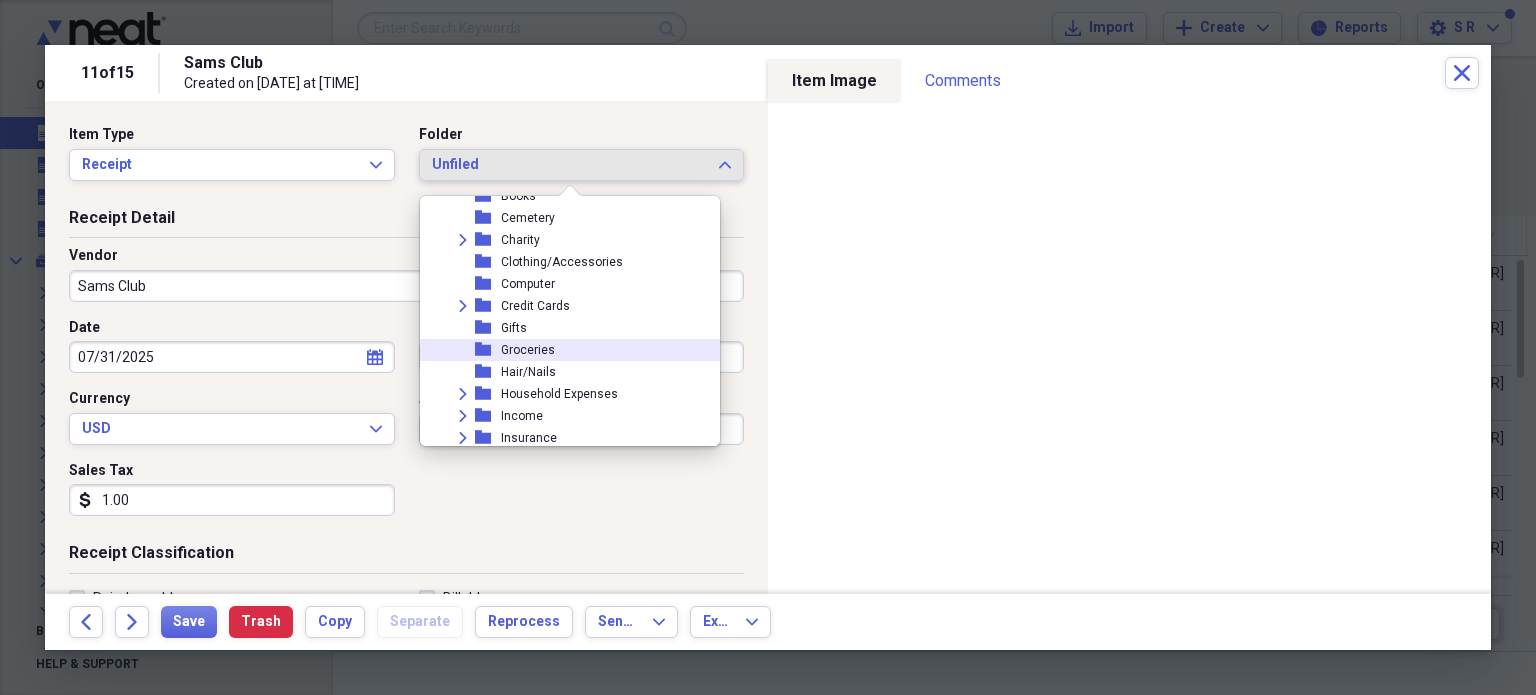 click on "Groceries" at bounding box center [528, 350] 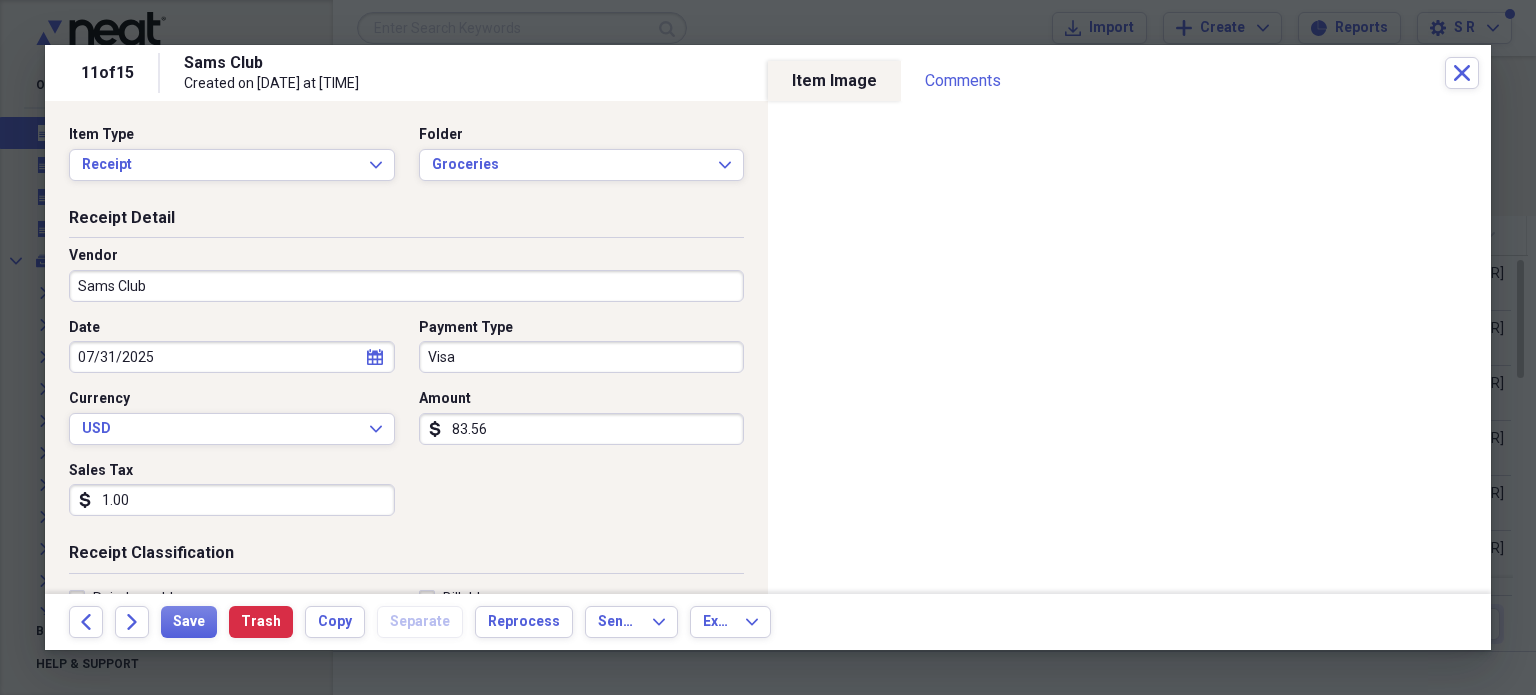 click on "Visa" at bounding box center (582, 357) 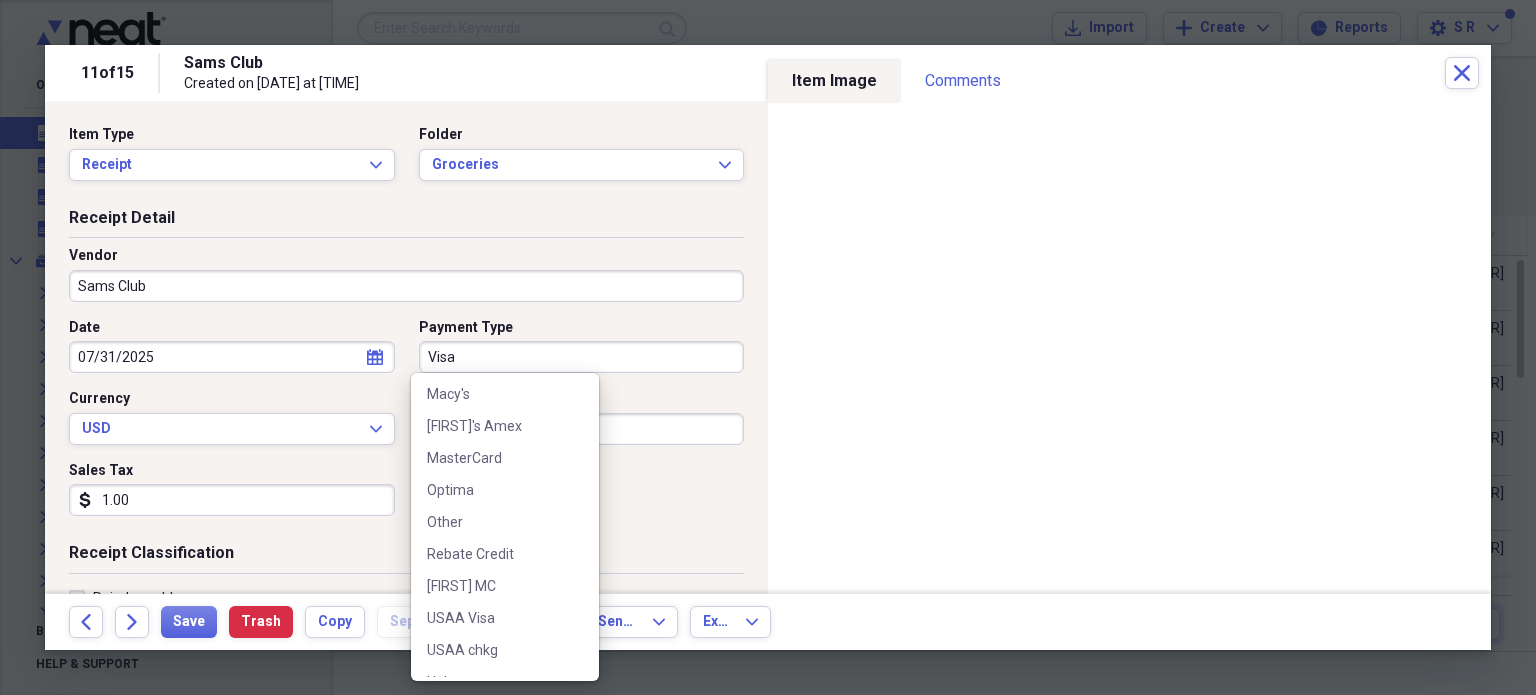 scroll, scrollTop: 686, scrollLeft: 0, axis: vertical 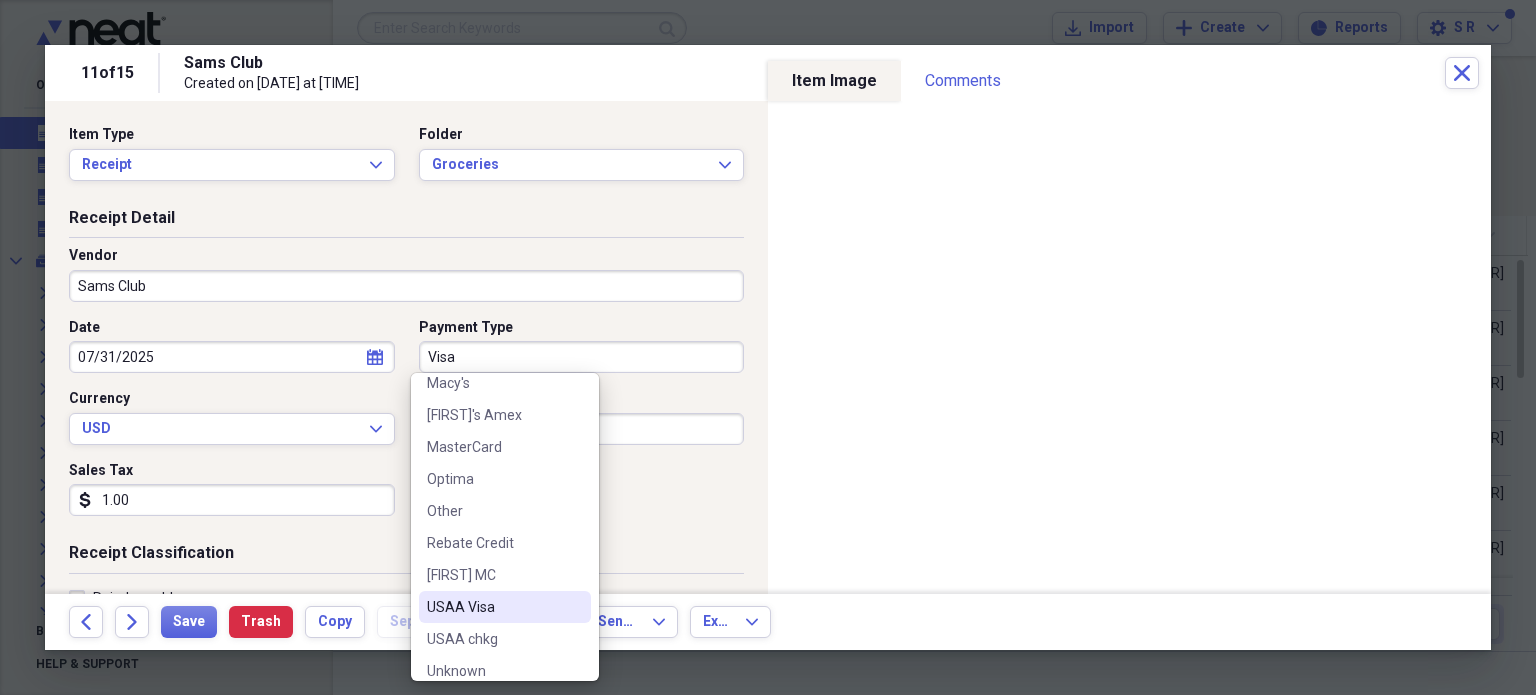 click at bounding box center (575, 607) 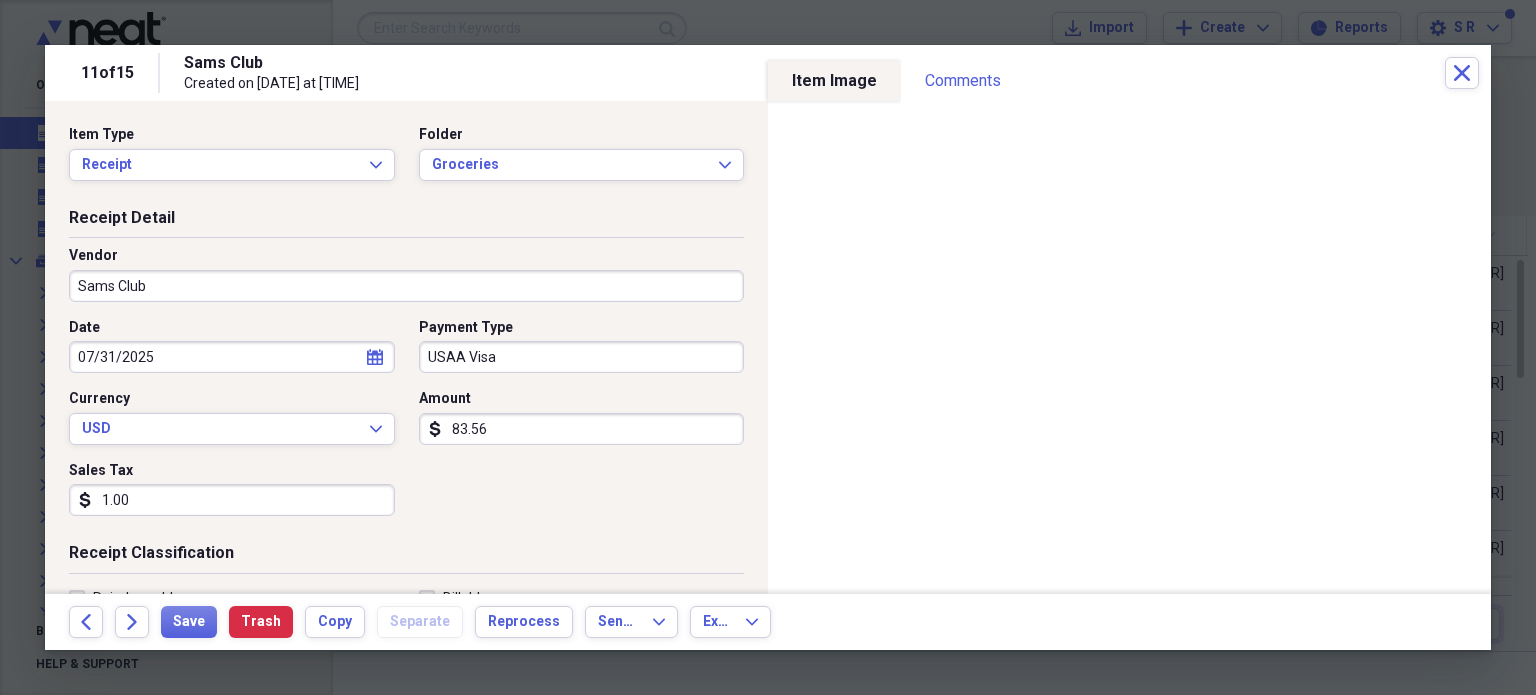 click on "1.00" at bounding box center [232, 500] 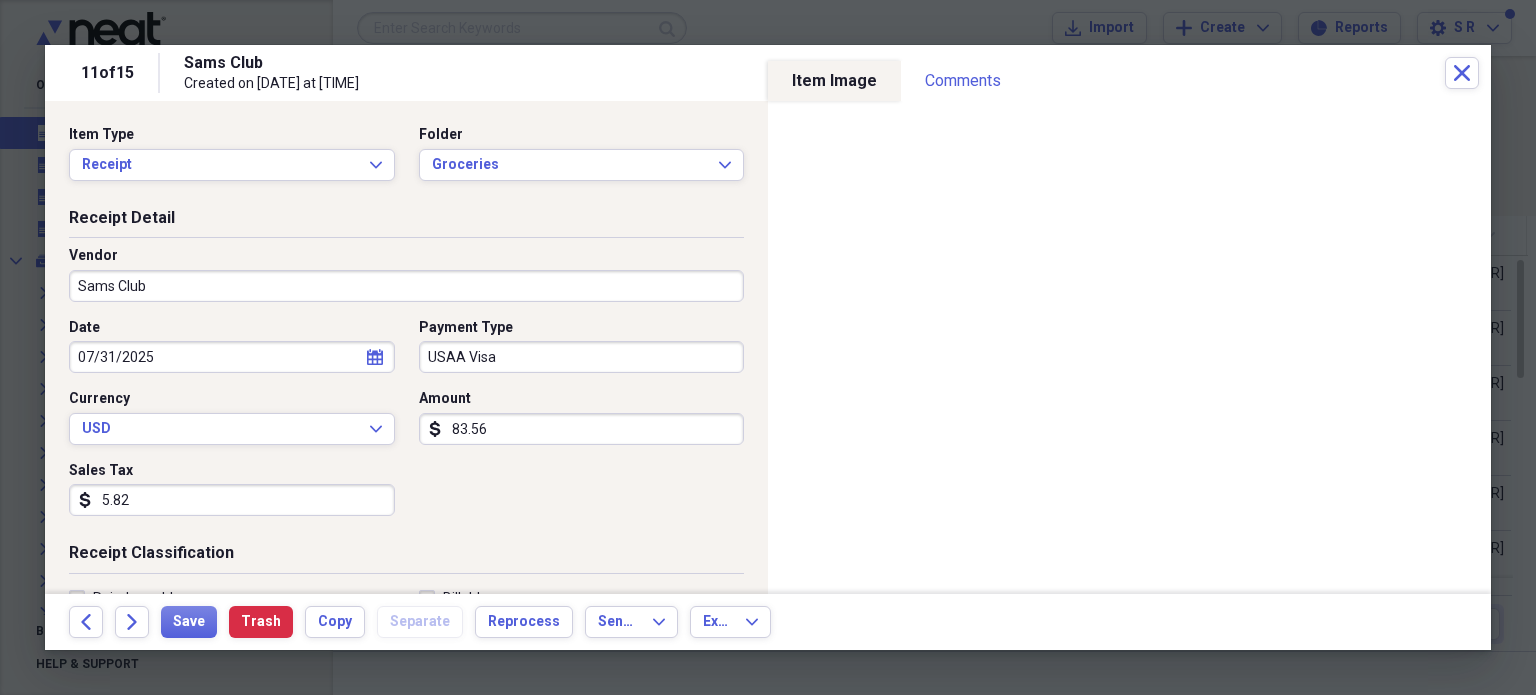 type on "5.82" 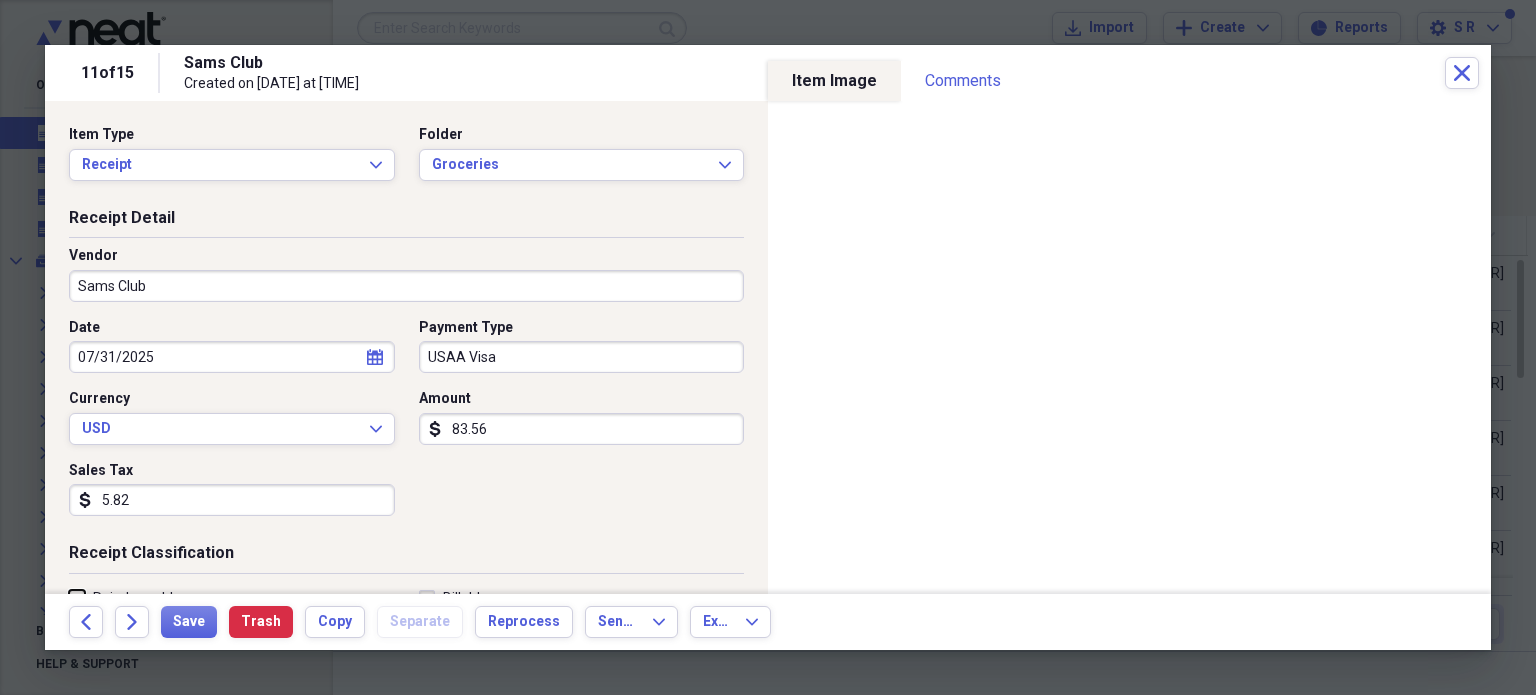 scroll, scrollTop: 249, scrollLeft: 0, axis: vertical 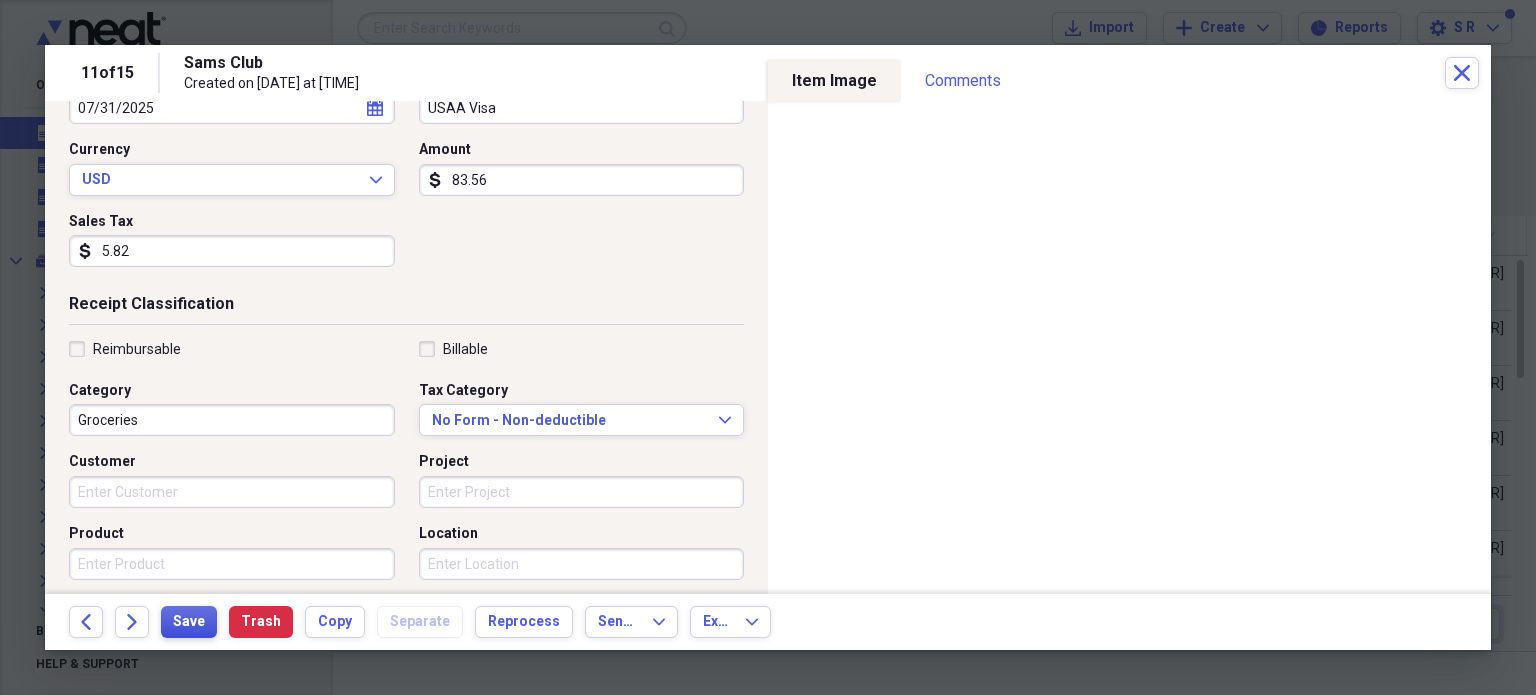 click on "Save" at bounding box center (189, 622) 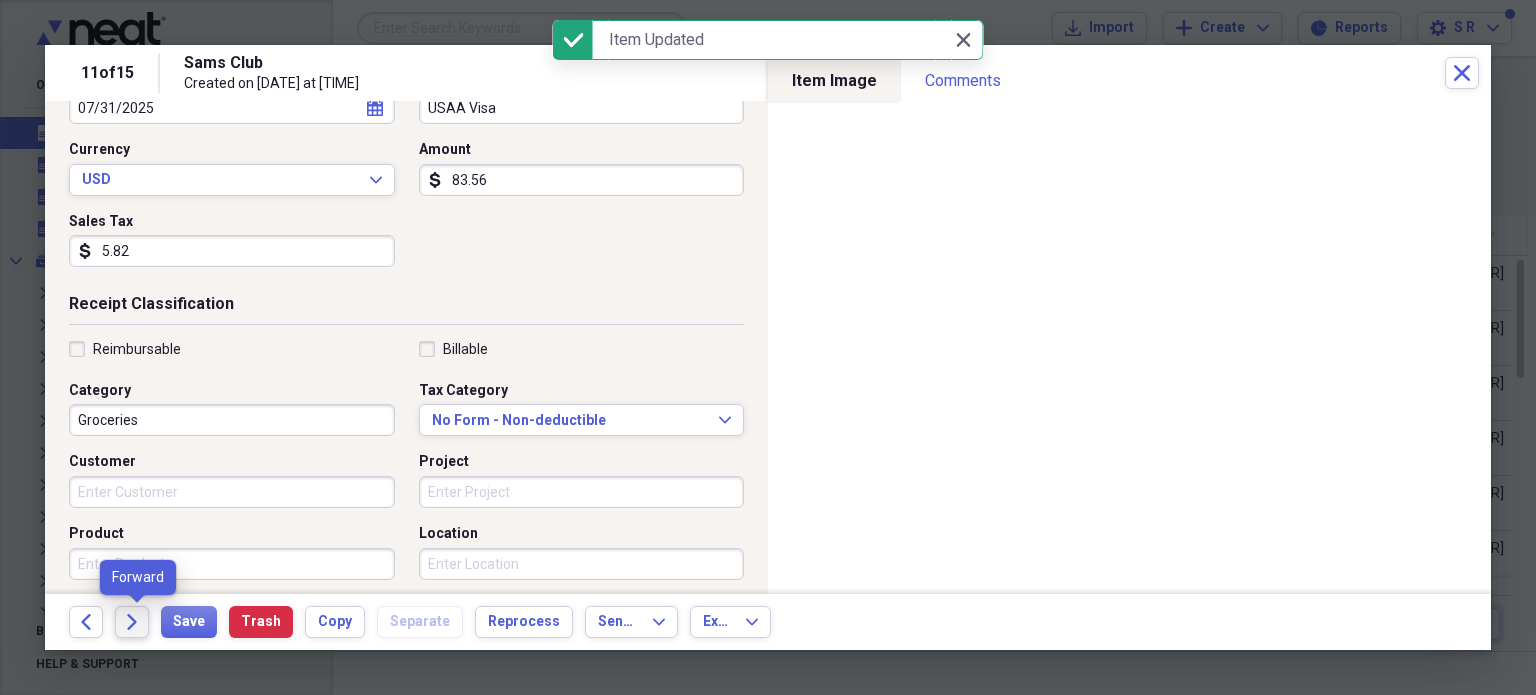 click on "Forward" at bounding box center [132, 622] 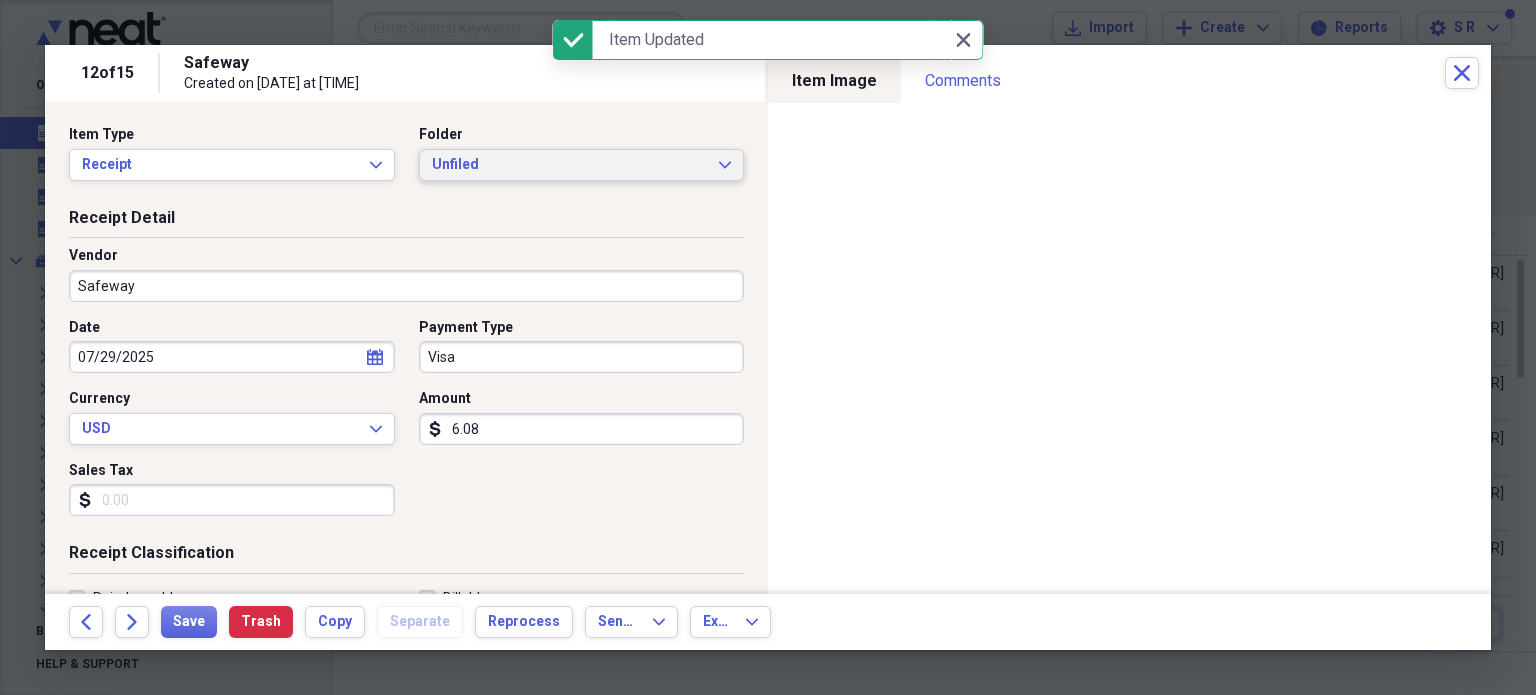 click on "Expand" 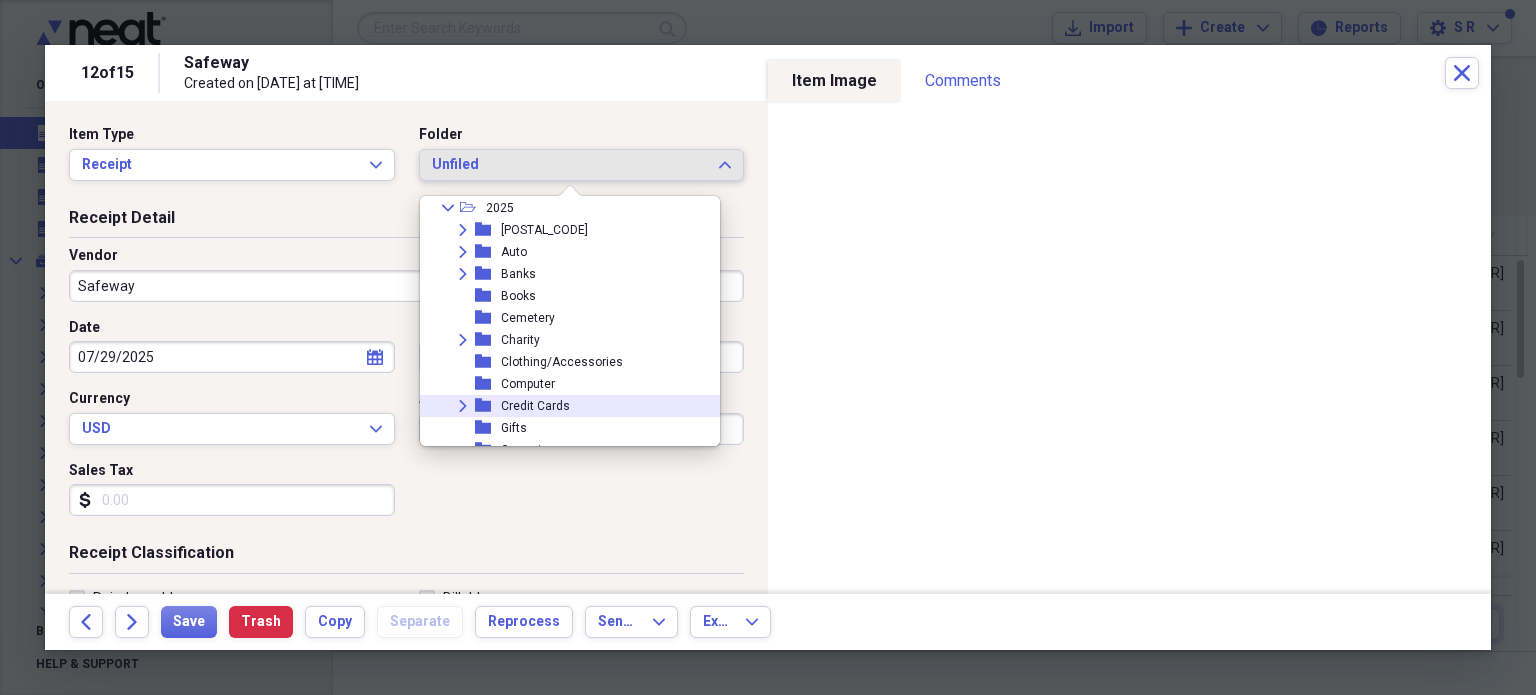 scroll, scrollTop: 400, scrollLeft: 0, axis: vertical 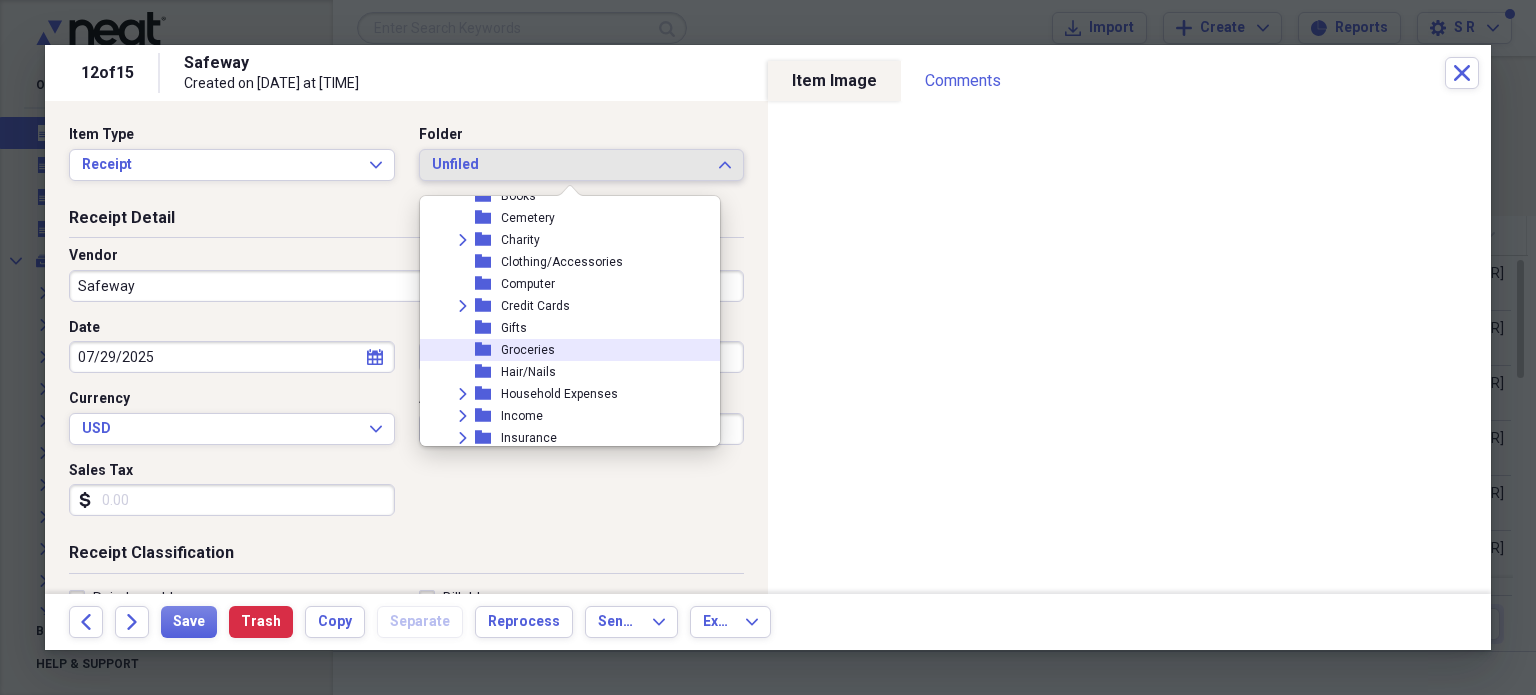 click on "folder Groceries" at bounding box center [562, 350] 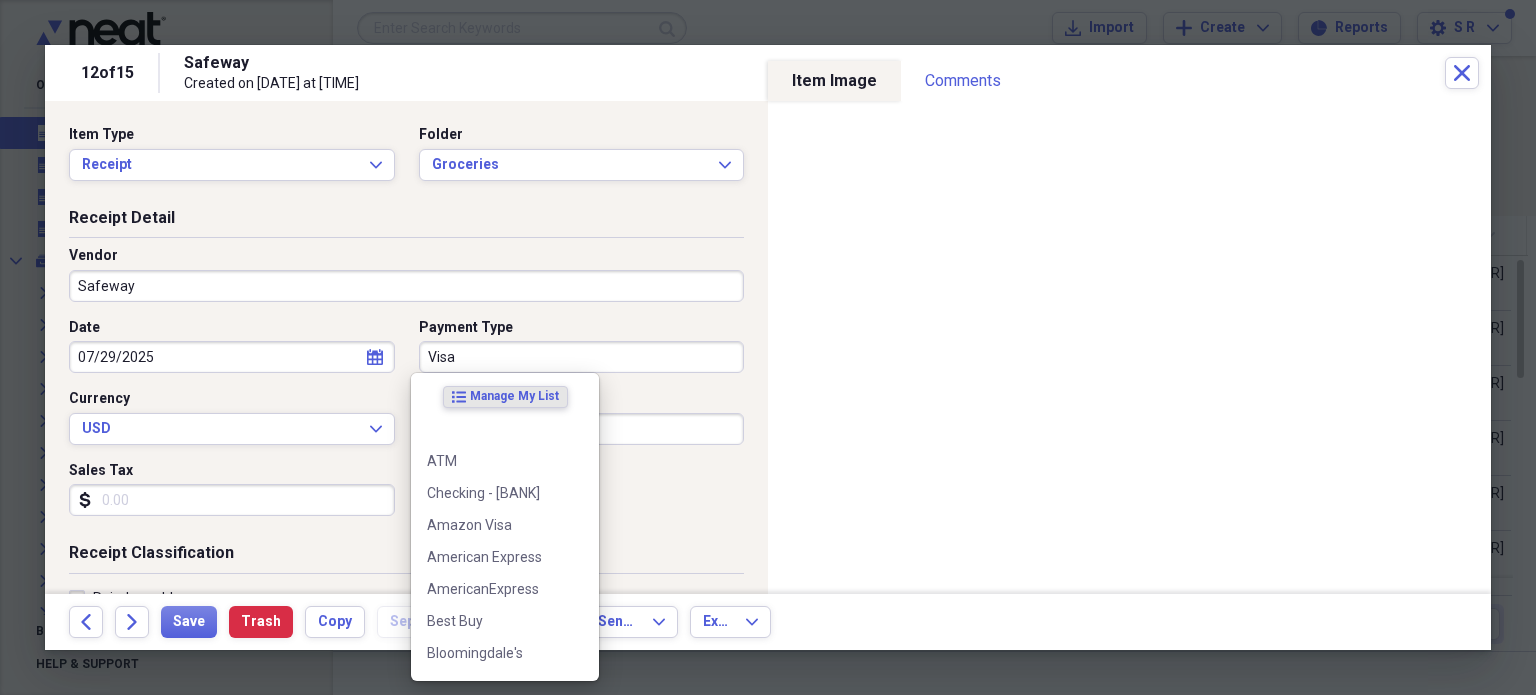 click on "Visa" at bounding box center (582, 357) 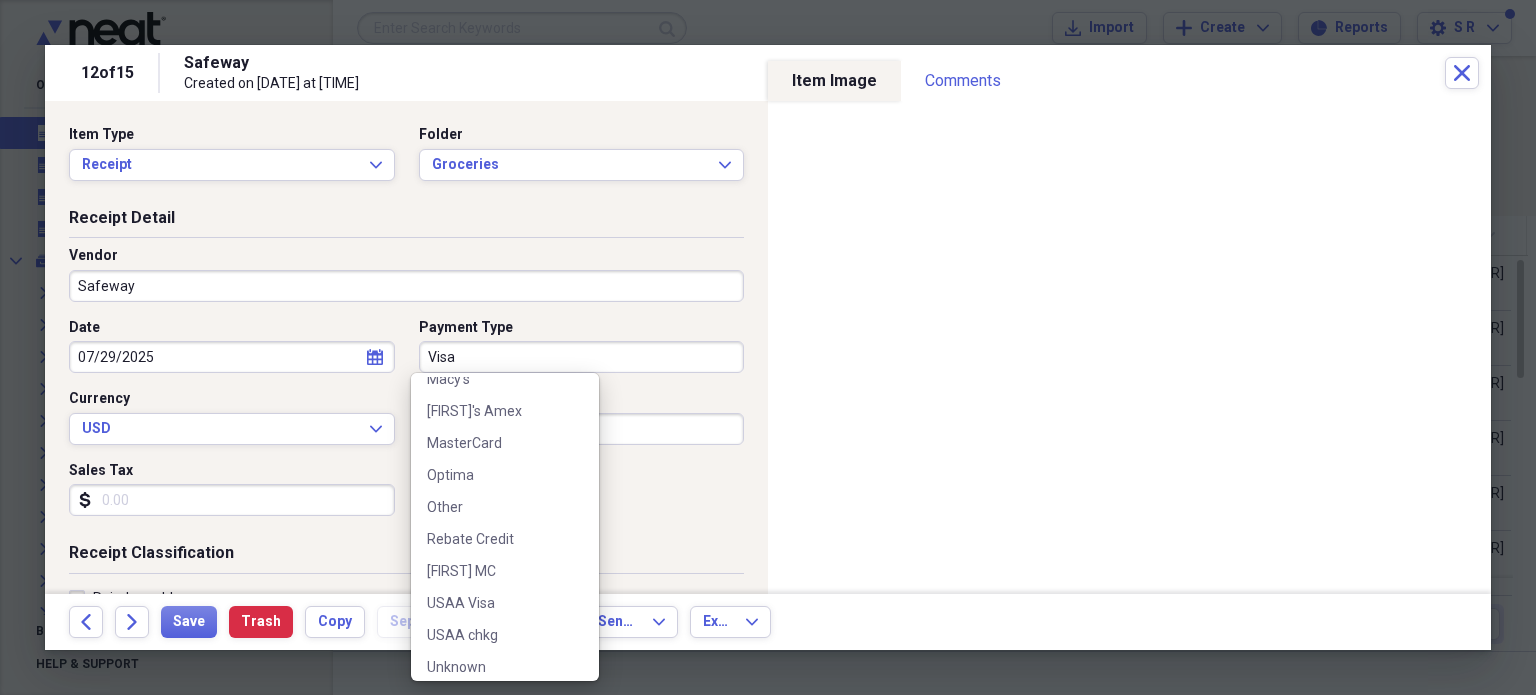 scroll, scrollTop: 772, scrollLeft: 0, axis: vertical 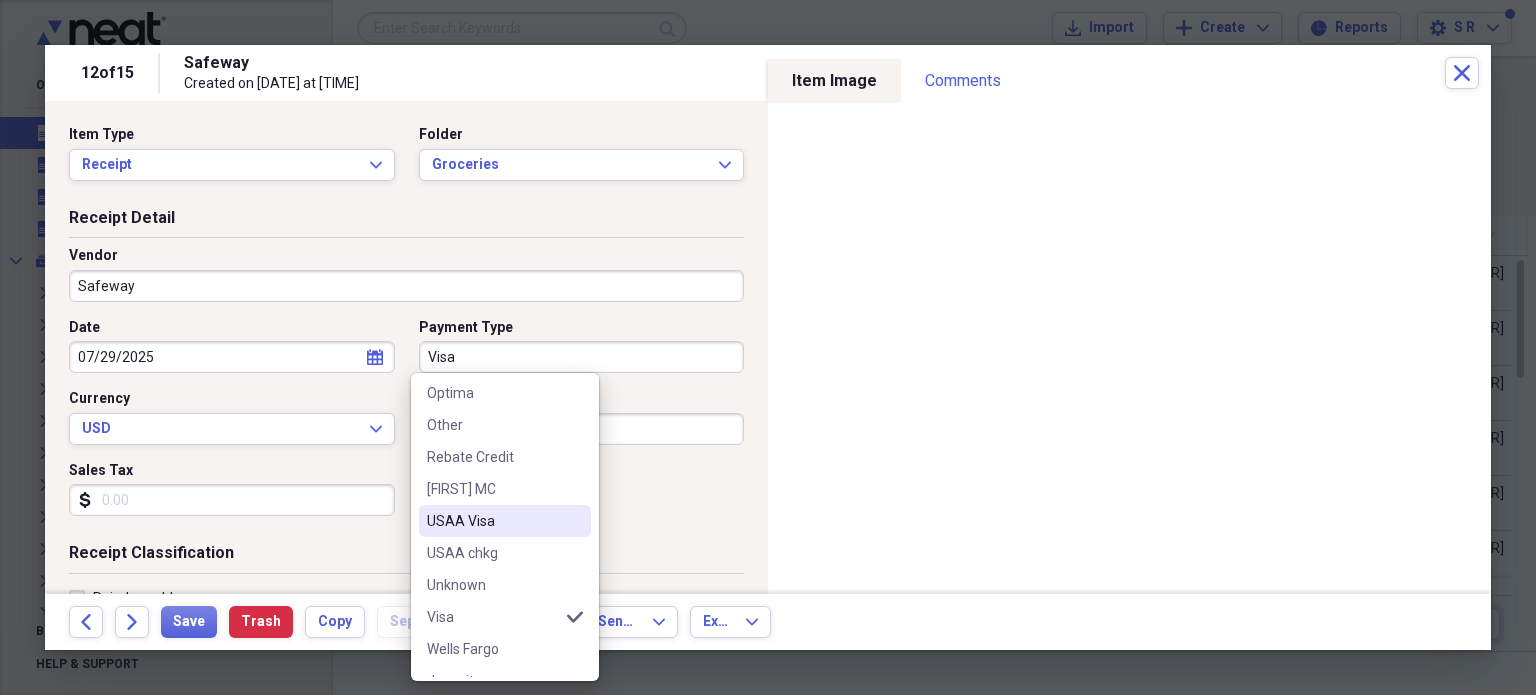 click on "USAA Visa" at bounding box center (493, 521) 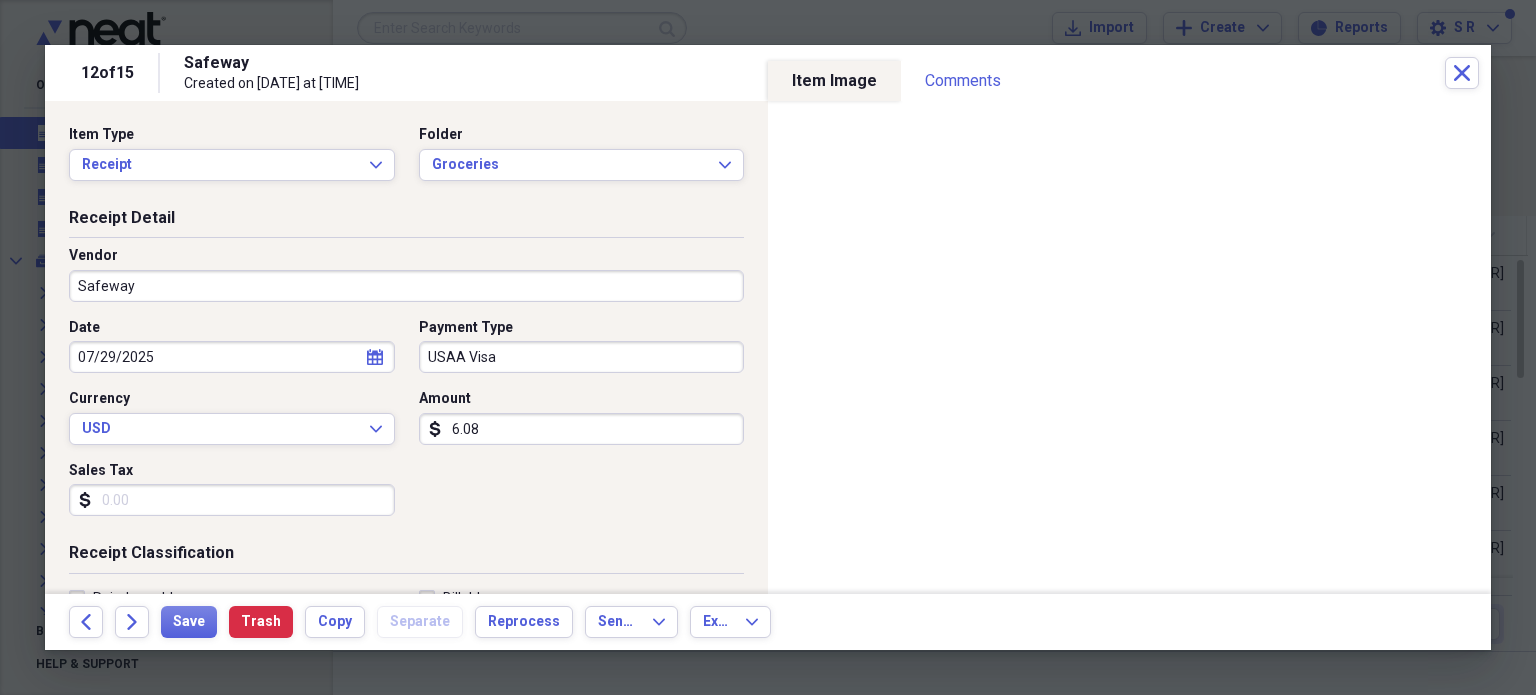 click on "6.08" at bounding box center [582, 429] 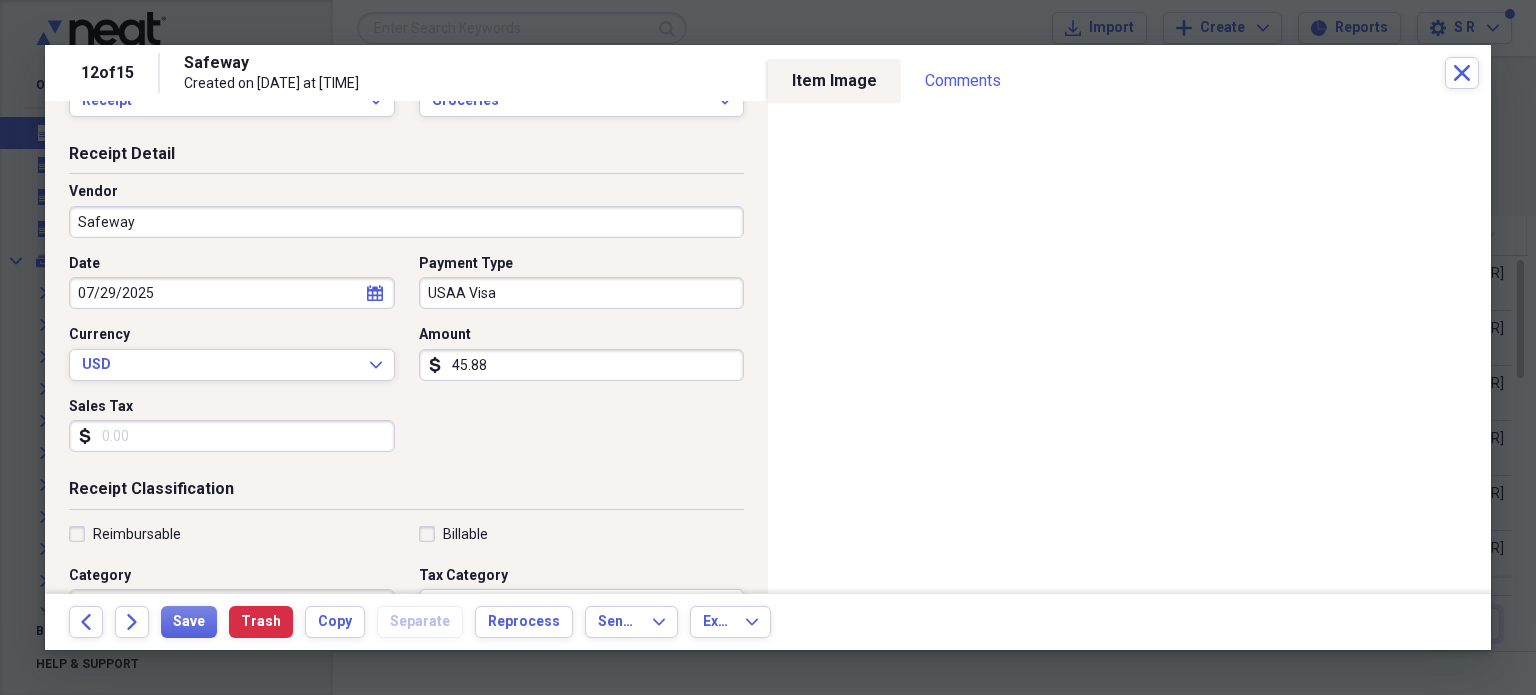 scroll, scrollTop: 200, scrollLeft: 0, axis: vertical 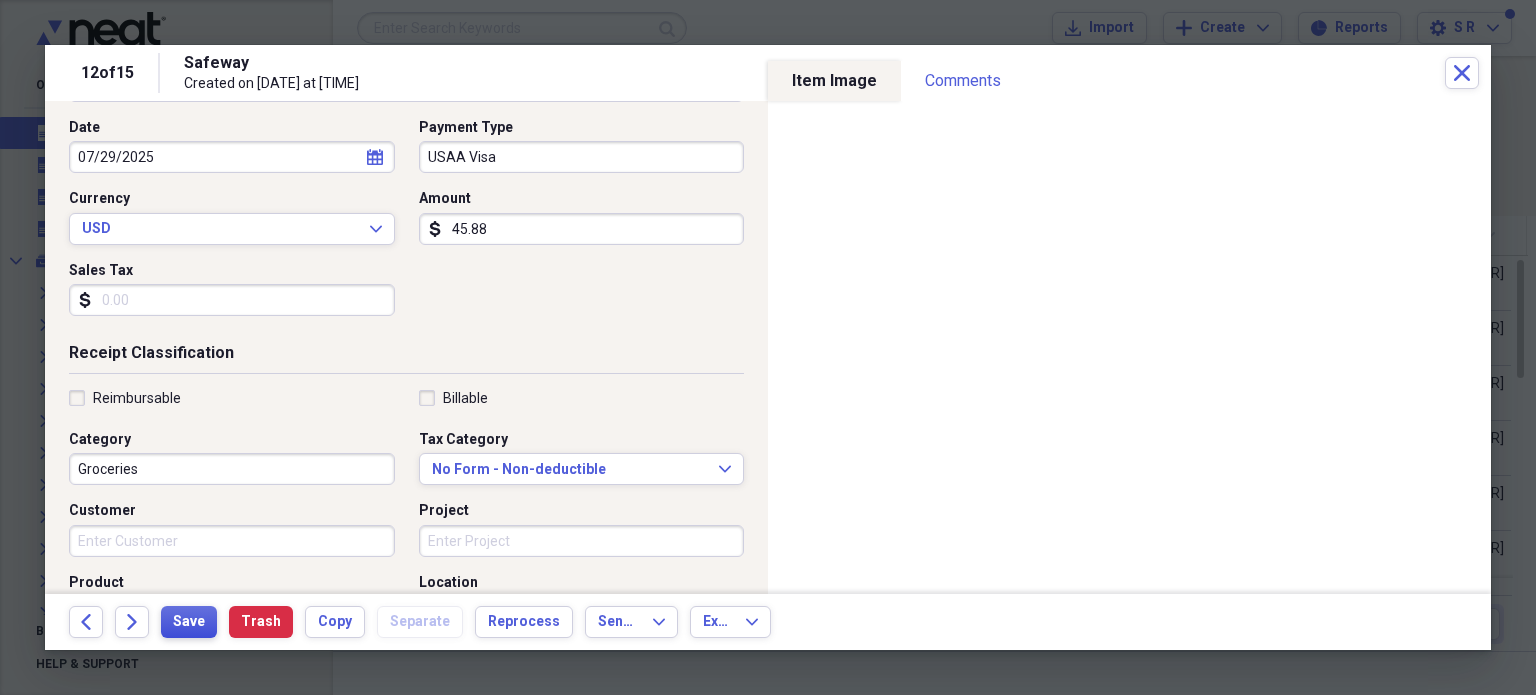 type on "45.88" 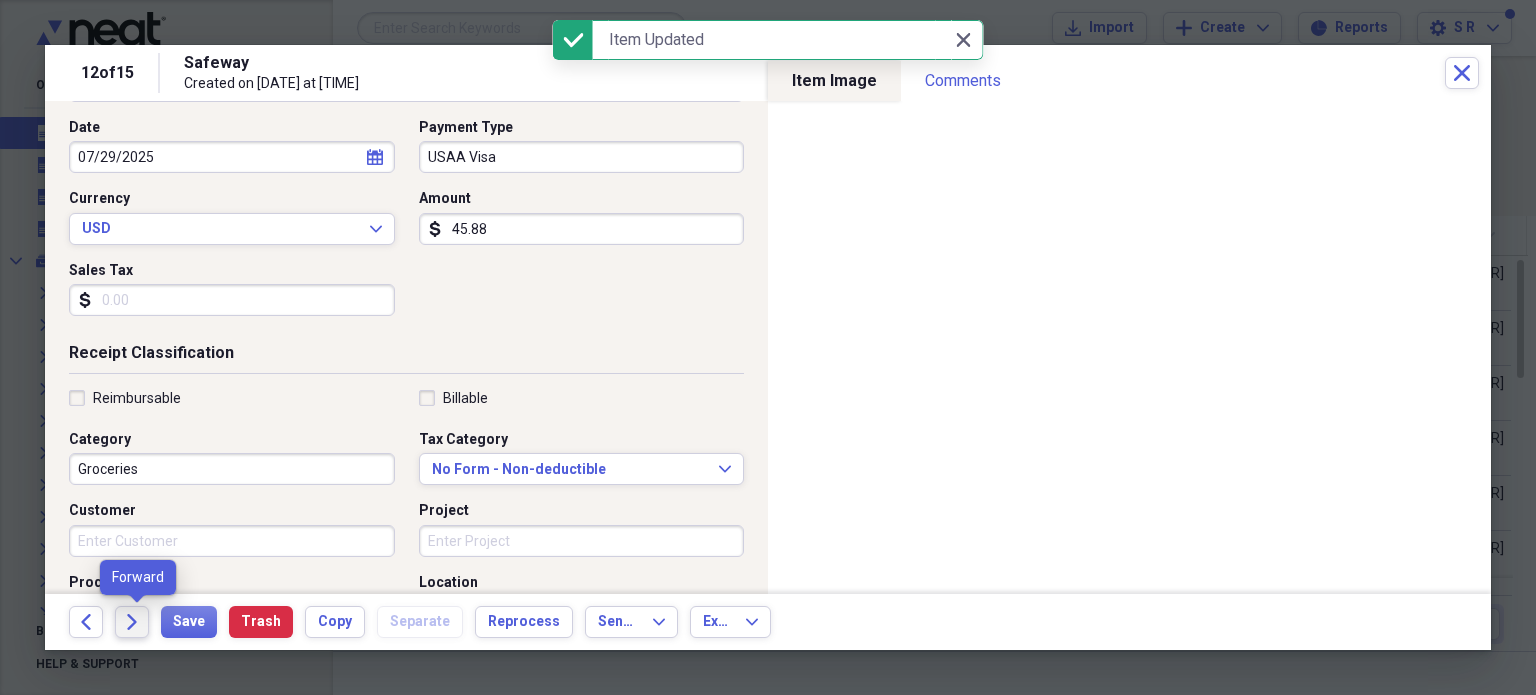 click 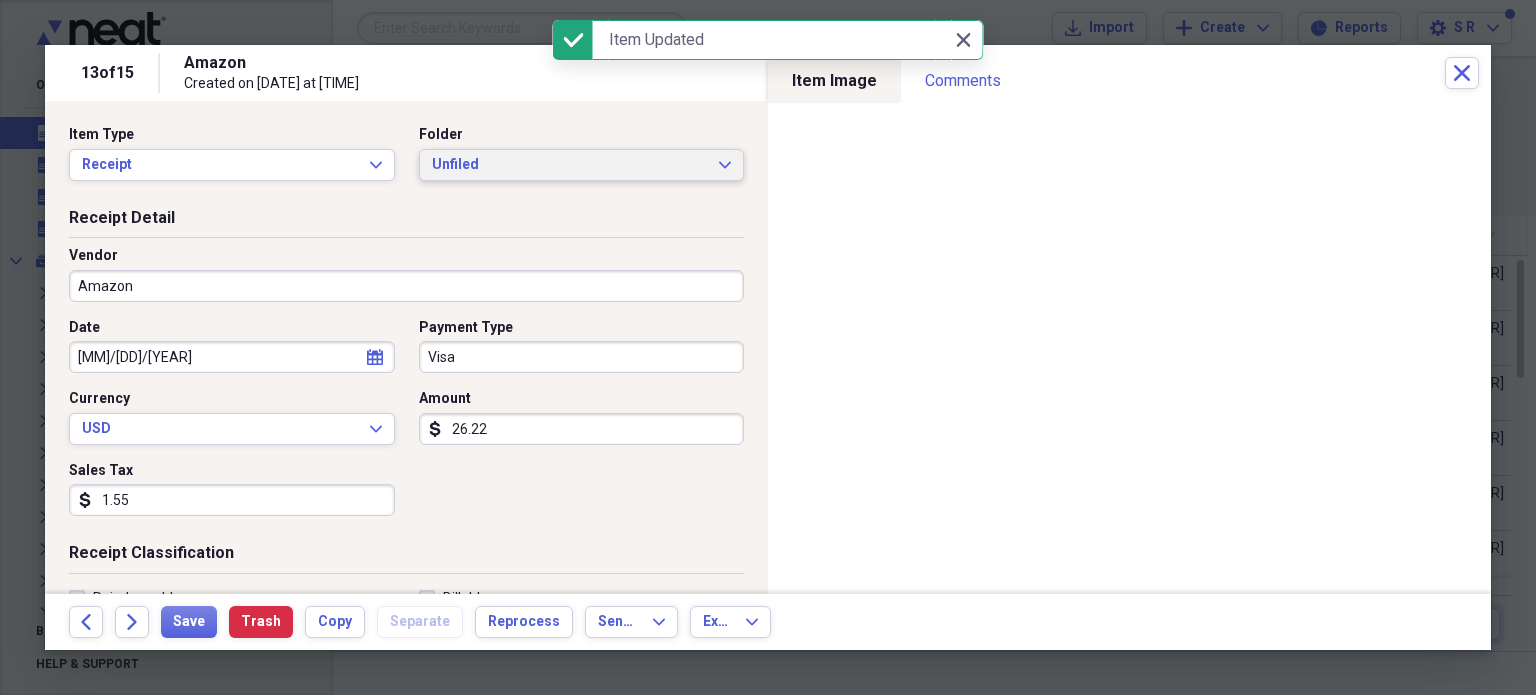 click on "Unfiled Expand" at bounding box center [582, 165] 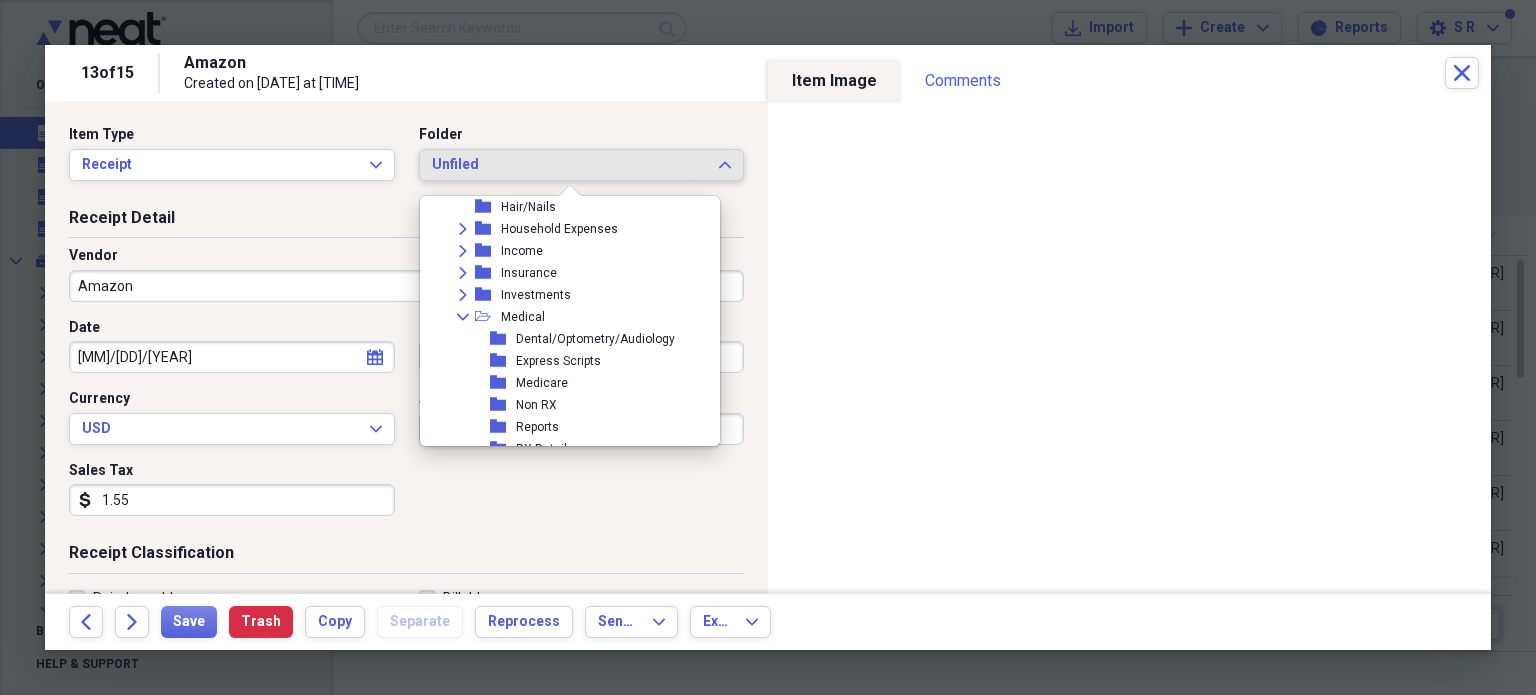 scroll, scrollTop: 600, scrollLeft: 0, axis: vertical 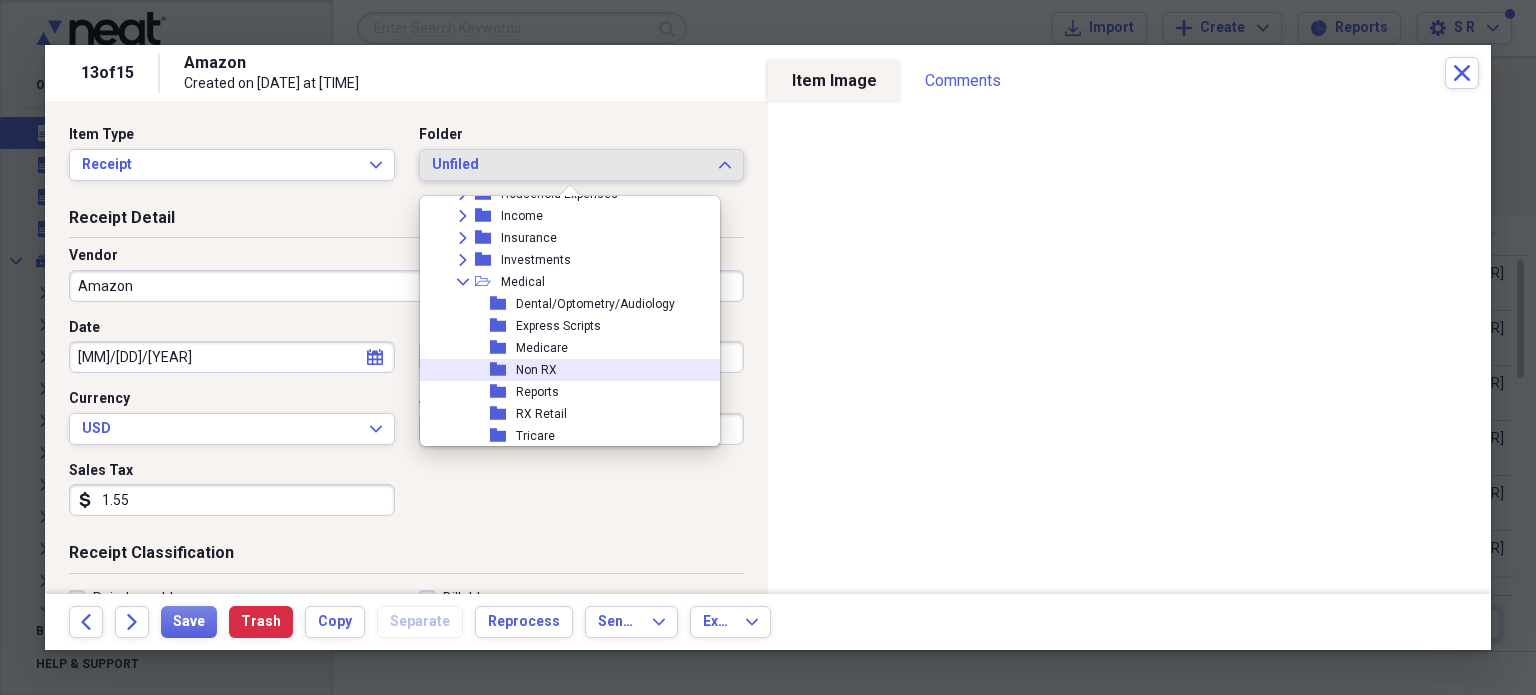 click on "folder Non RX" at bounding box center [562, 370] 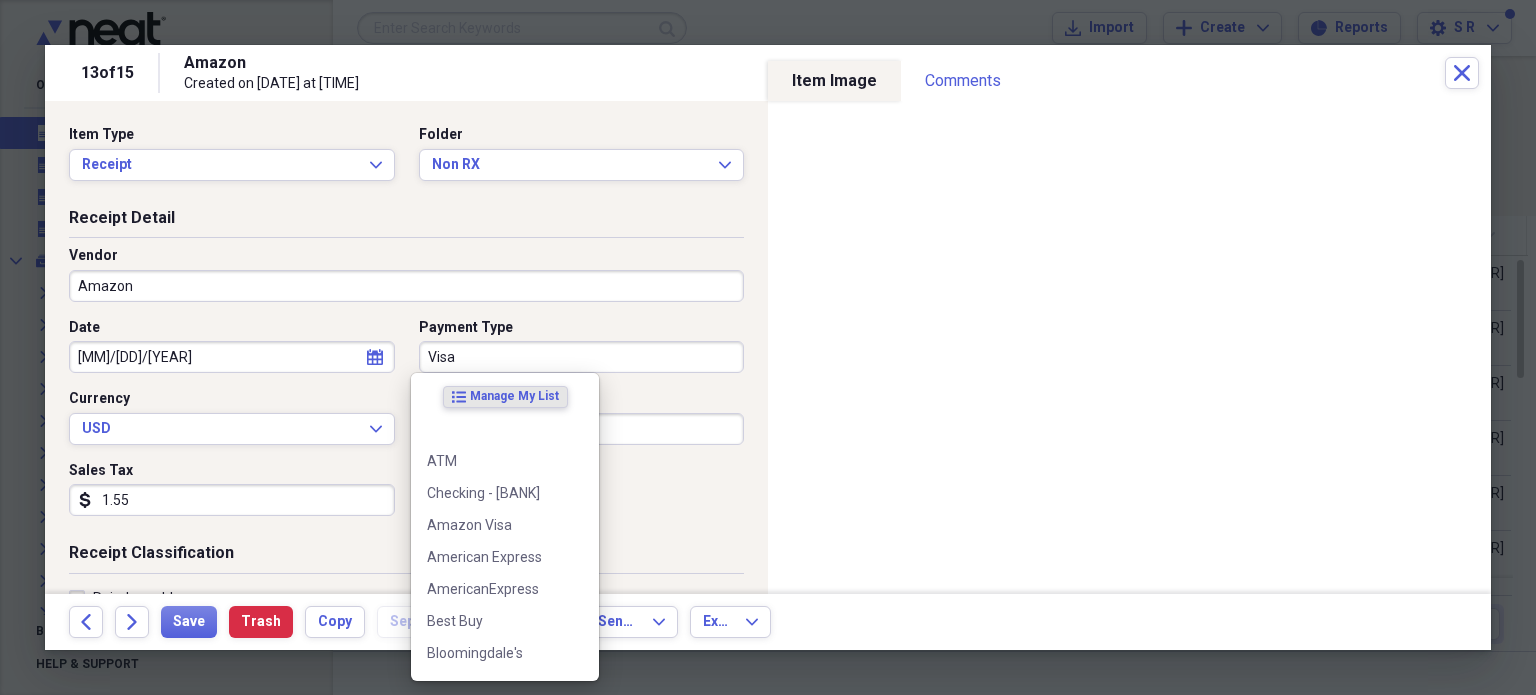 click on "Visa" at bounding box center (582, 357) 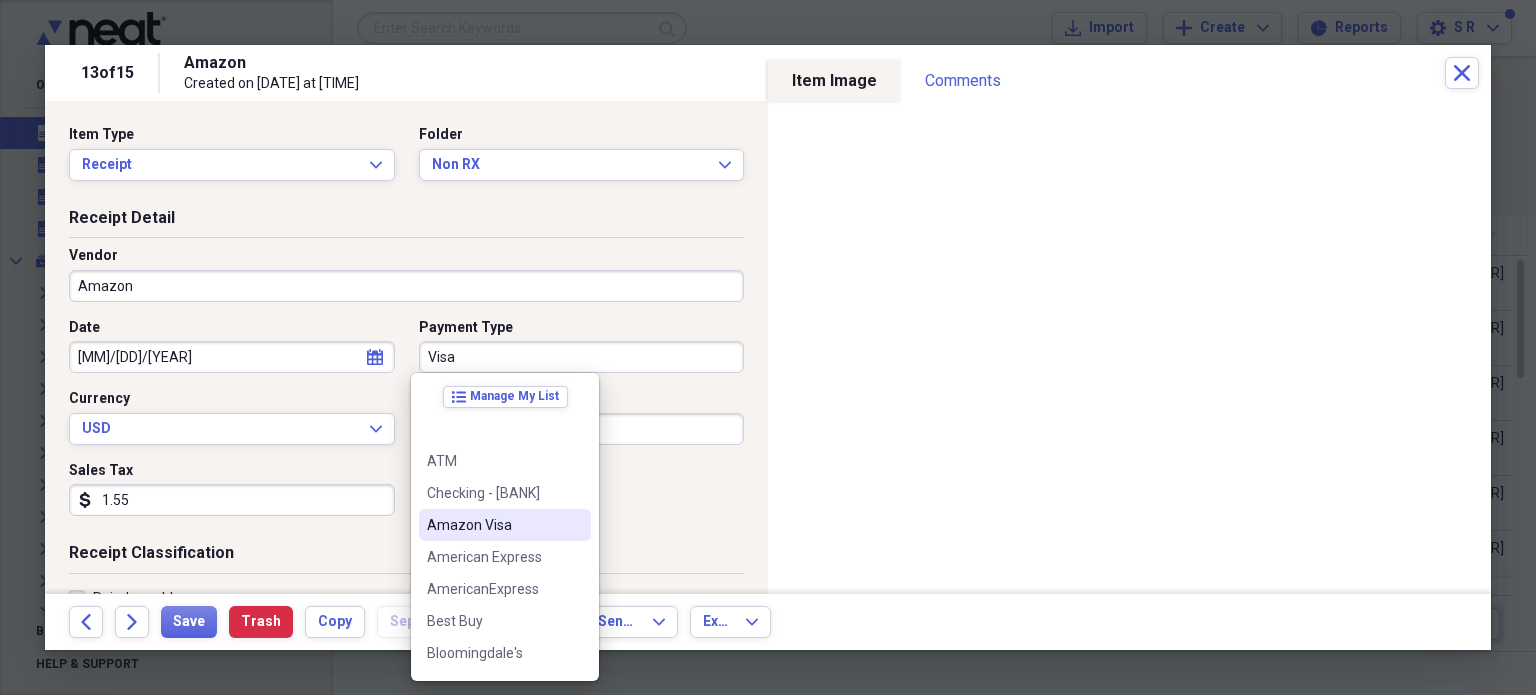 click on "Amazon Visa" at bounding box center [493, 525] 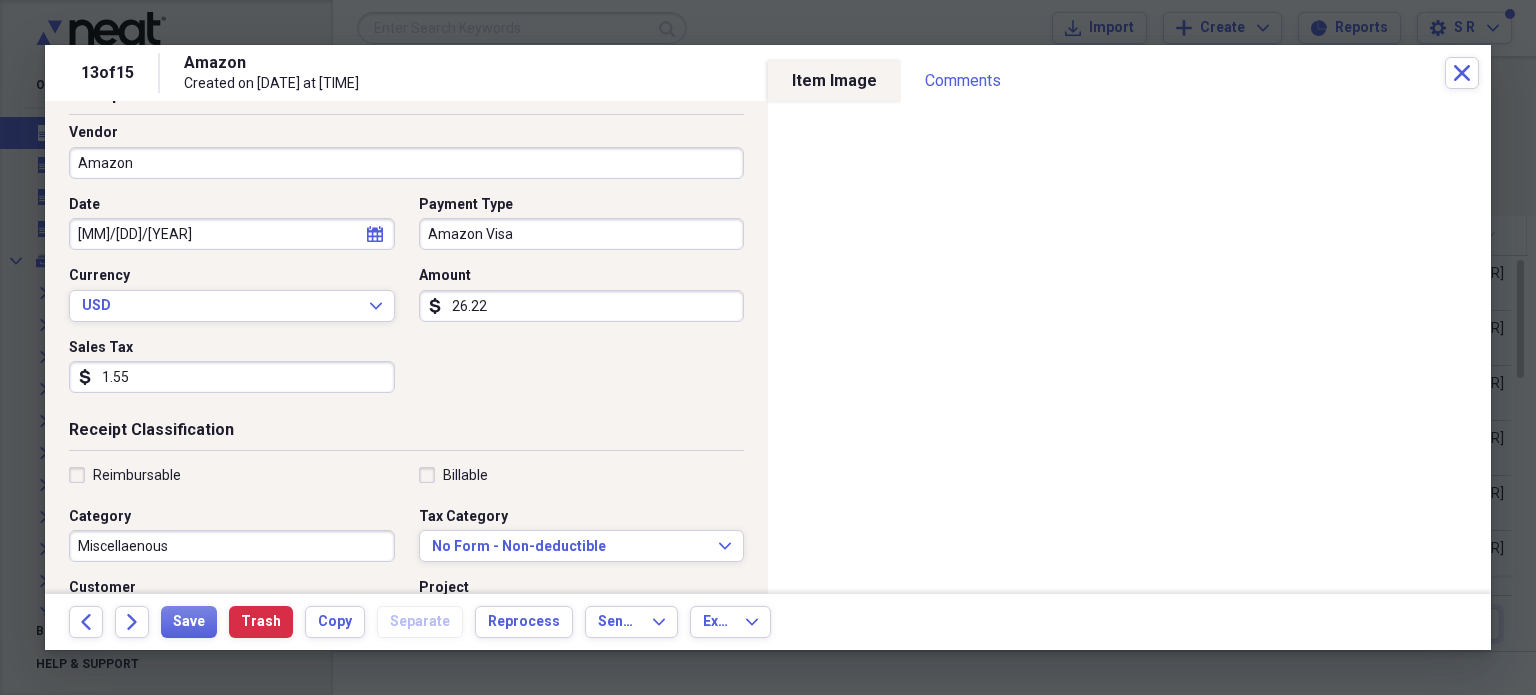 scroll, scrollTop: 200, scrollLeft: 0, axis: vertical 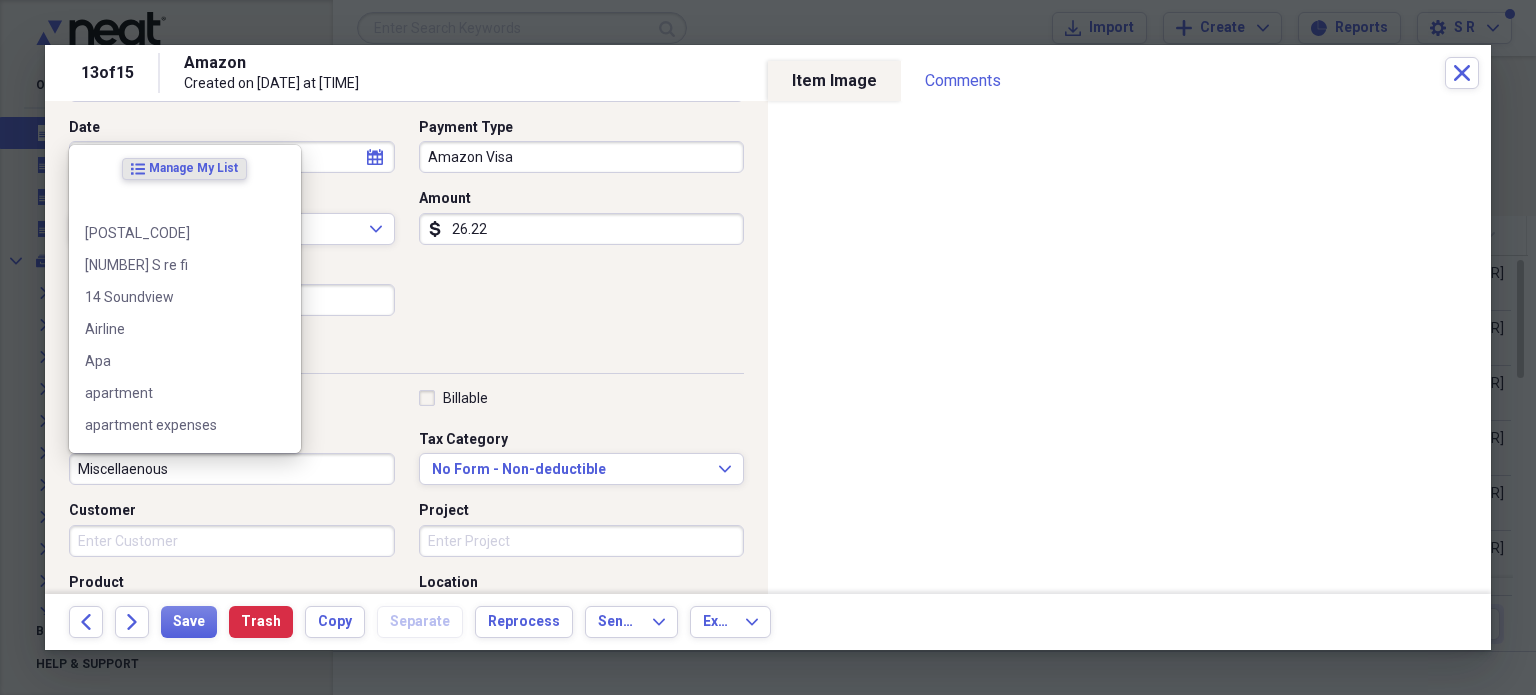 click on "Miscellaenous" at bounding box center [232, 469] 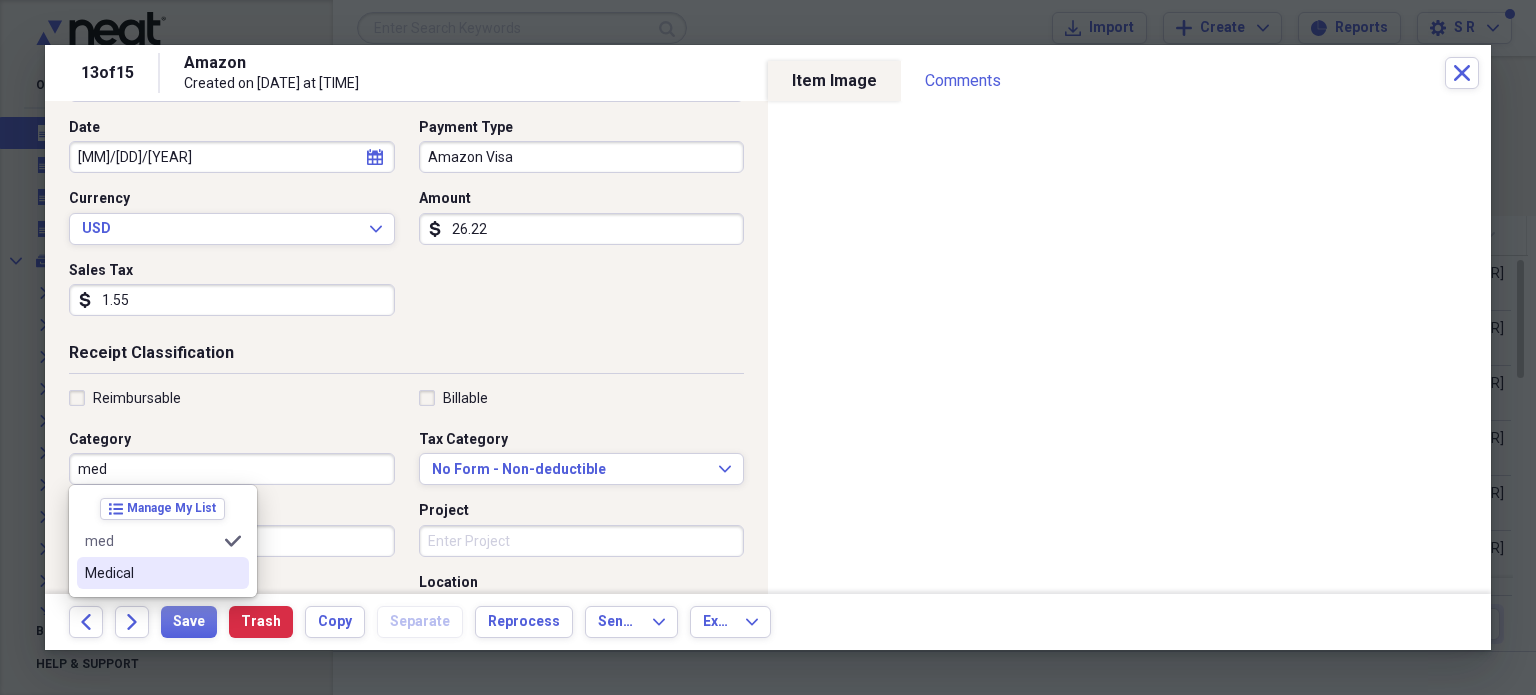 click on "Medical" at bounding box center [151, 573] 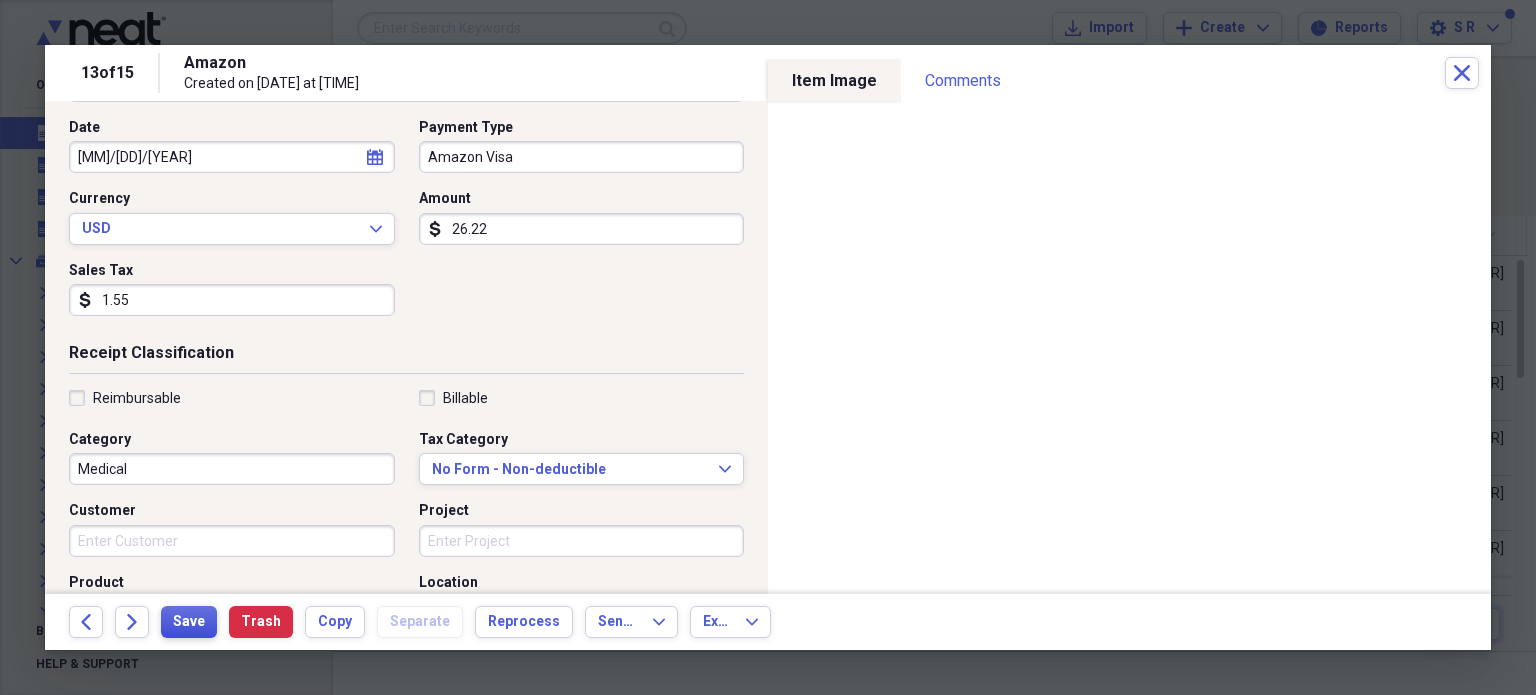 click on "Save" at bounding box center (189, 622) 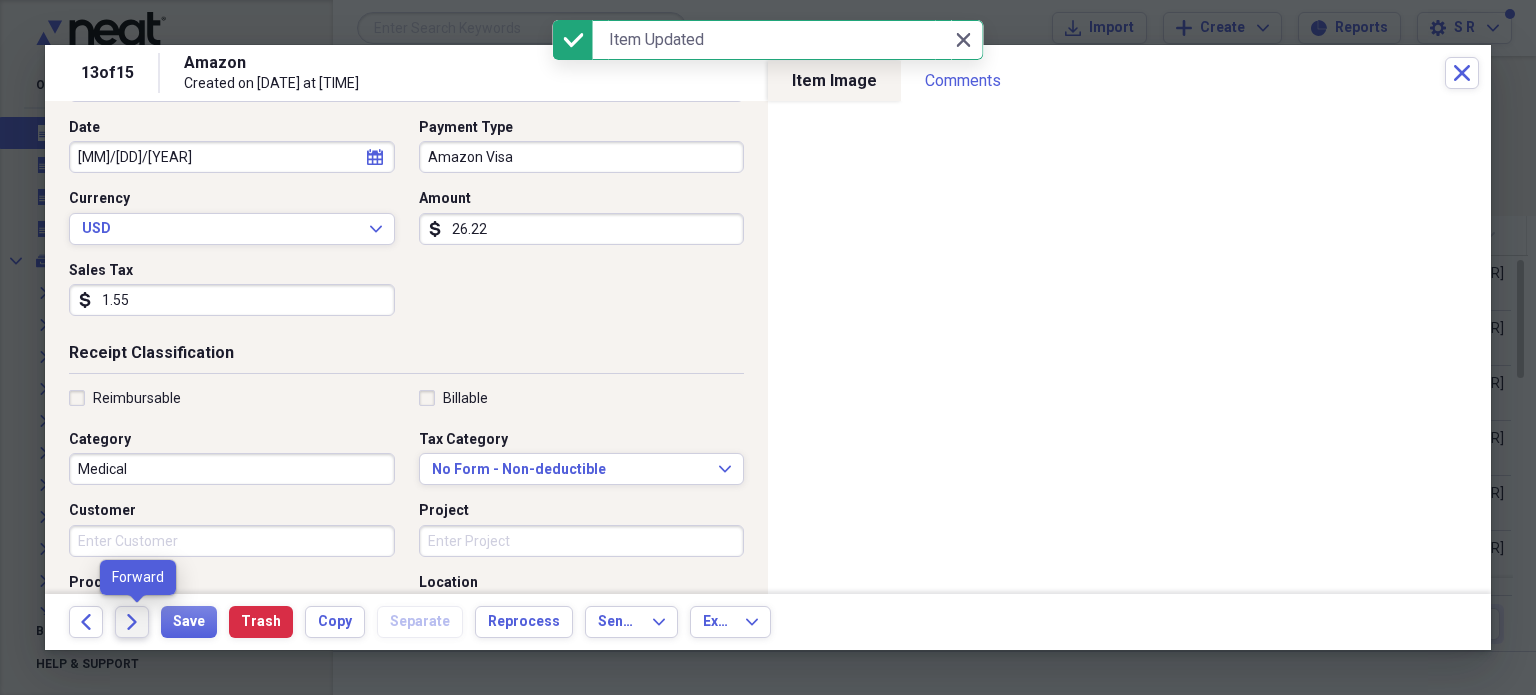 click on "Forward" at bounding box center [132, 622] 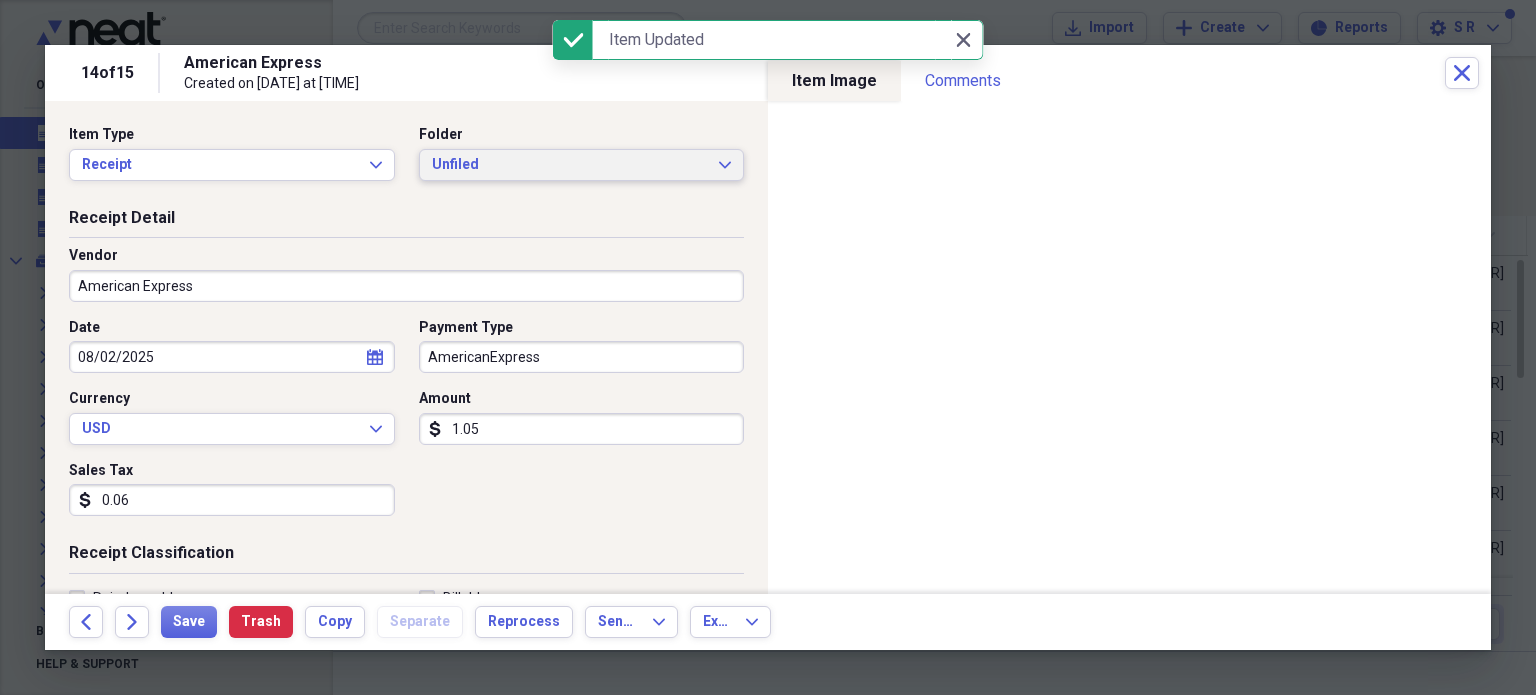 click on "Unfiled Expand" at bounding box center (582, 165) 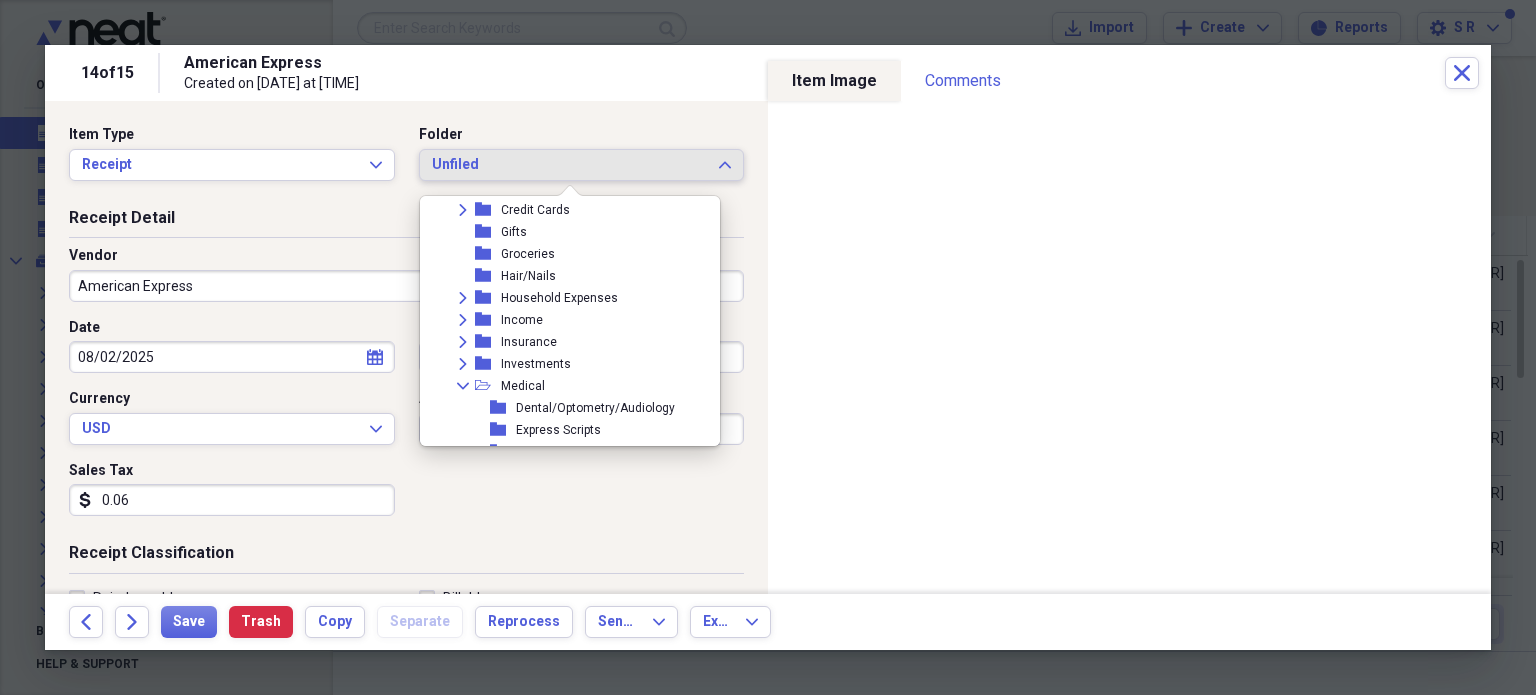 scroll, scrollTop: 500, scrollLeft: 0, axis: vertical 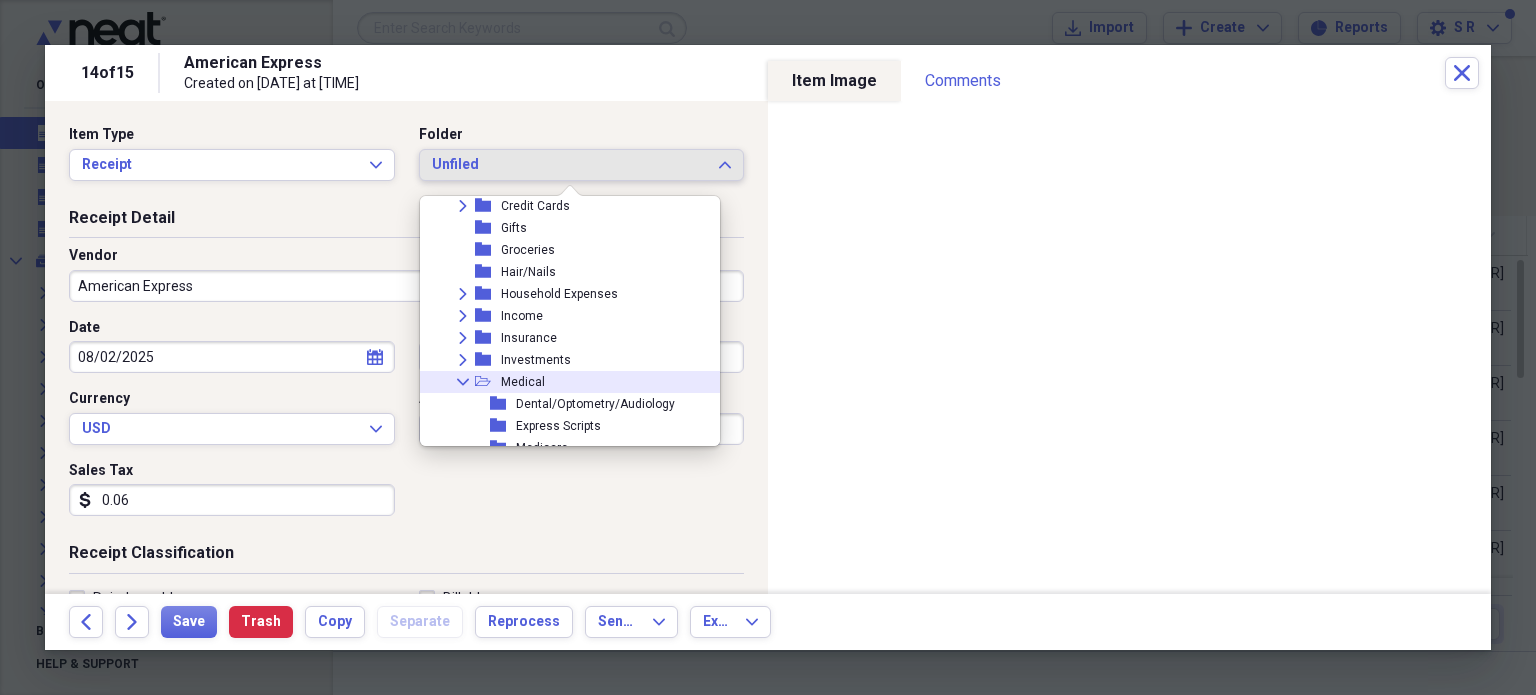 click on "Collapse" 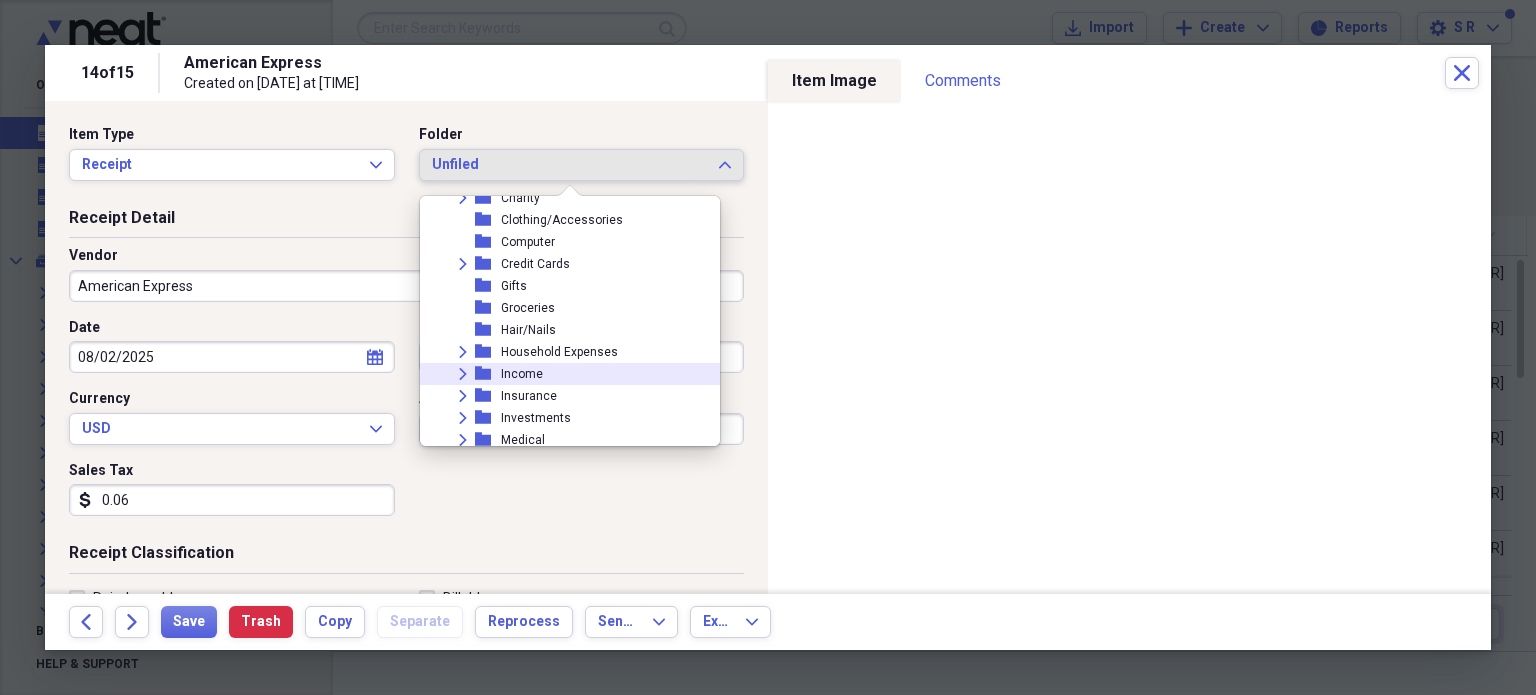 scroll, scrollTop: 400, scrollLeft: 0, axis: vertical 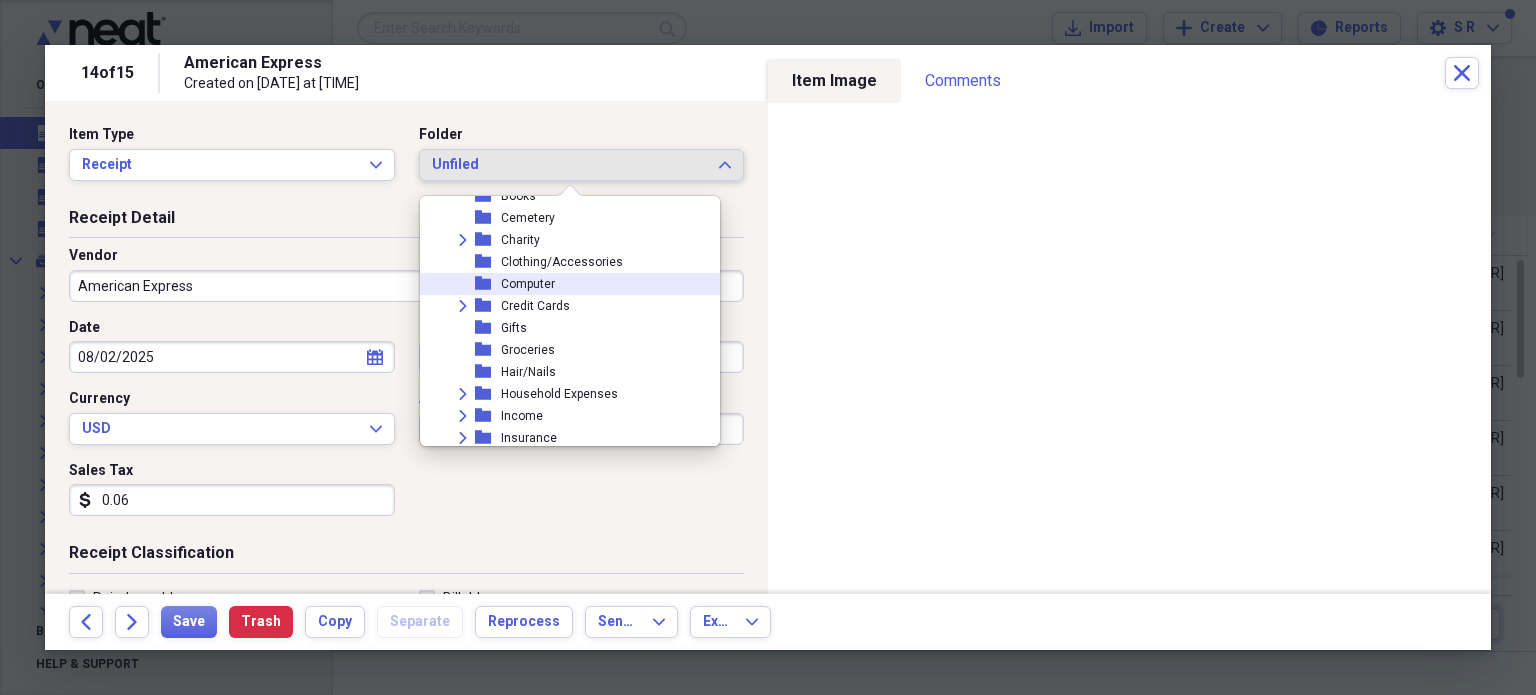 click 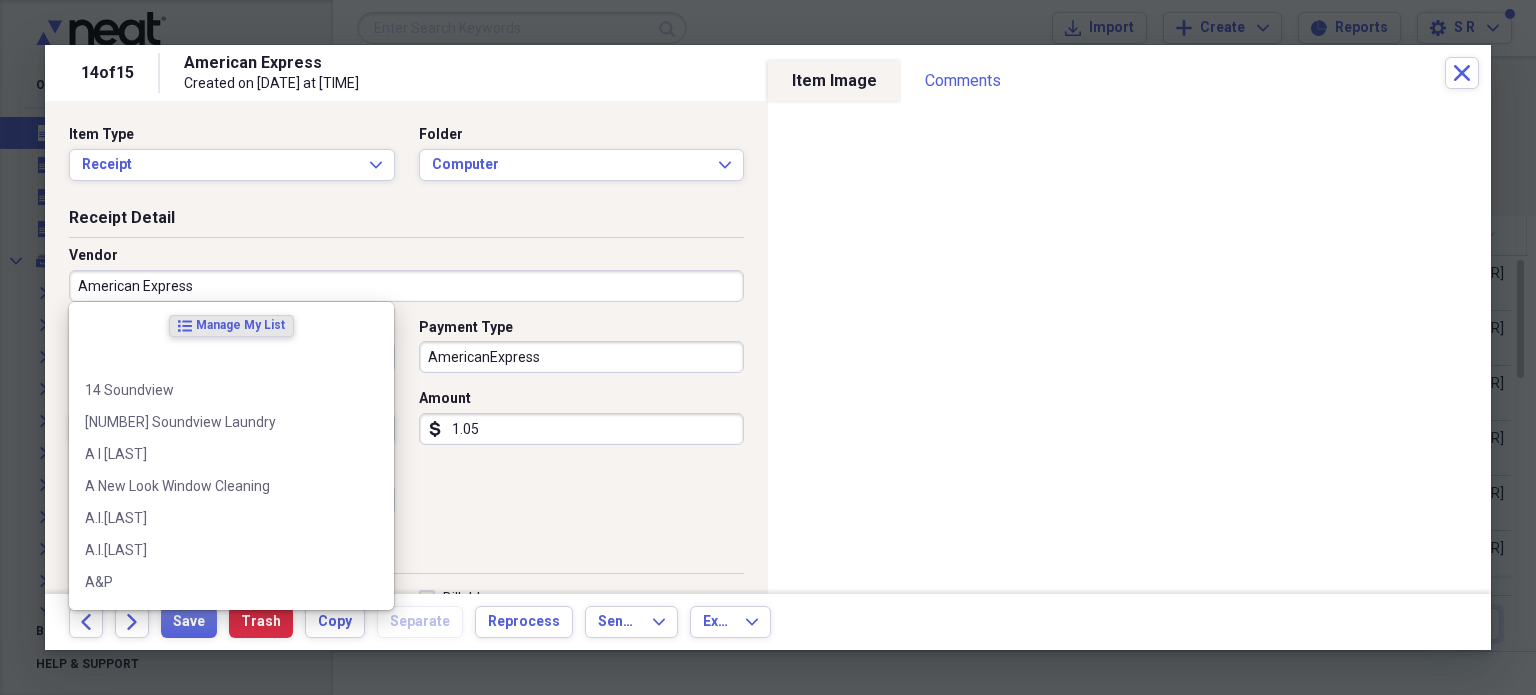 click on "American Express" at bounding box center [406, 286] 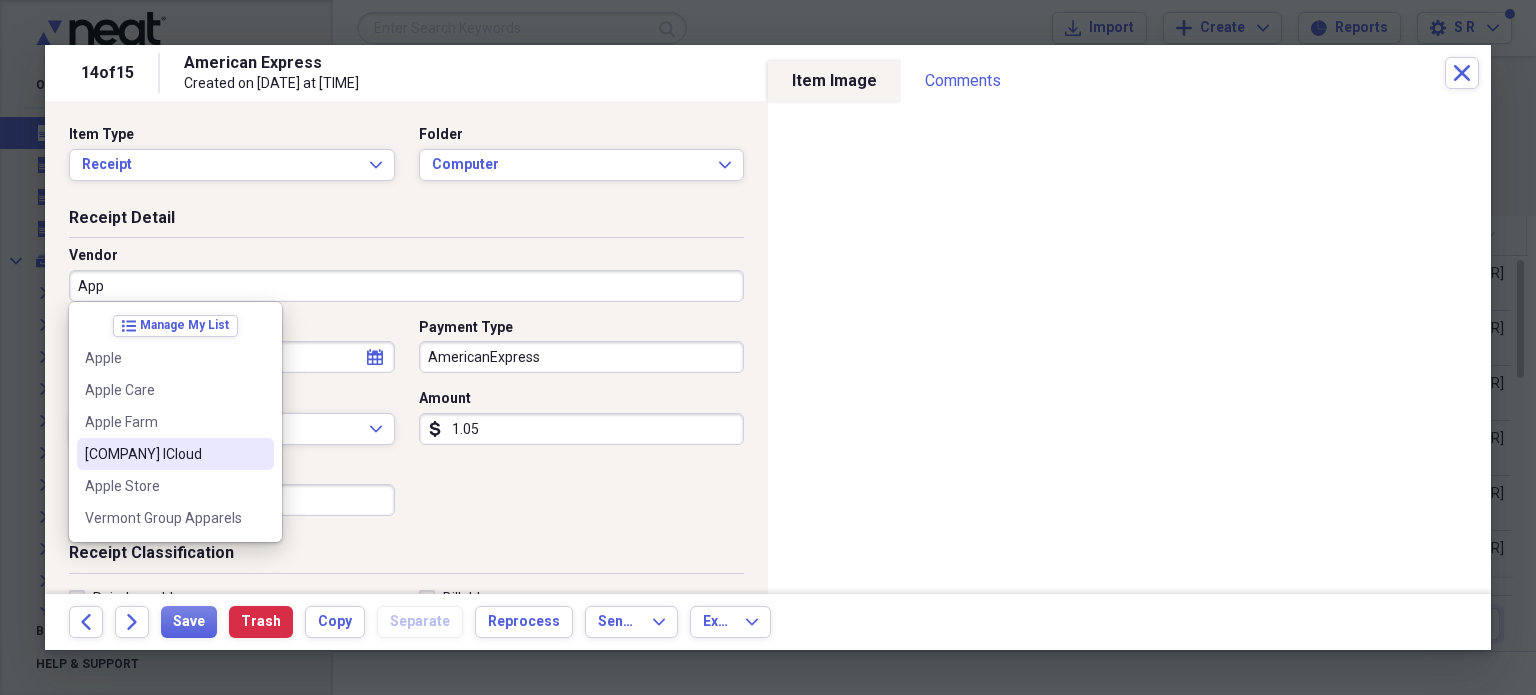 click on "[COMPANY] ICloud" at bounding box center [163, 454] 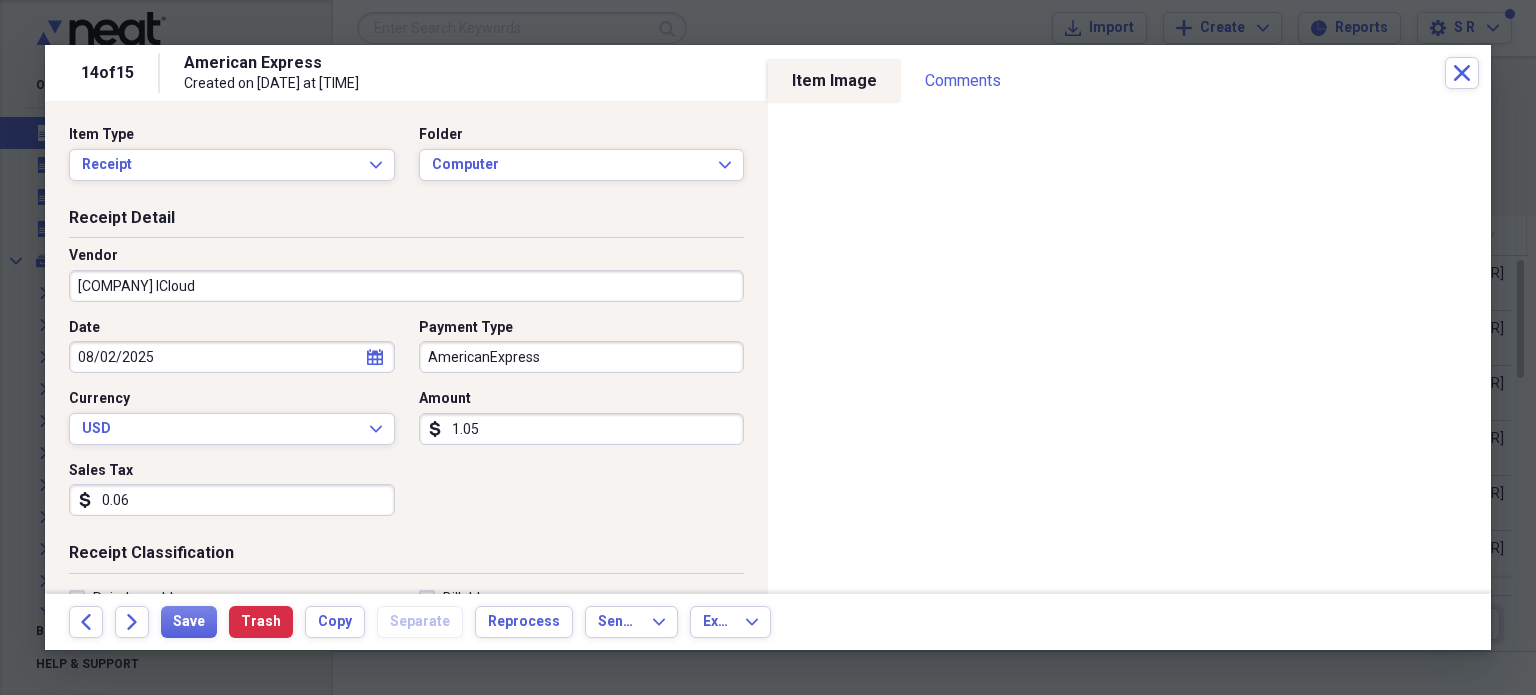 type on "computer" 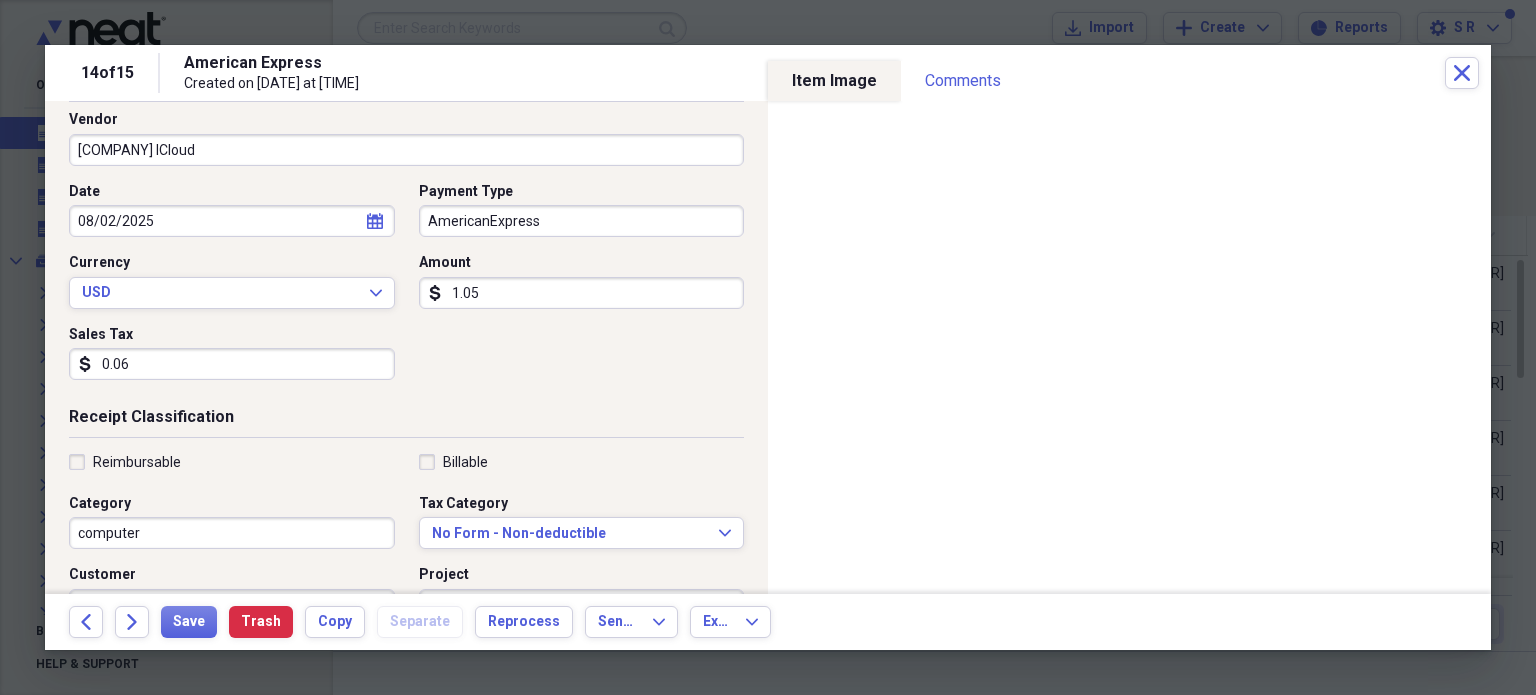 scroll, scrollTop: 200, scrollLeft: 0, axis: vertical 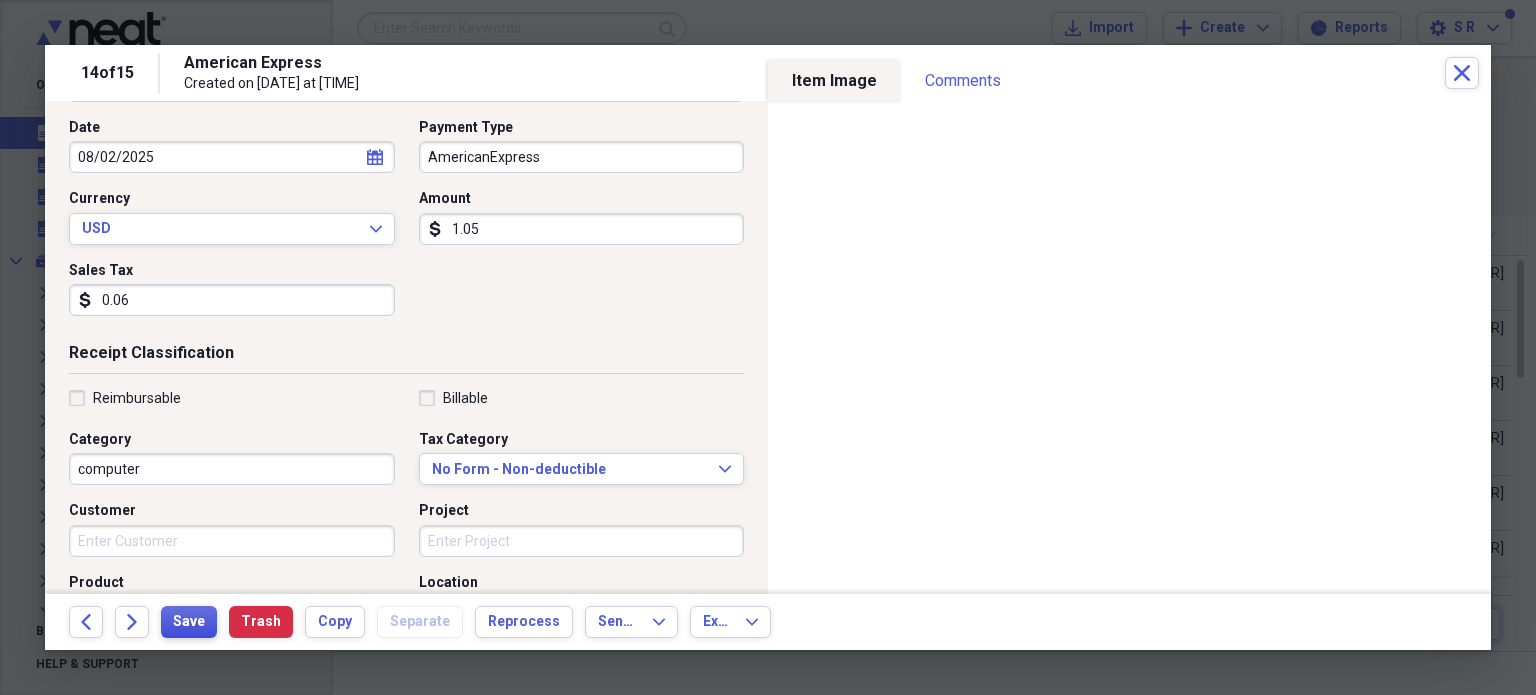 click on "Save" at bounding box center [189, 622] 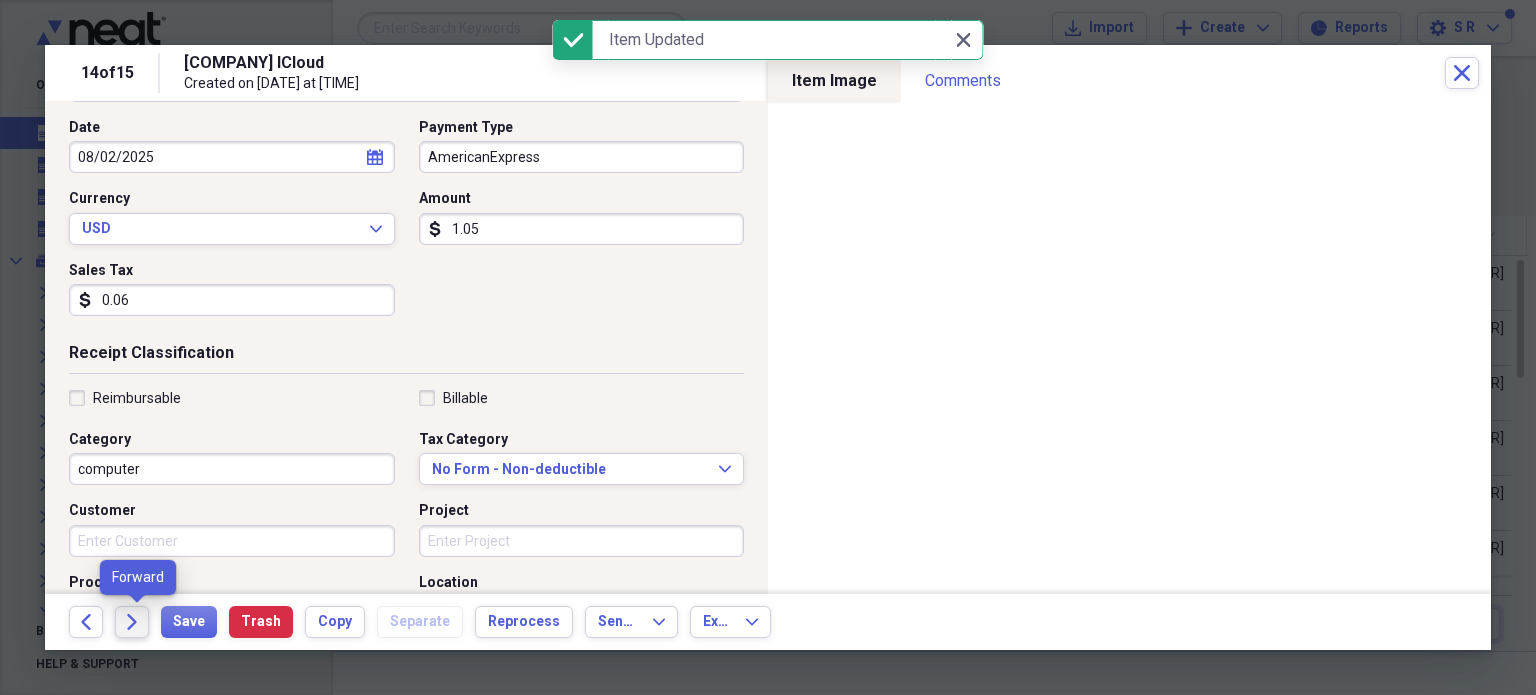 click on "Forward" 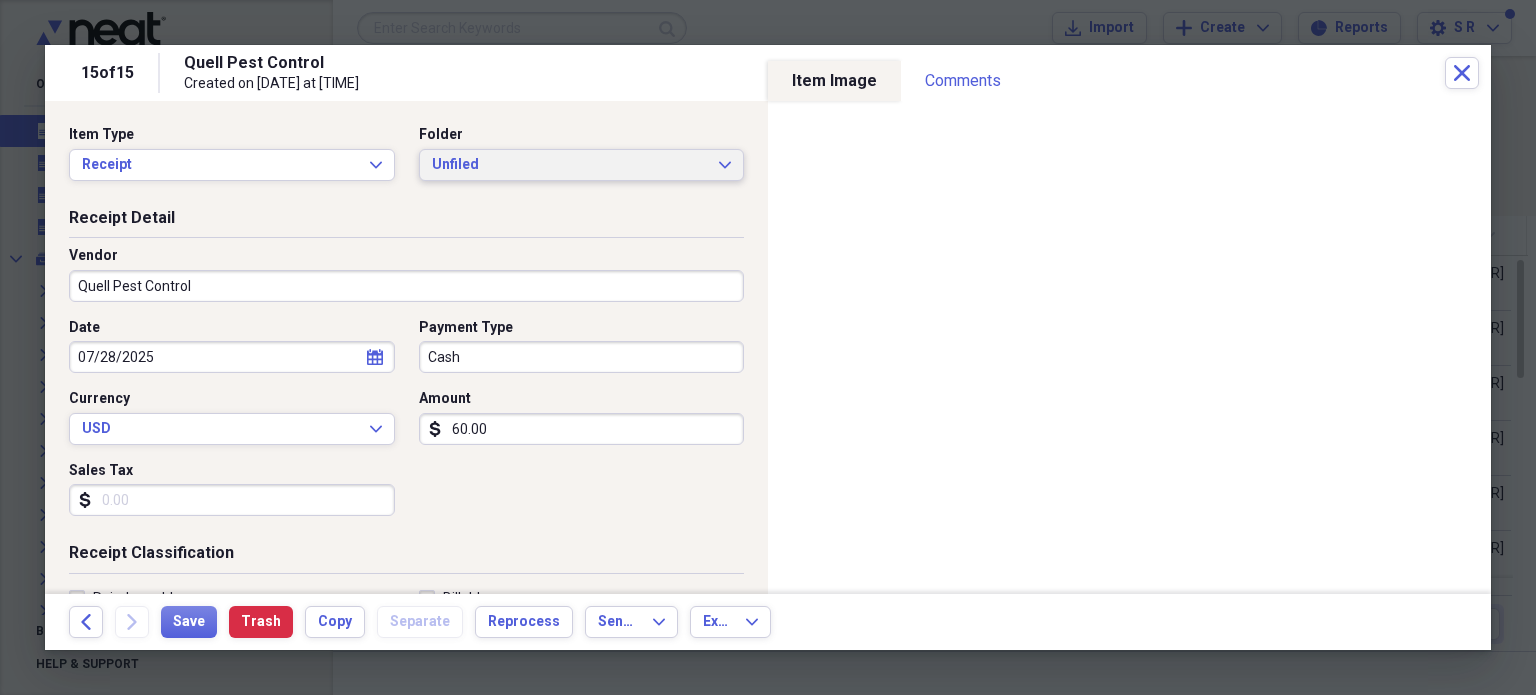 click on "Unfiled Expand" at bounding box center (582, 165) 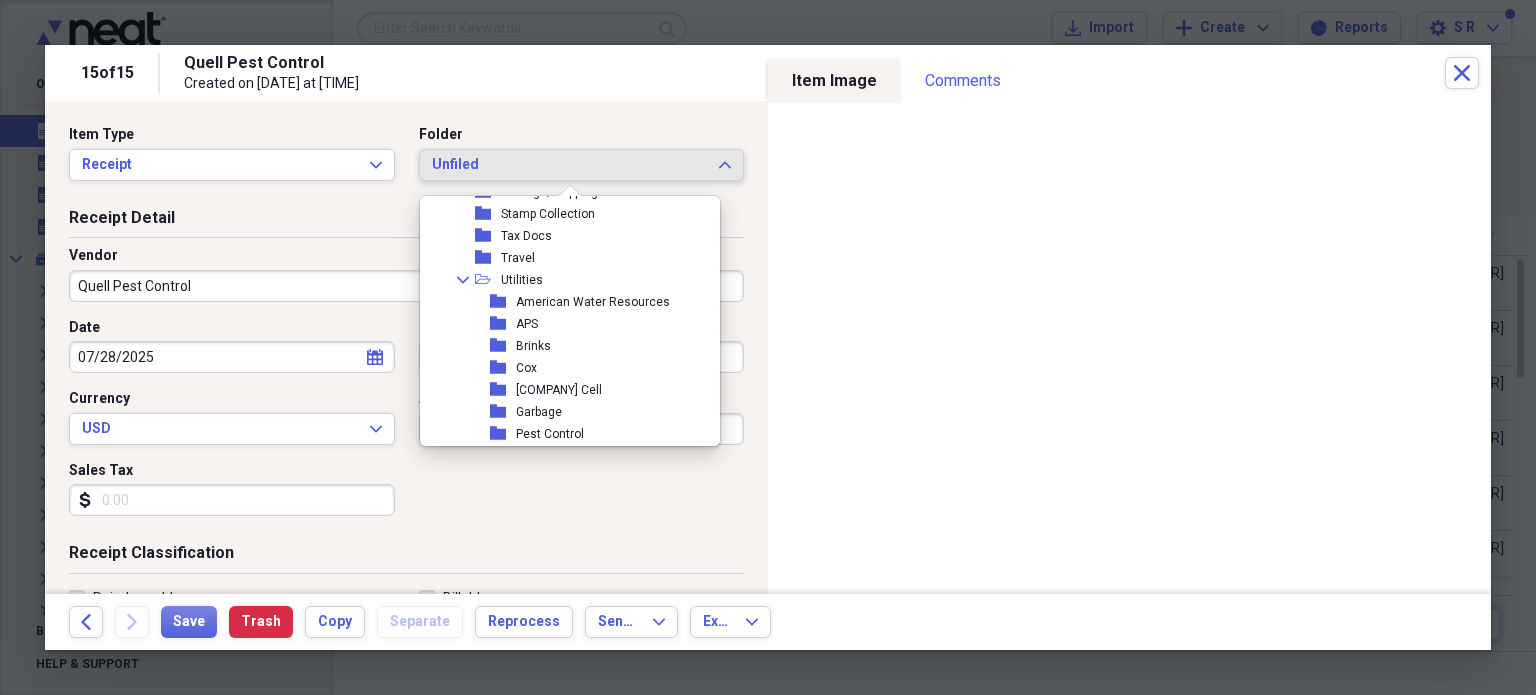 scroll, scrollTop: 700, scrollLeft: 0, axis: vertical 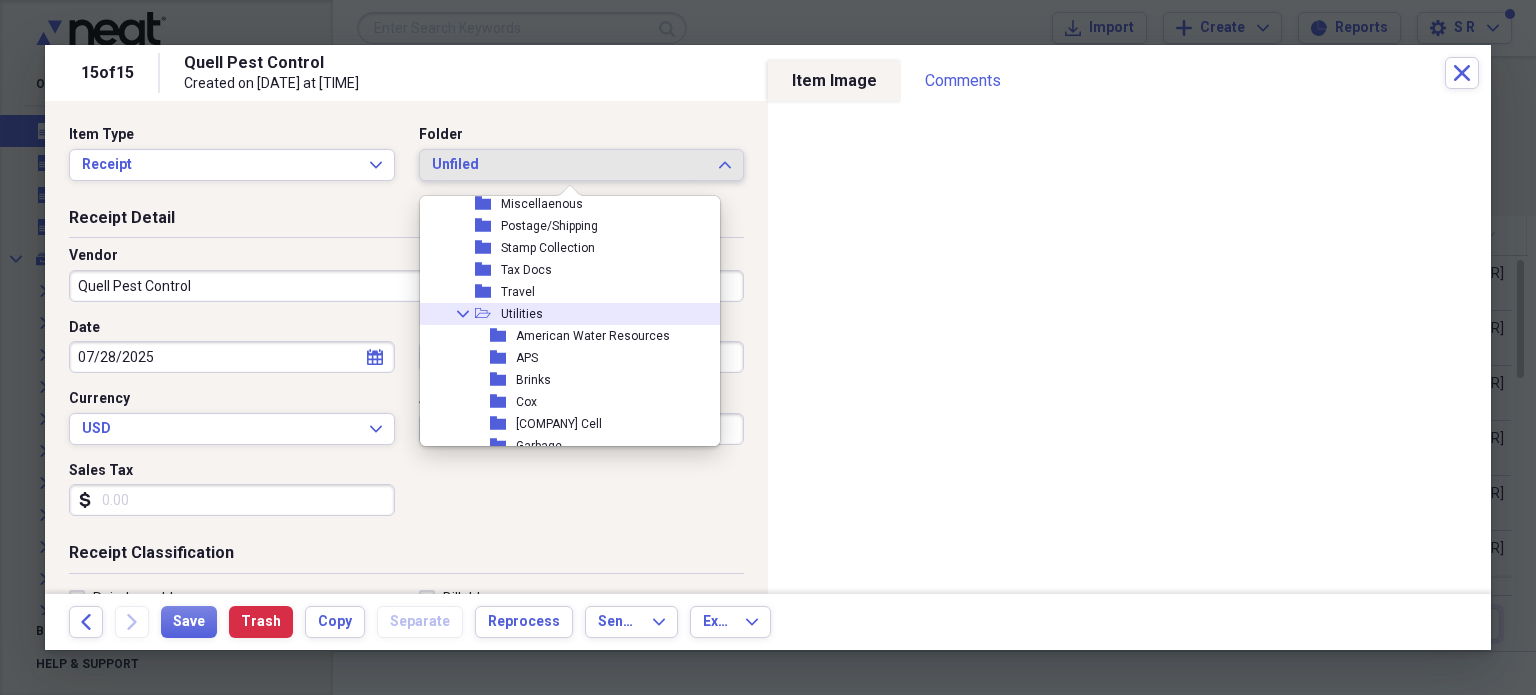 click on "Collapse" at bounding box center [463, 314] 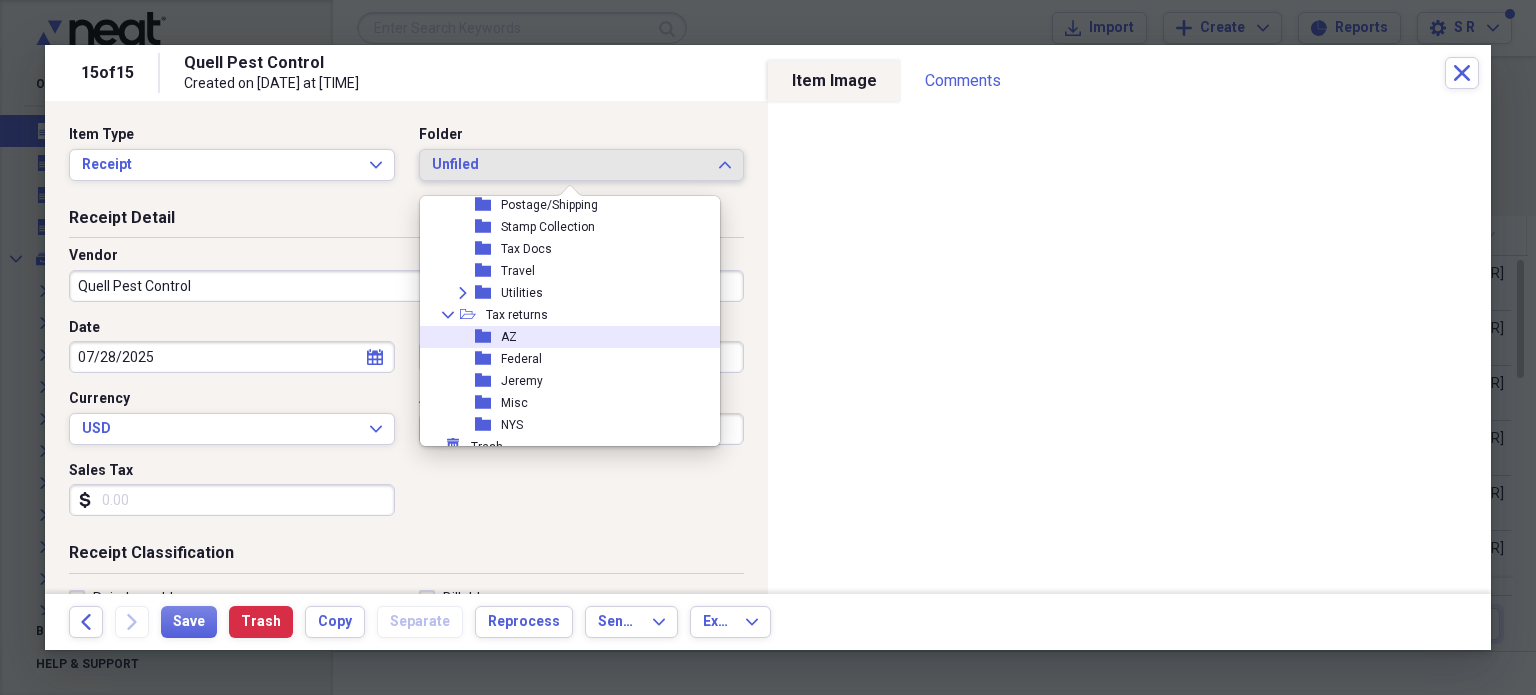 scroll, scrollTop: 732, scrollLeft: 0, axis: vertical 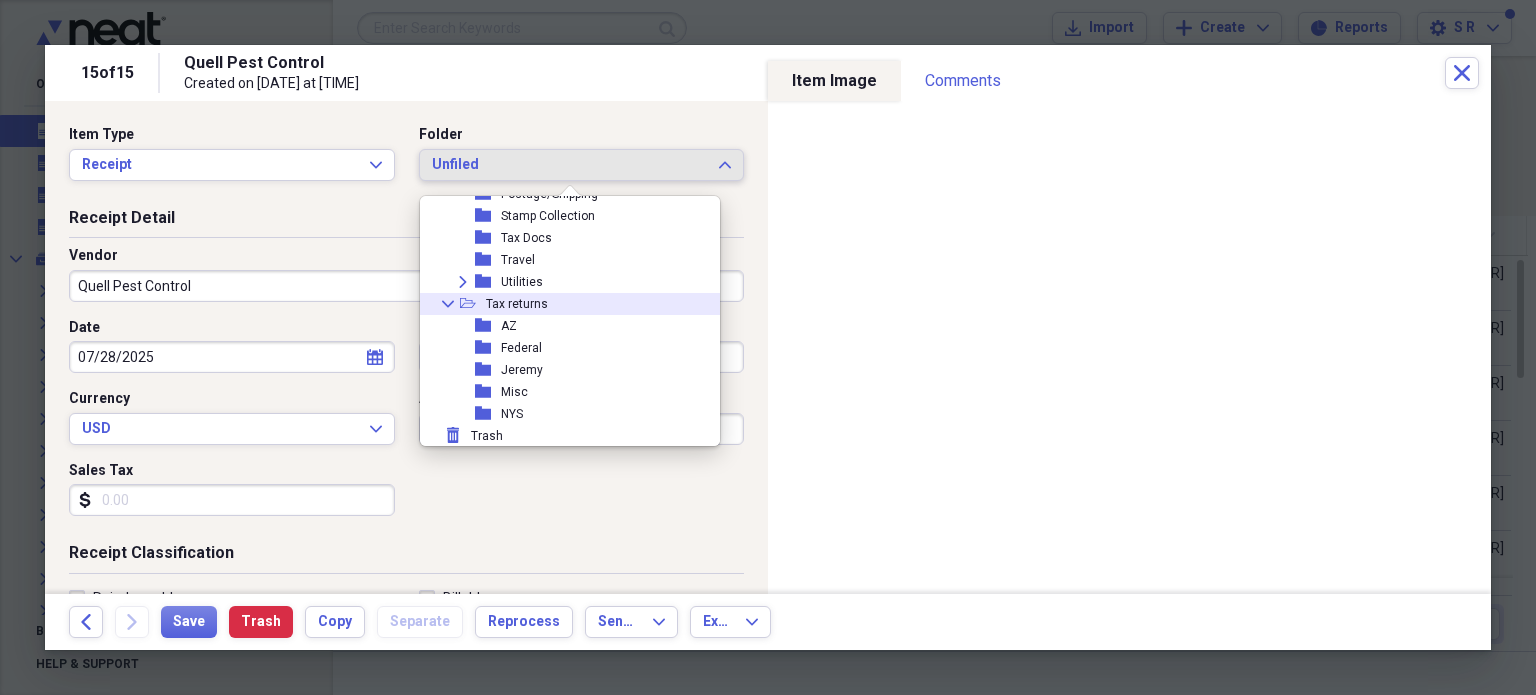 click 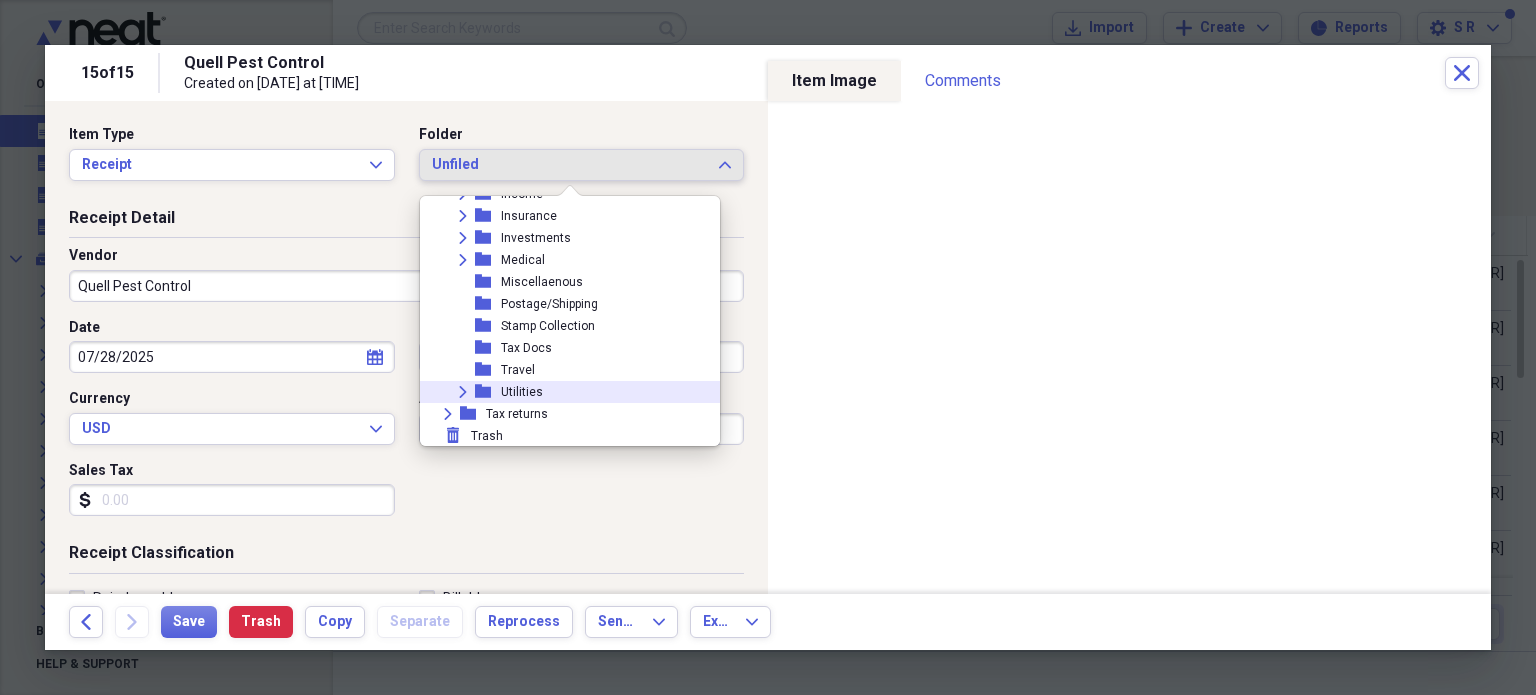 click on "Expand" 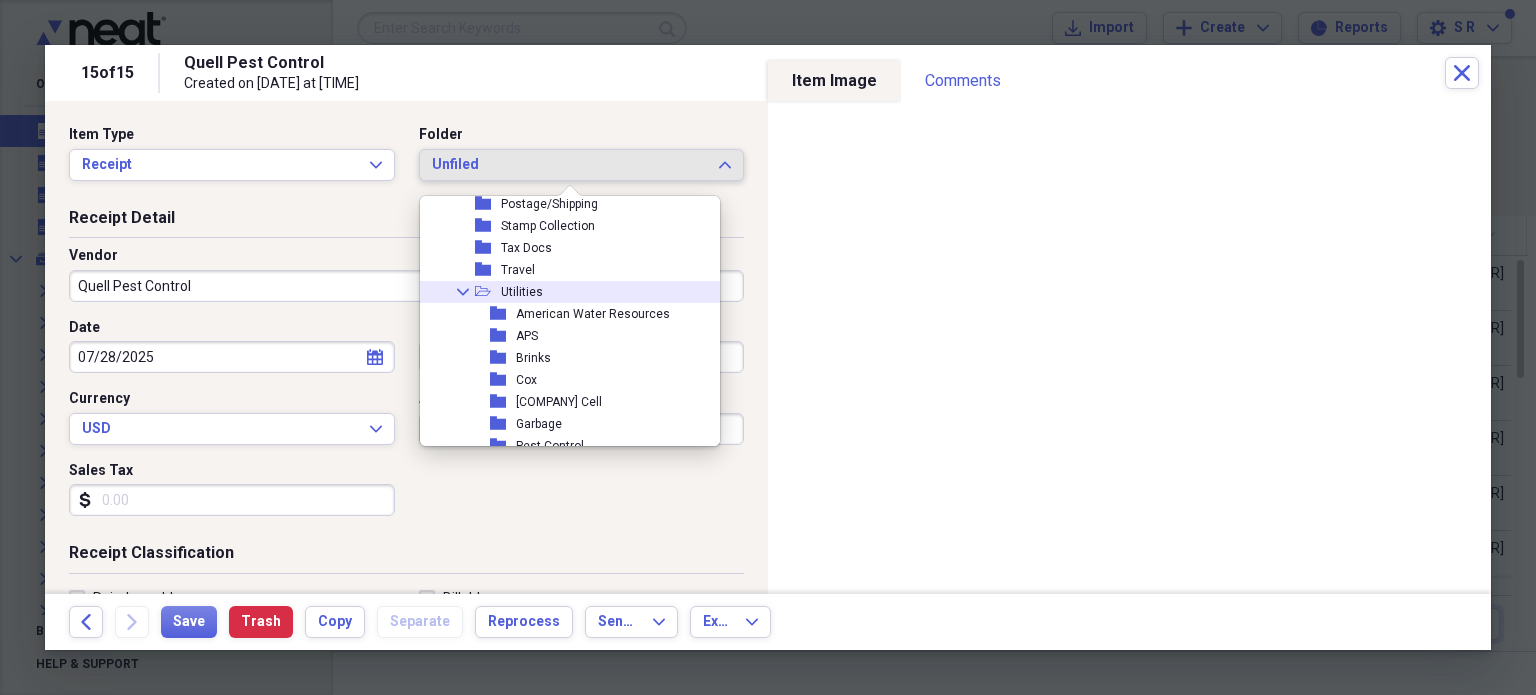 scroll, scrollTop: 822, scrollLeft: 0, axis: vertical 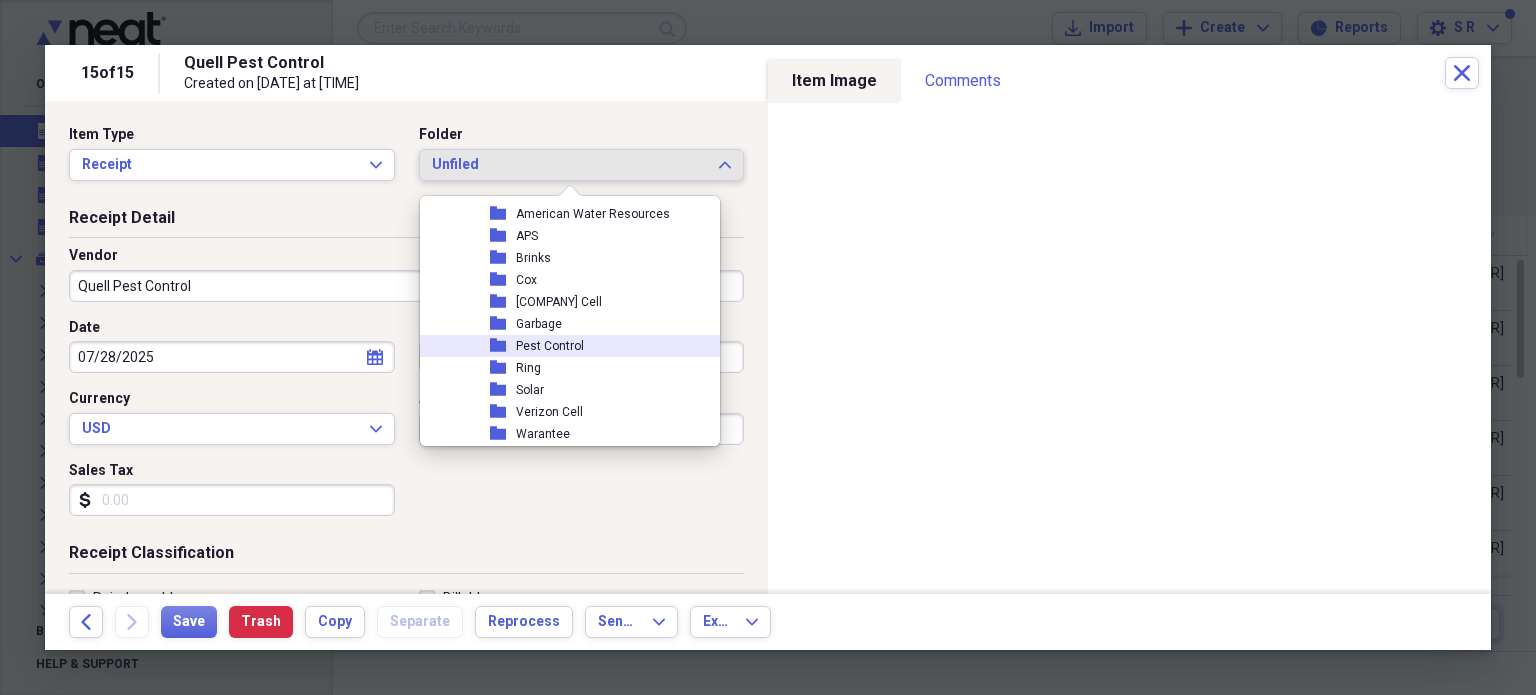 click on "Pest Control" at bounding box center [550, 346] 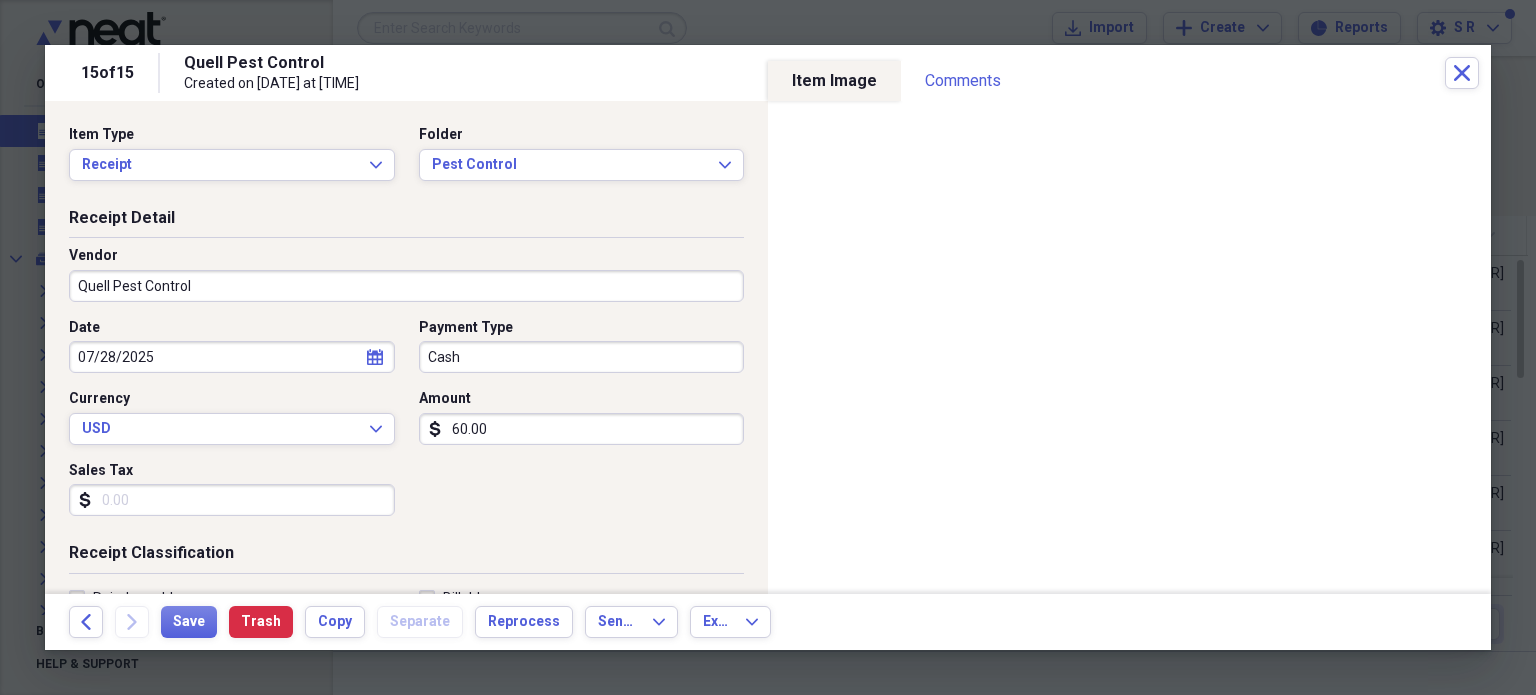 click on "Cash" at bounding box center [582, 357] 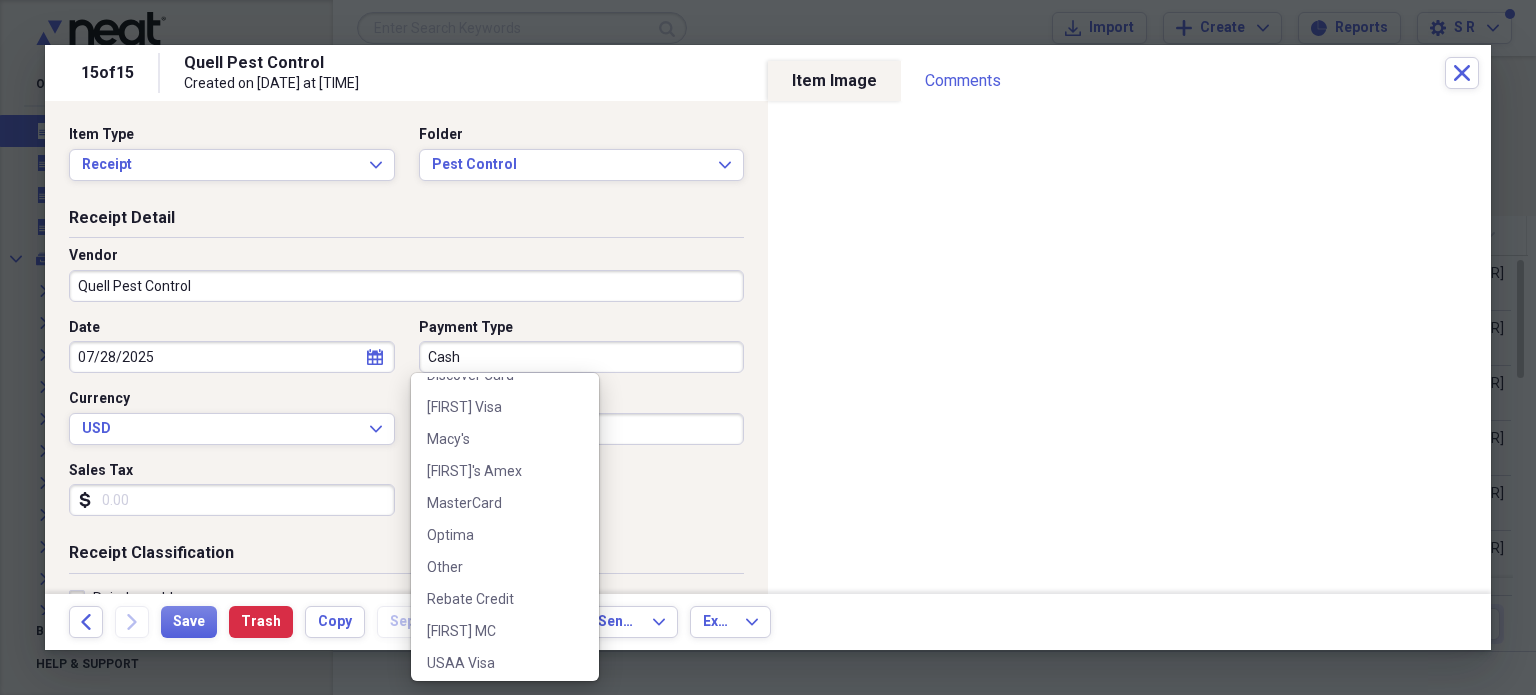 scroll, scrollTop: 780, scrollLeft: 0, axis: vertical 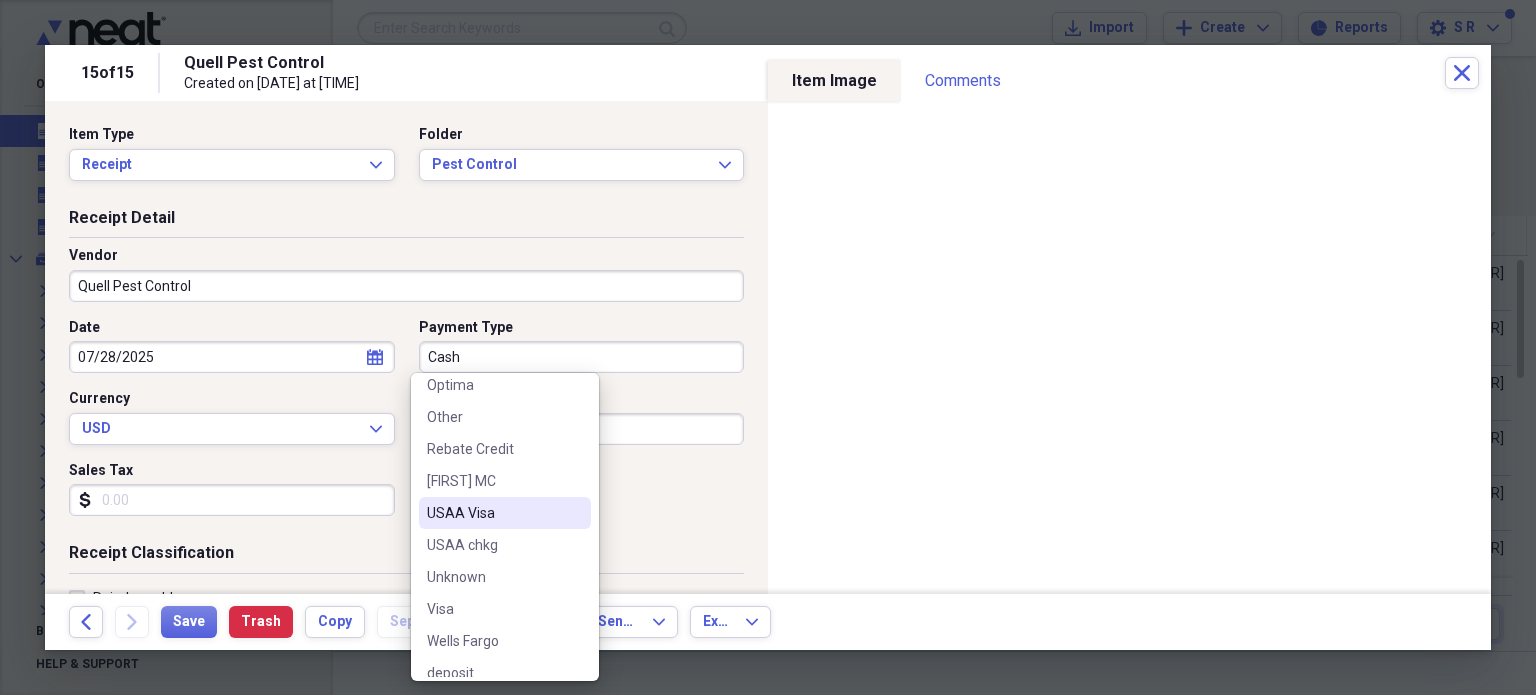 click on "USAA Visa" at bounding box center [493, 513] 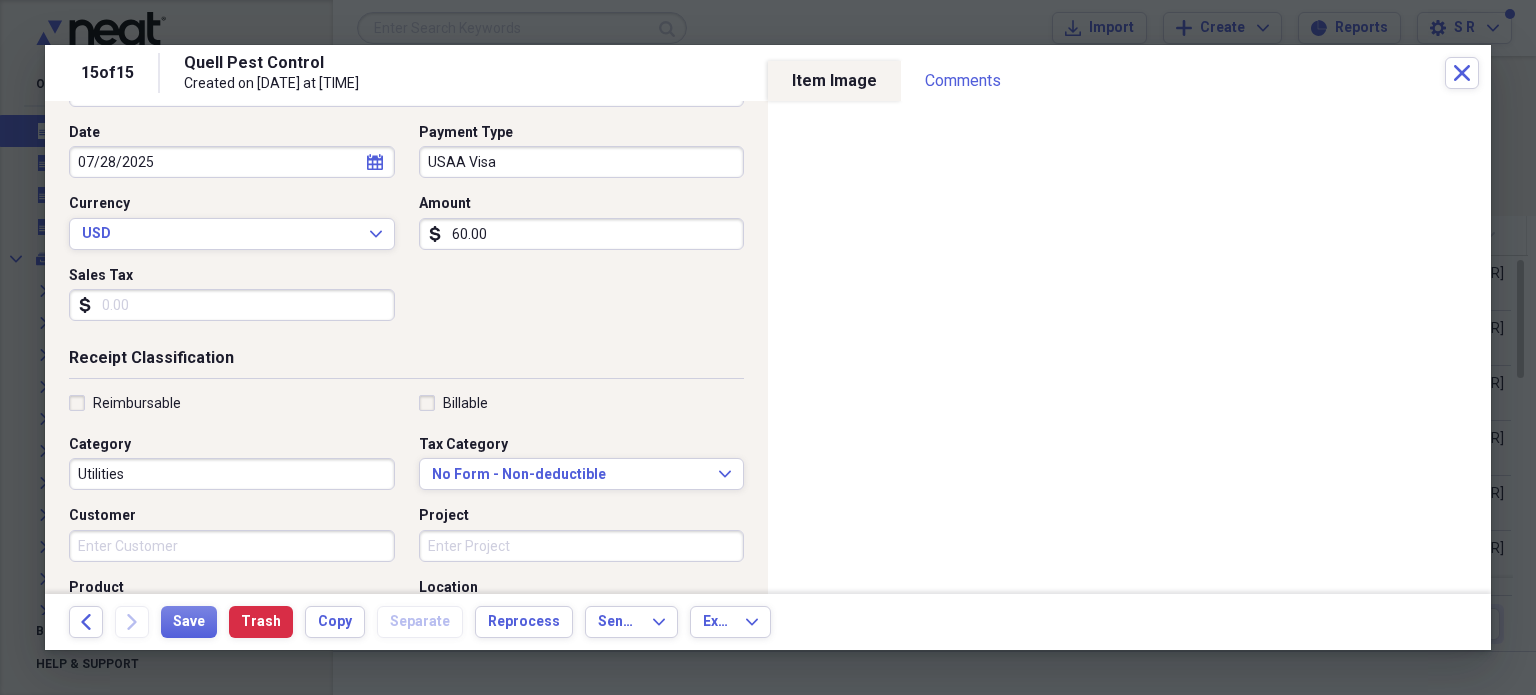scroll, scrollTop: 200, scrollLeft: 0, axis: vertical 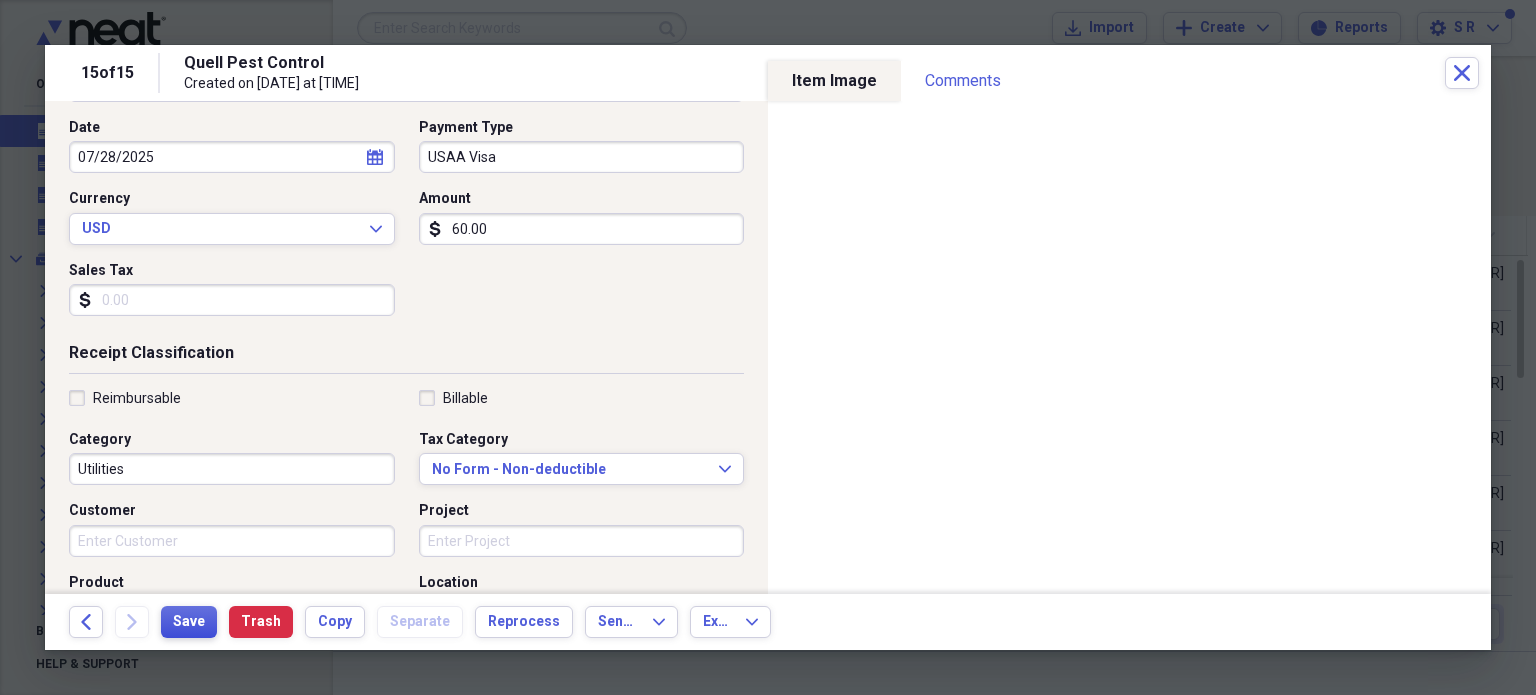click on "Save" at bounding box center (189, 622) 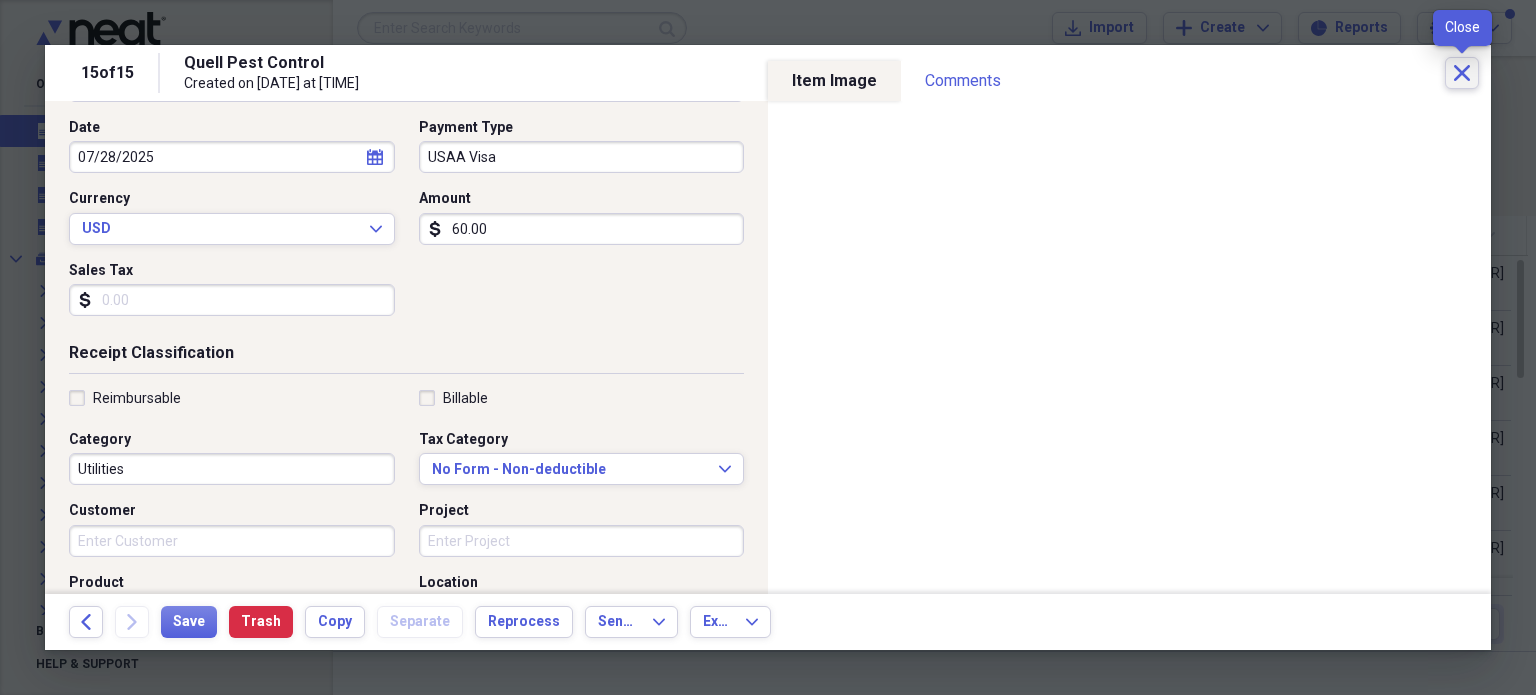click on "Close" at bounding box center [1462, 73] 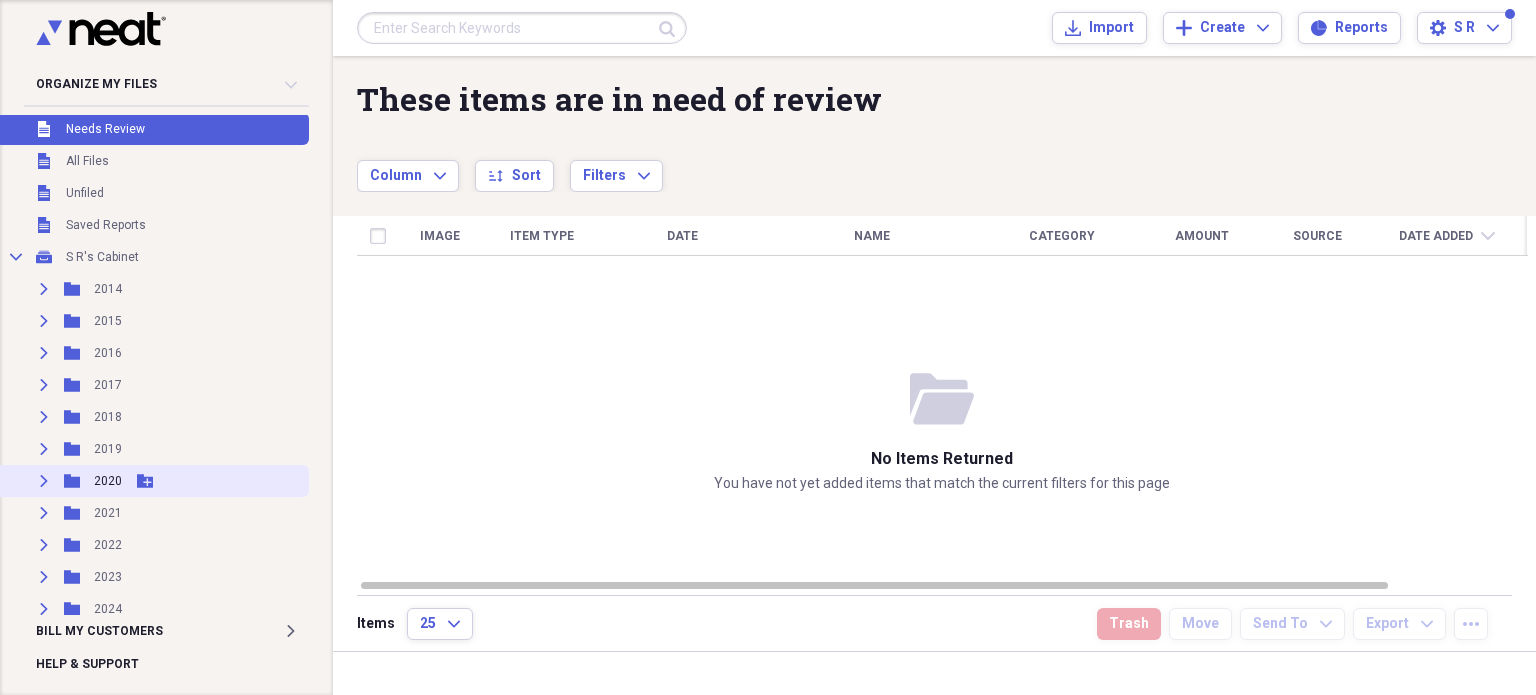 scroll, scrollTop: 0, scrollLeft: 0, axis: both 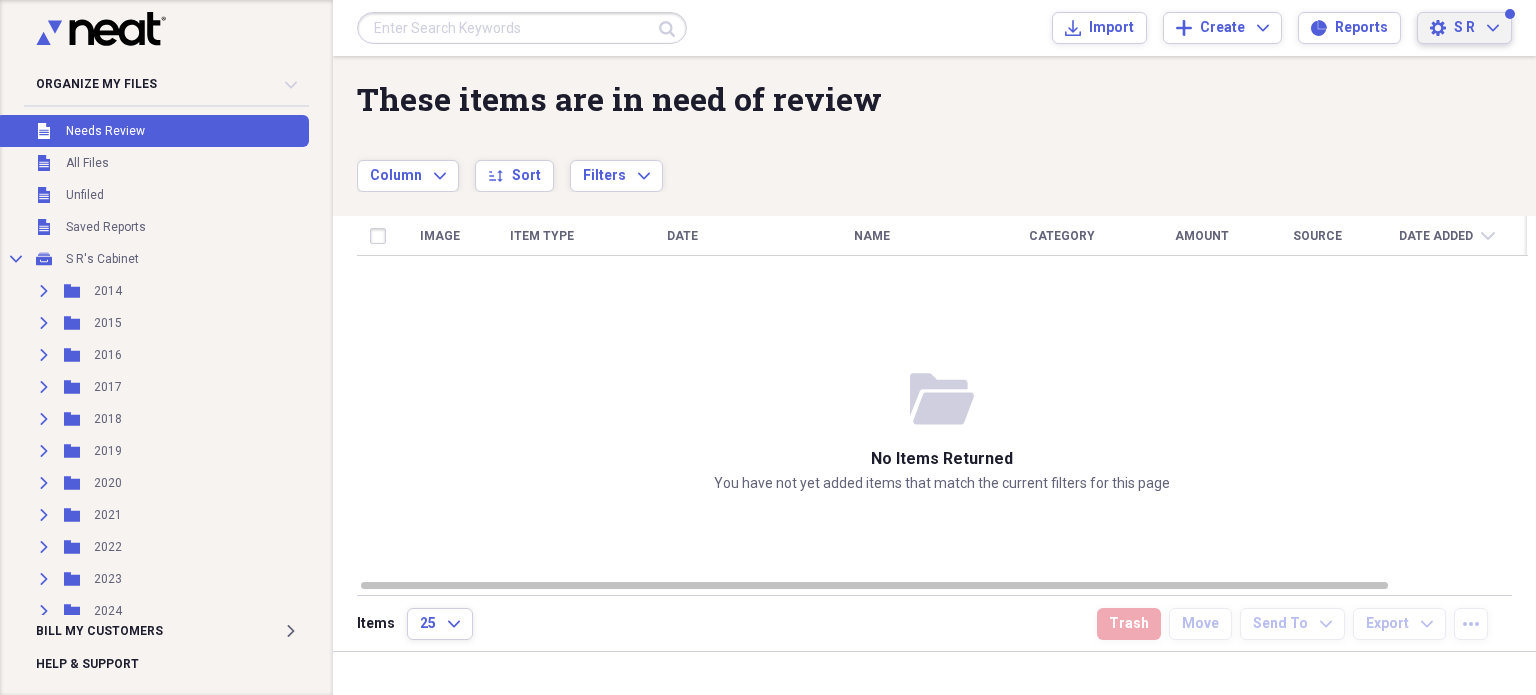 click on "S R Expand" at bounding box center (1476, 28) 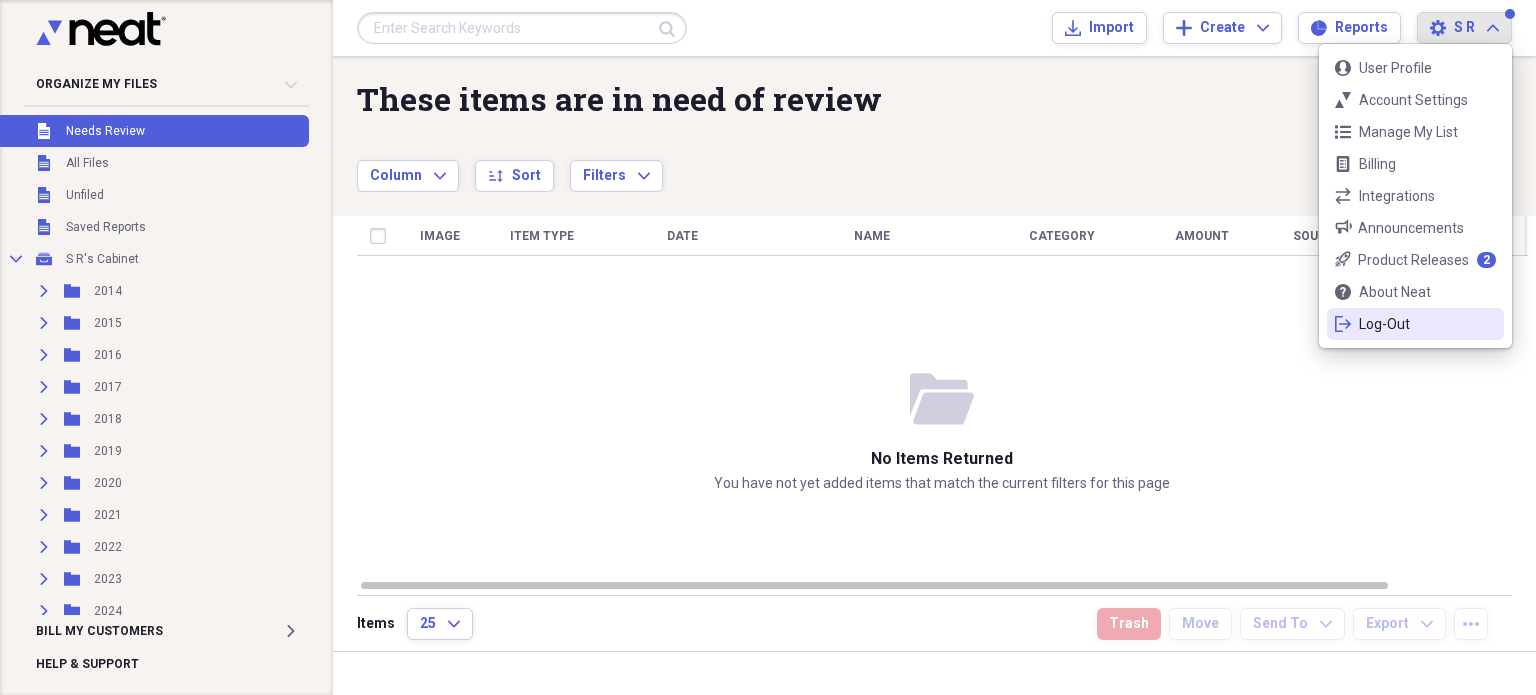 click on "Log-Out" at bounding box center (1415, 324) 